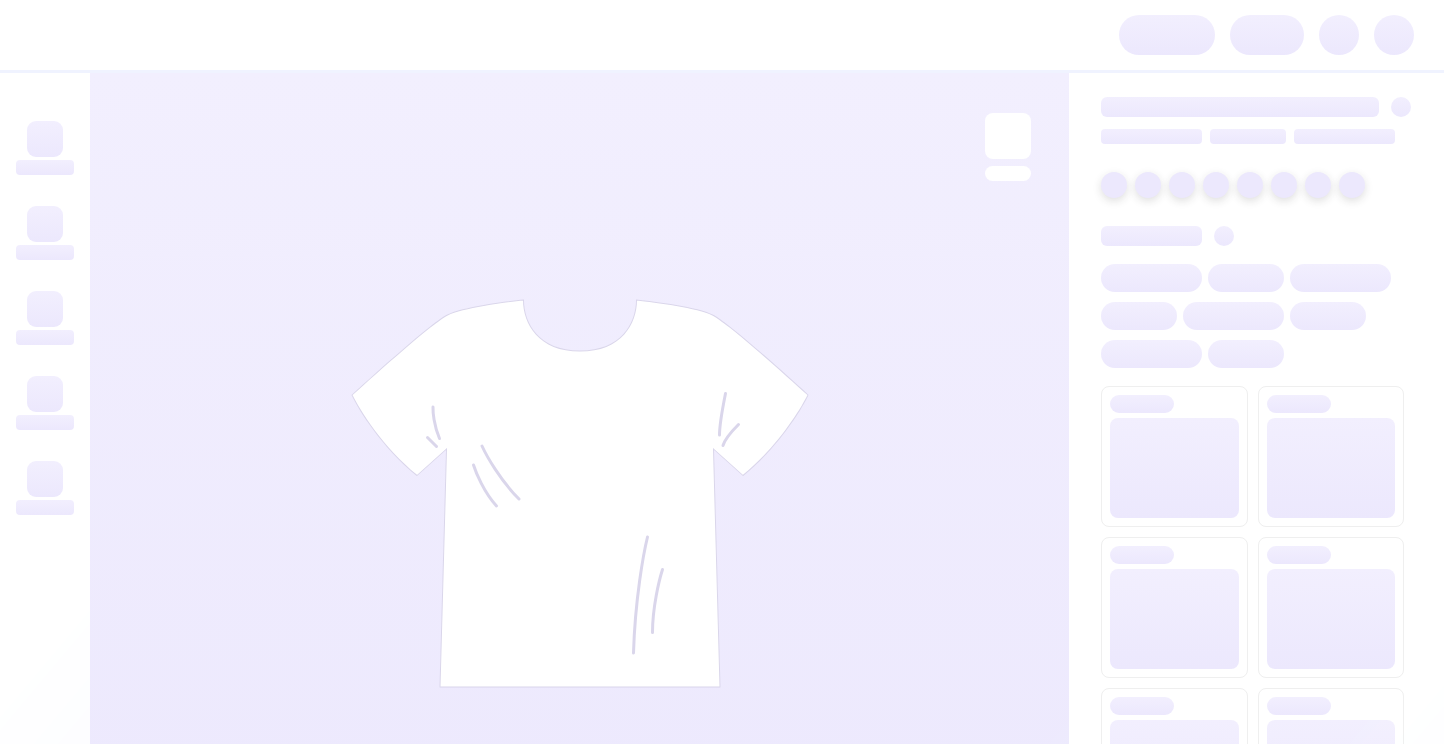 scroll, scrollTop: 0, scrollLeft: 0, axis: both 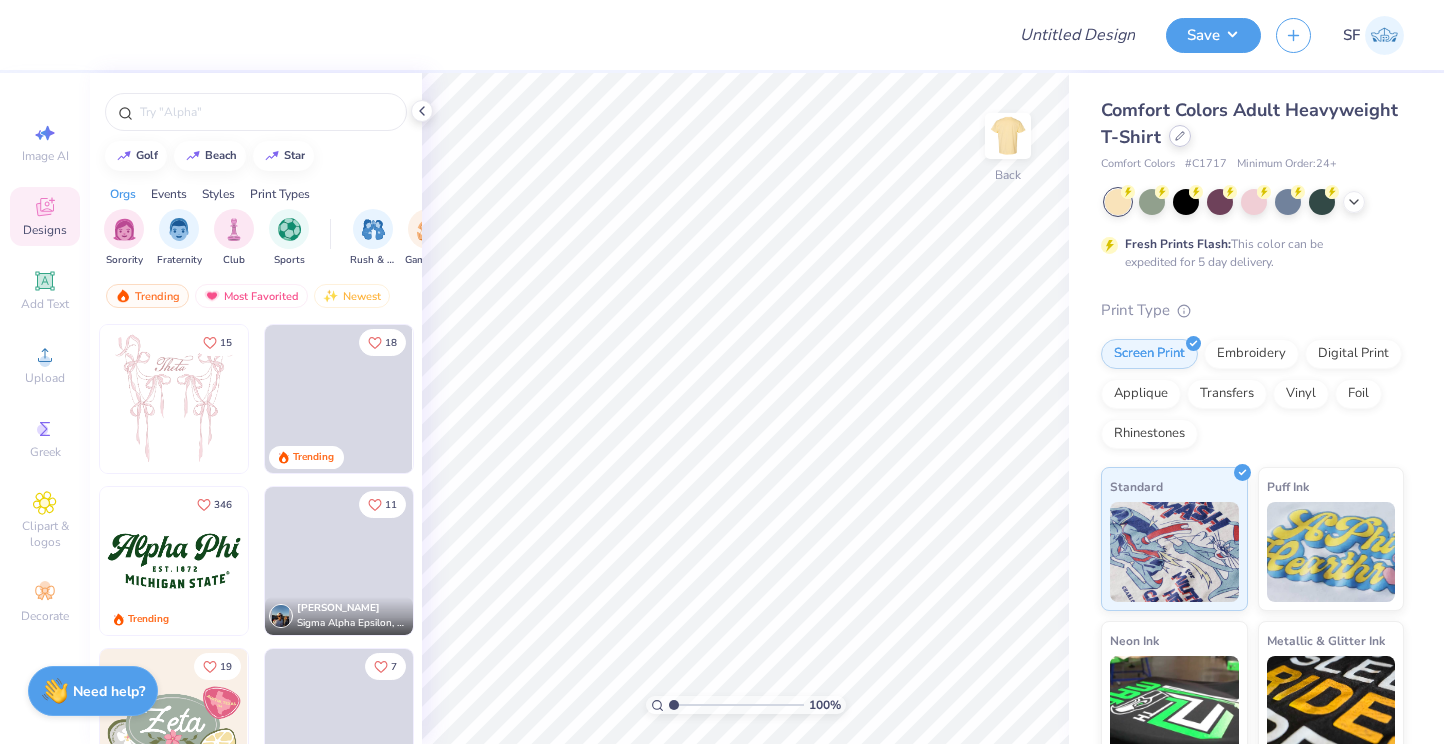 click at bounding box center (1180, 136) 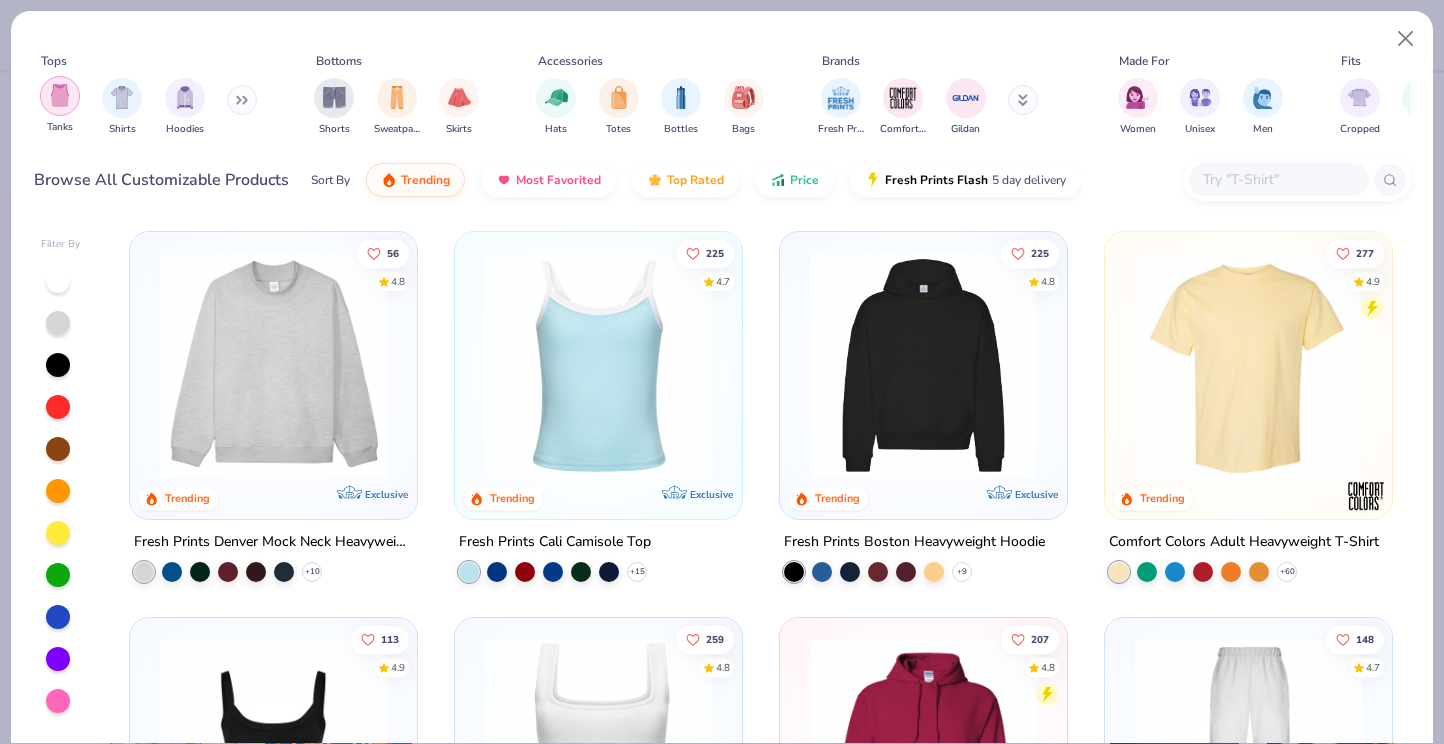 click at bounding box center [60, 95] 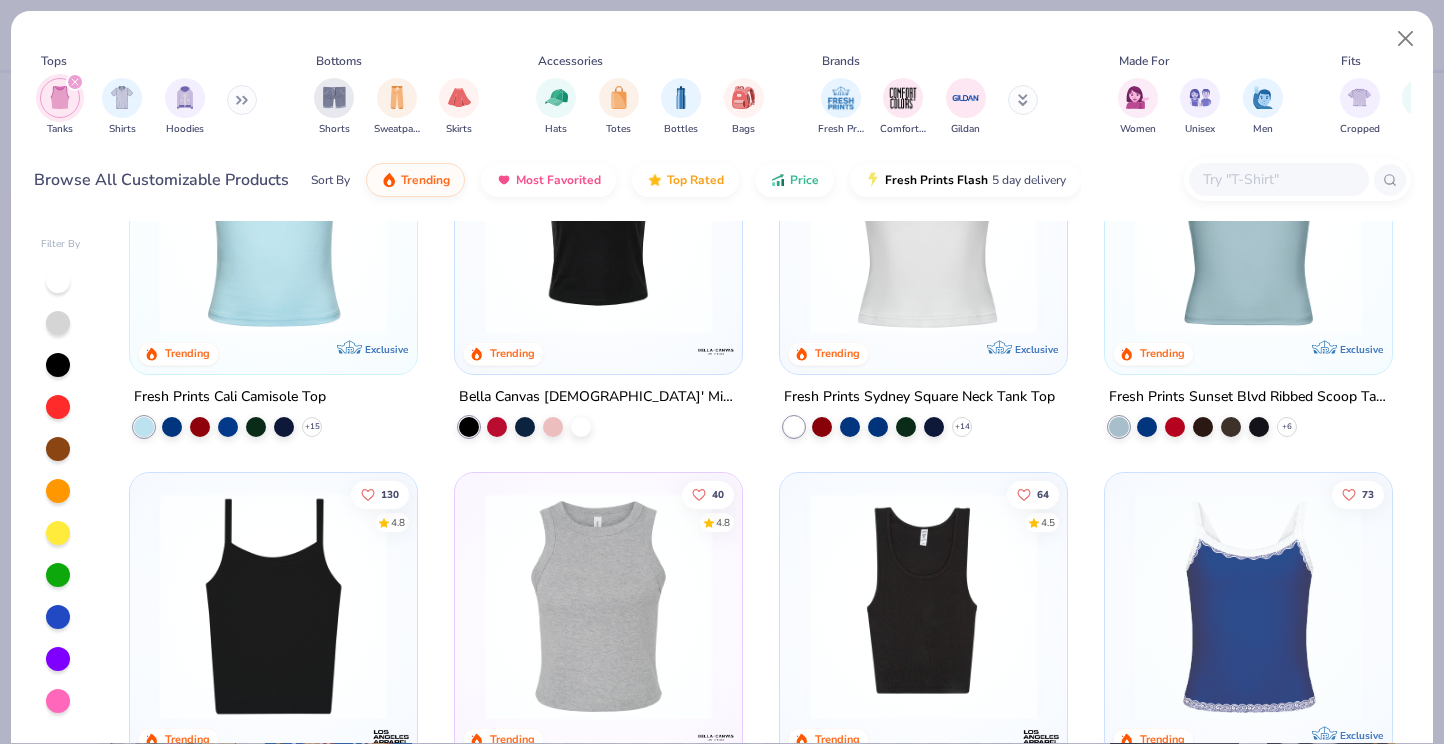 scroll, scrollTop: 147, scrollLeft: 0, axis: vertical 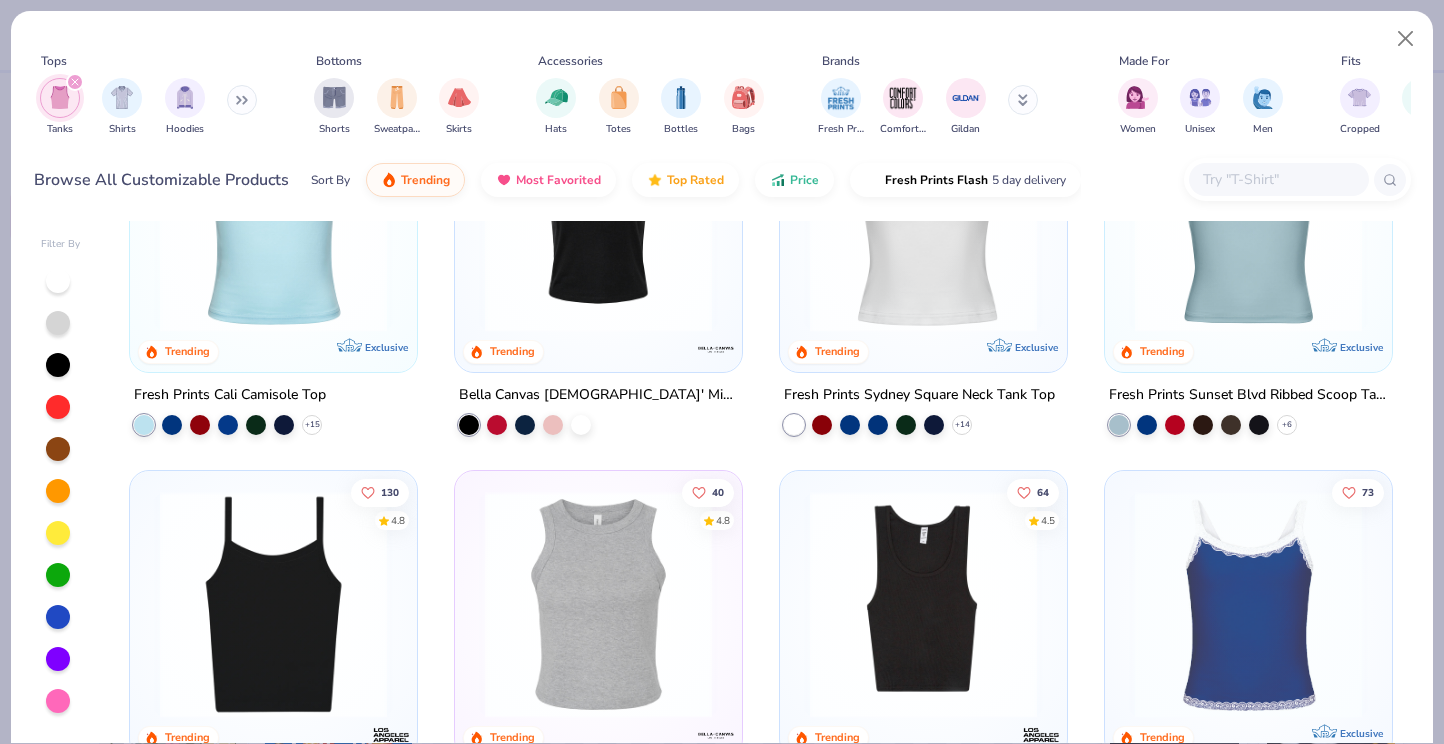 click at bounding box center (273, 218) 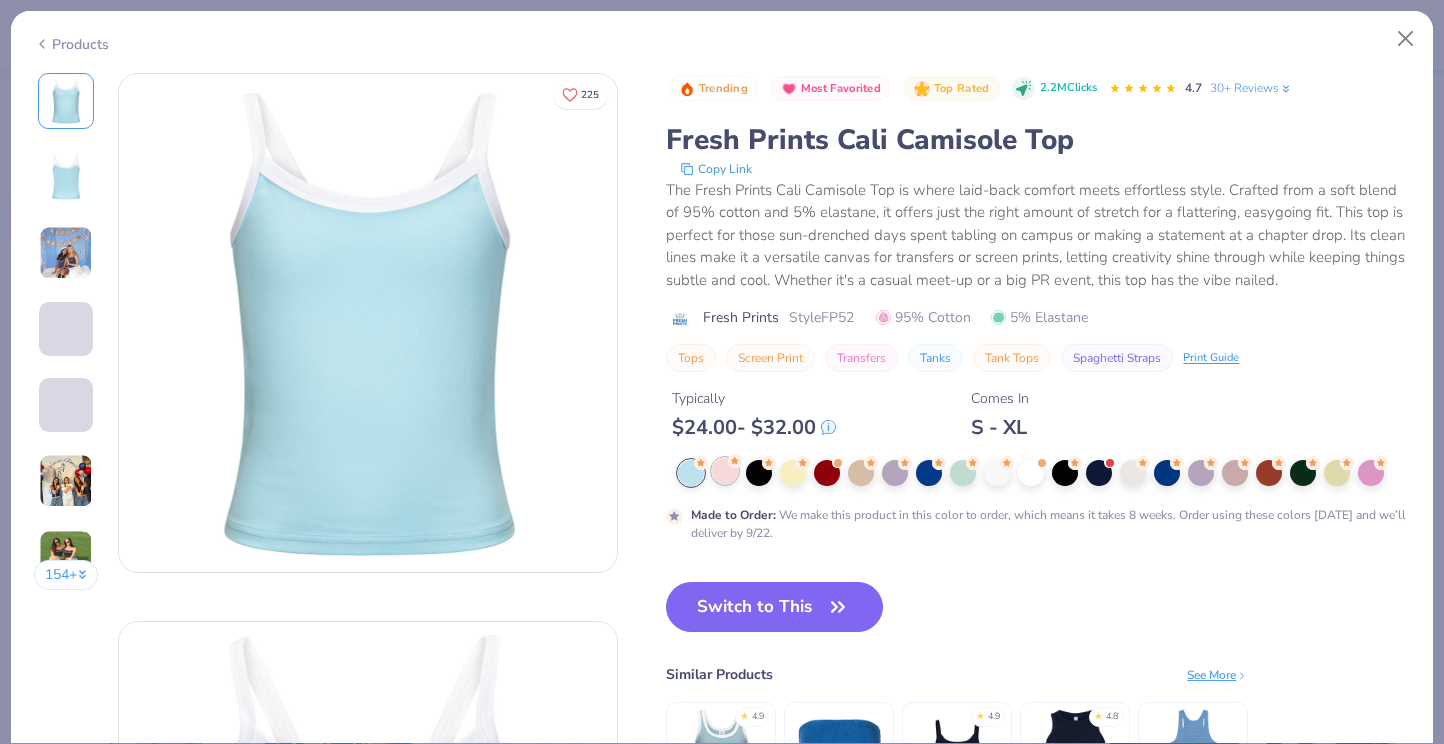 click at bounding box center [725, 471] 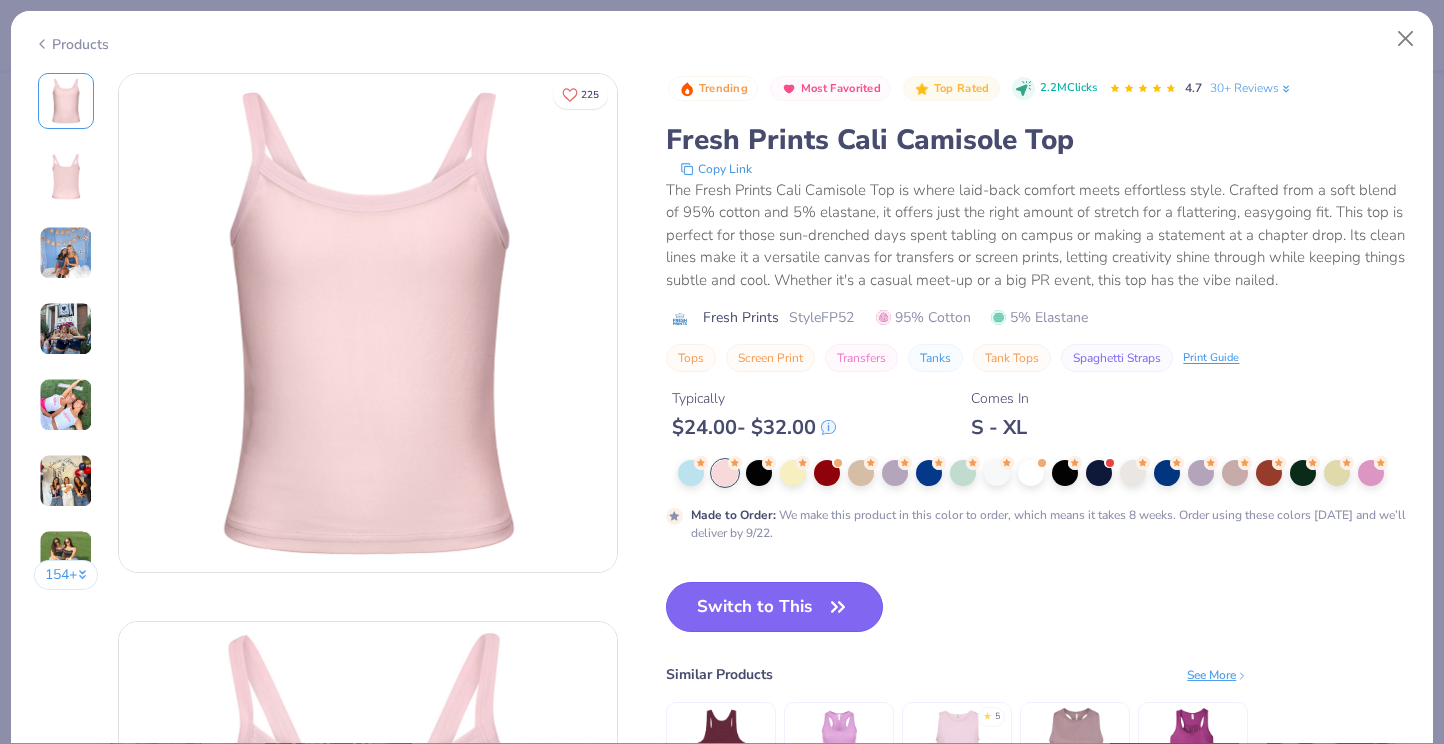 click on "Switch to This" at bounding box center (774, 607) 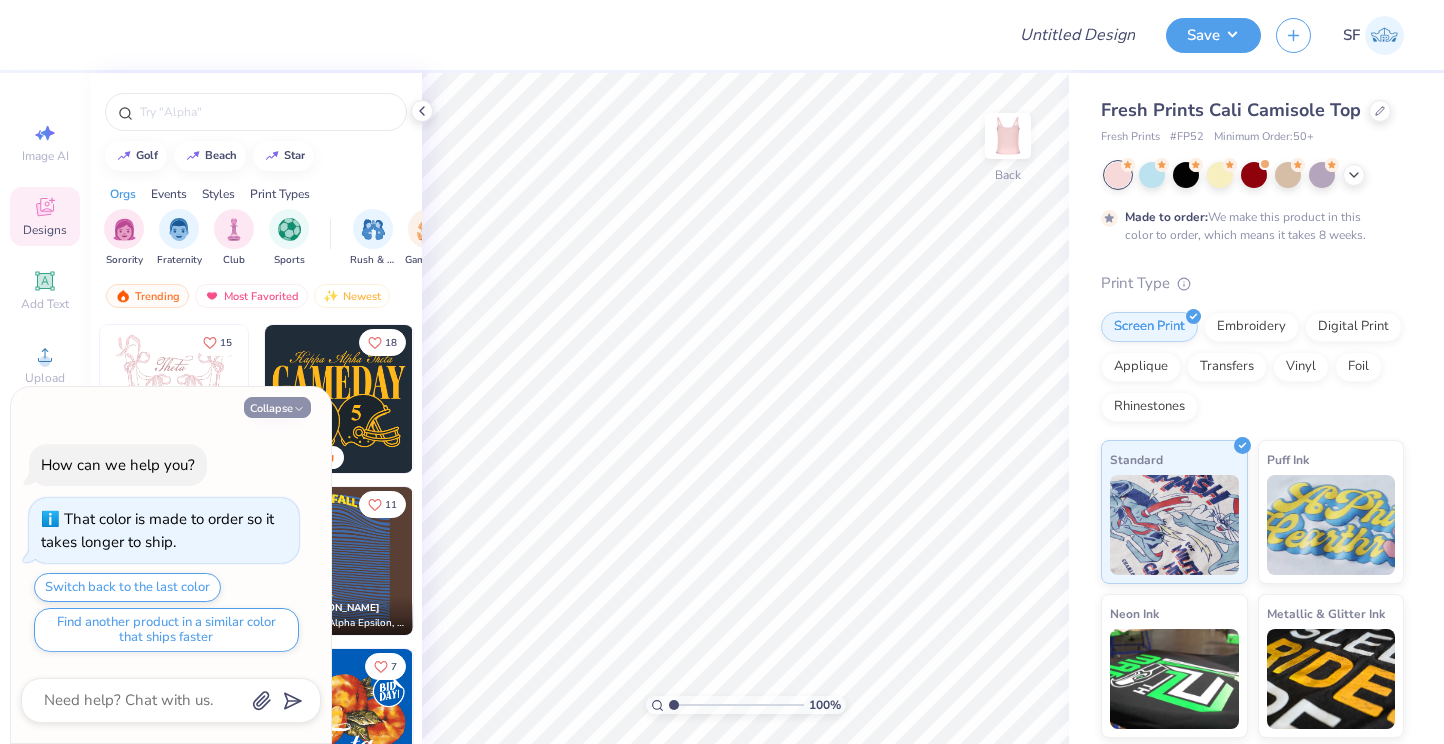 click 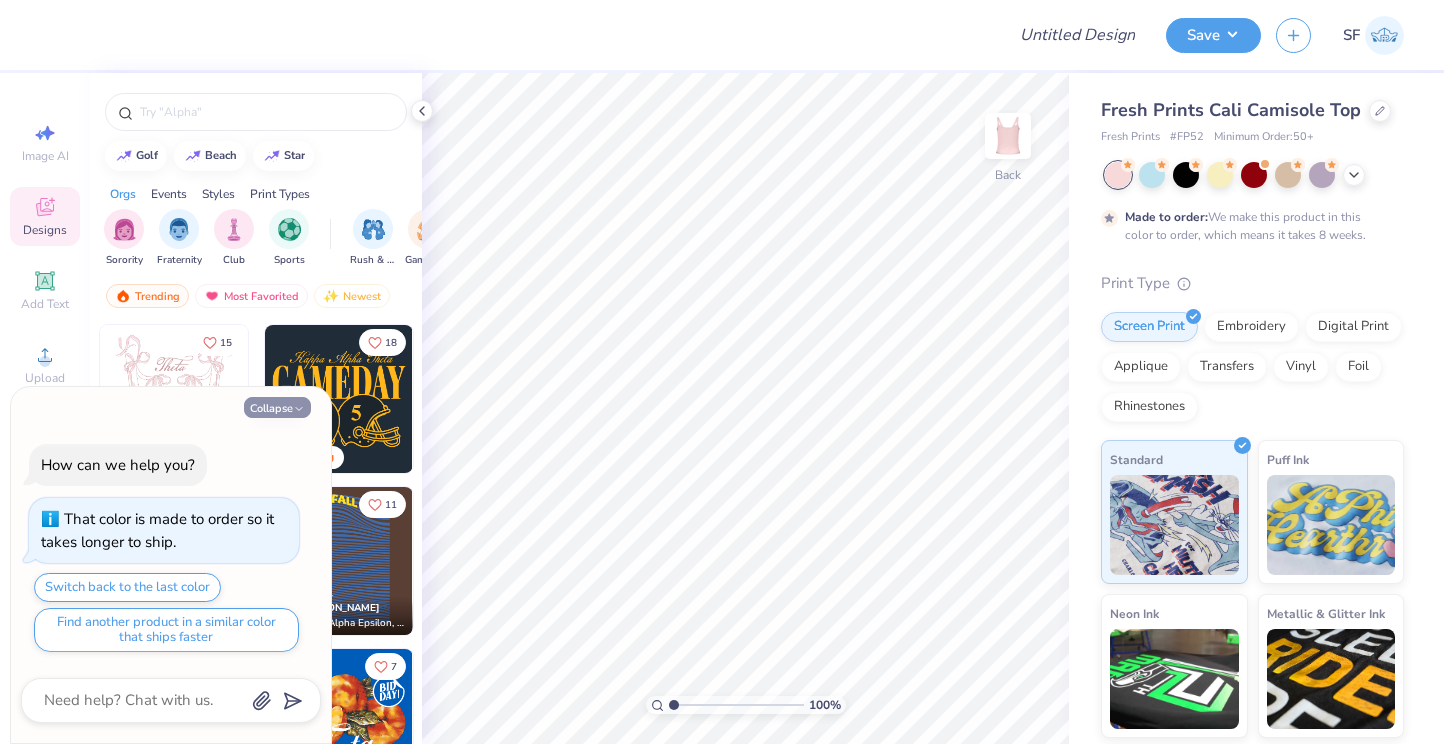 type on "x" 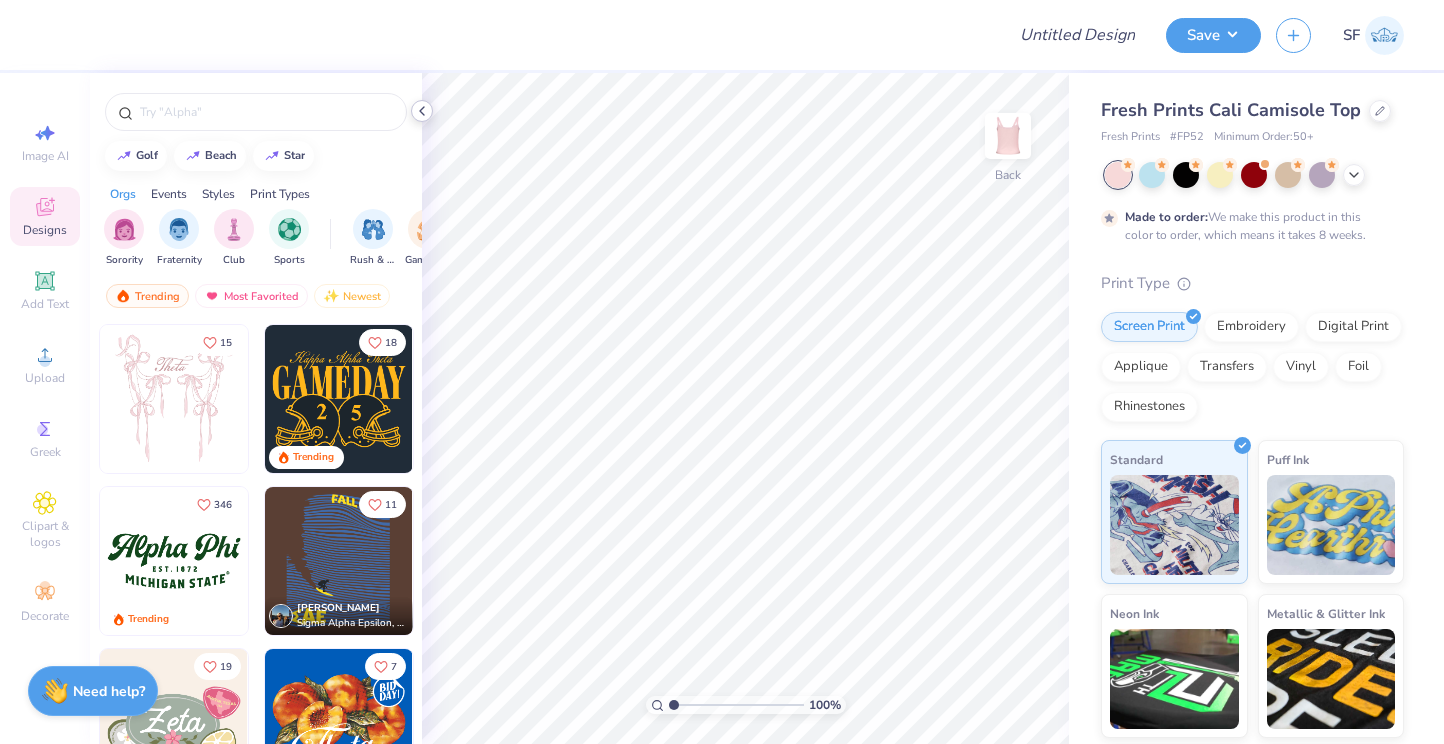 click 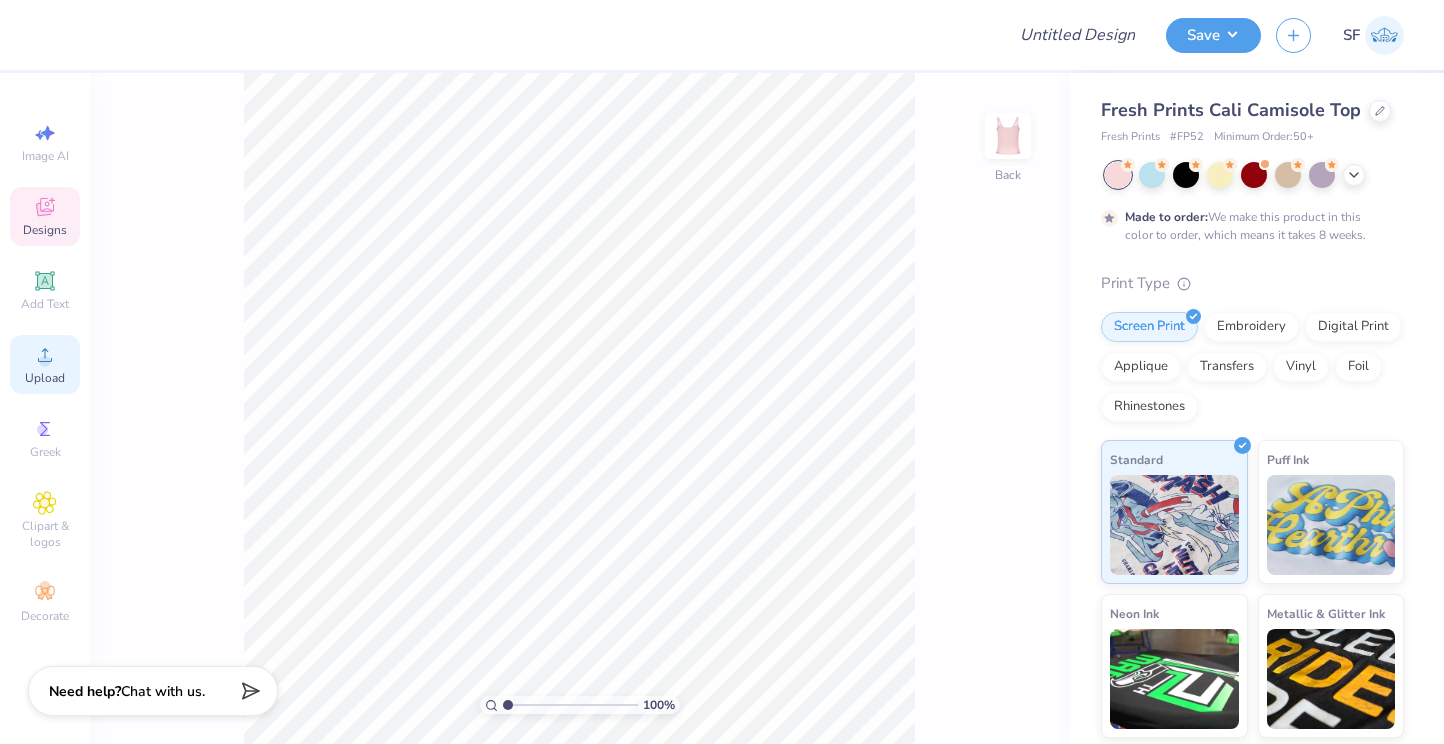 click 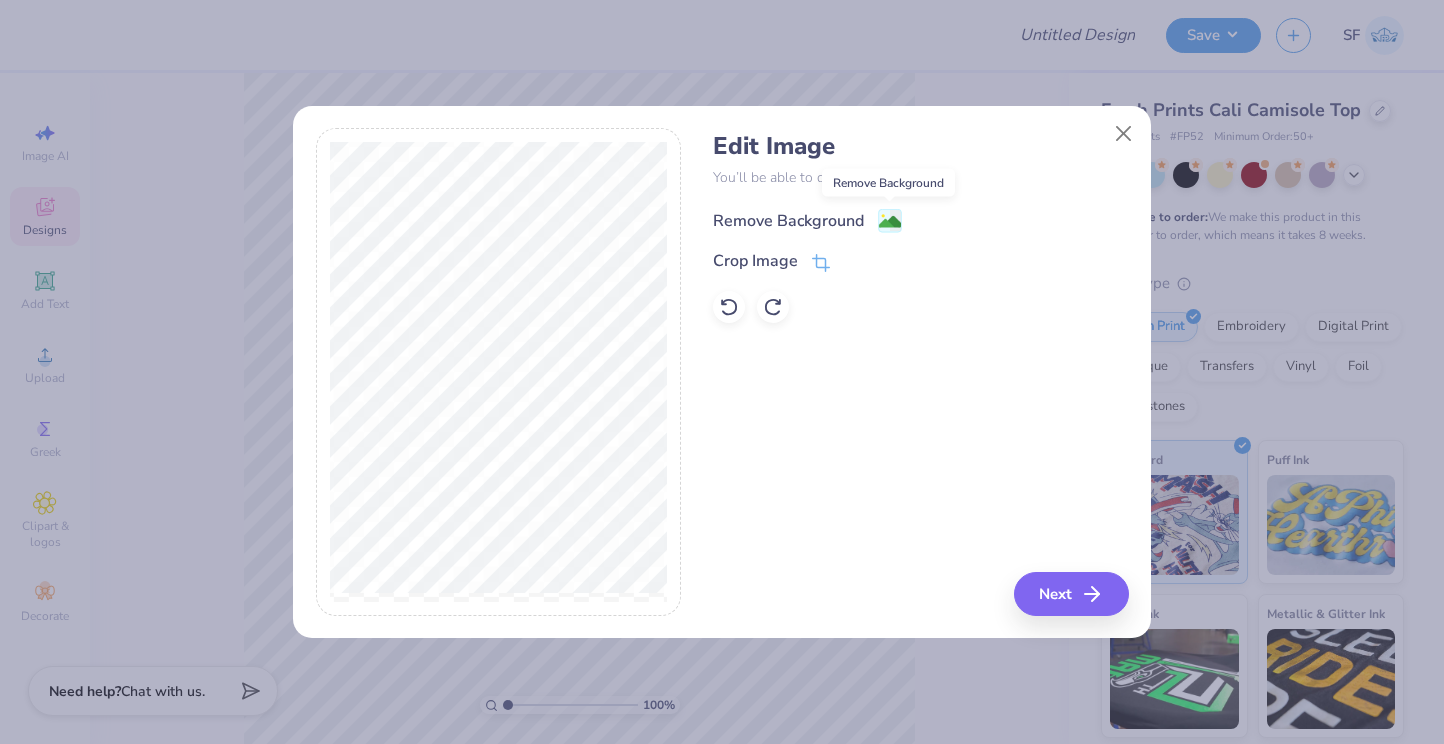click 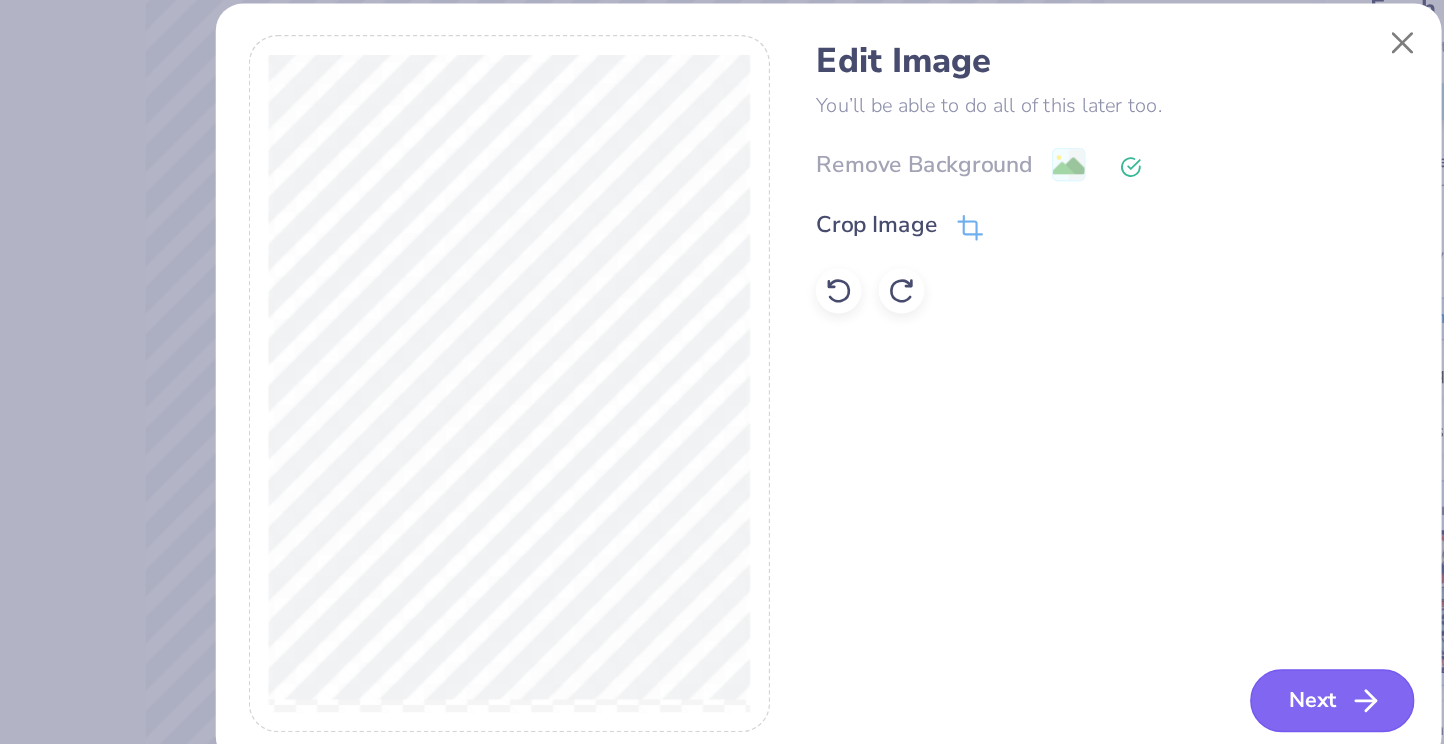 click on "Next" at bounding box center [1074, 594] 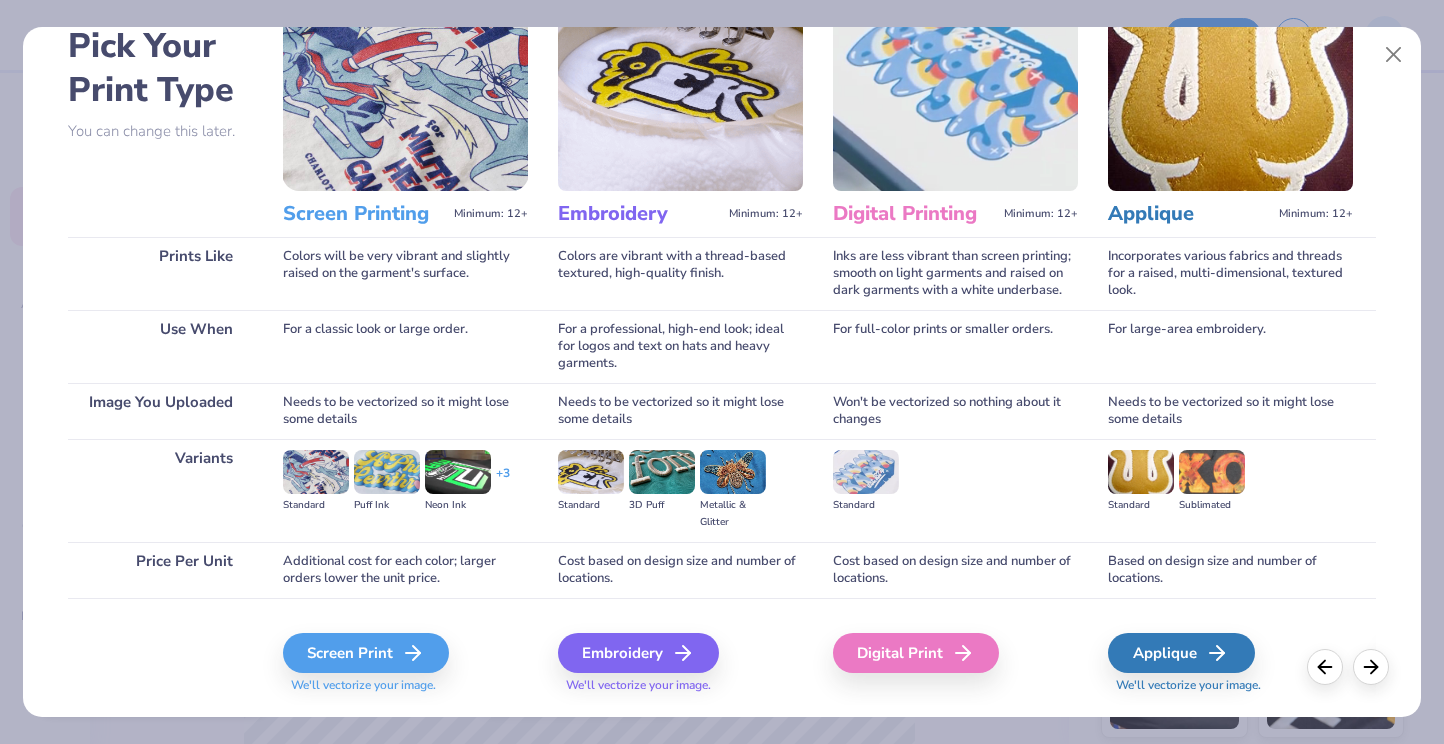 scroll, scrollTop: 153, scrollLeft: 0, axis: vertical 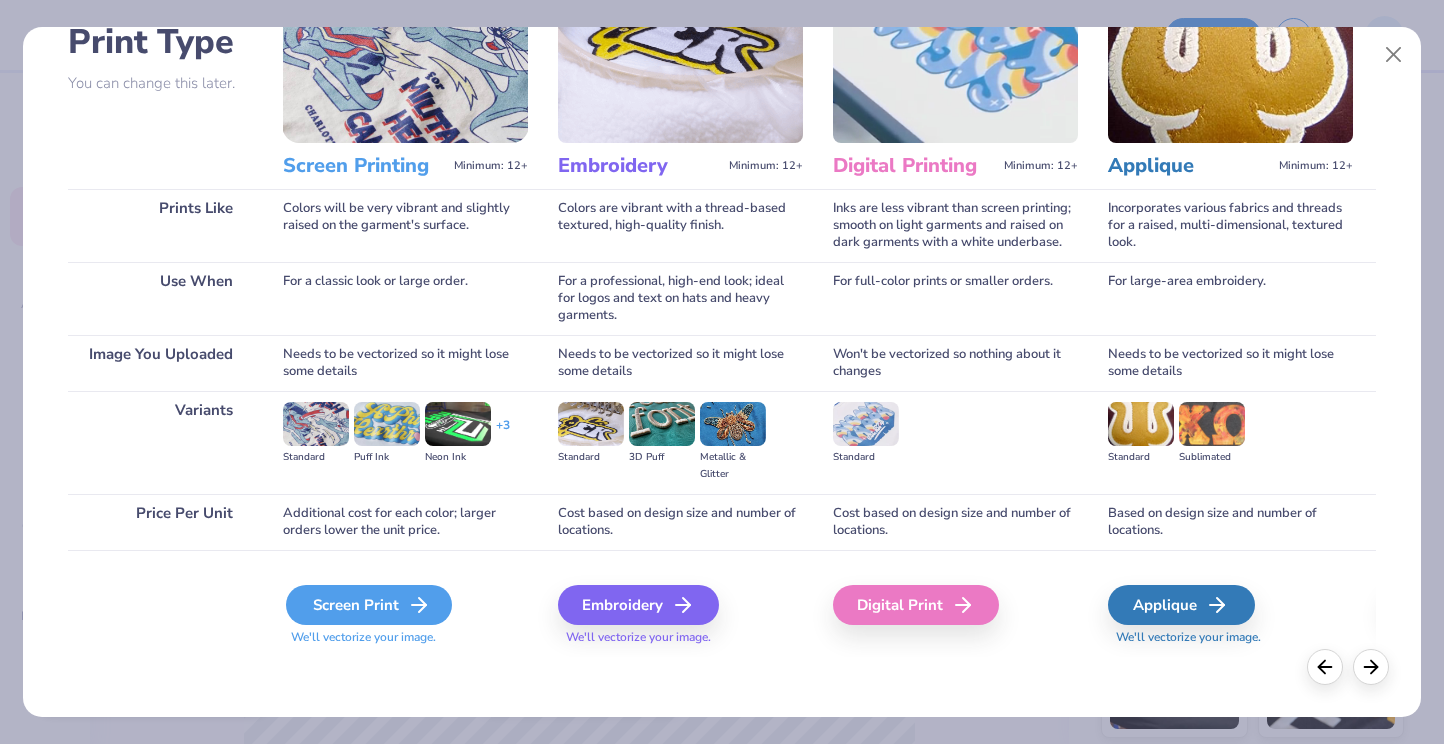 click 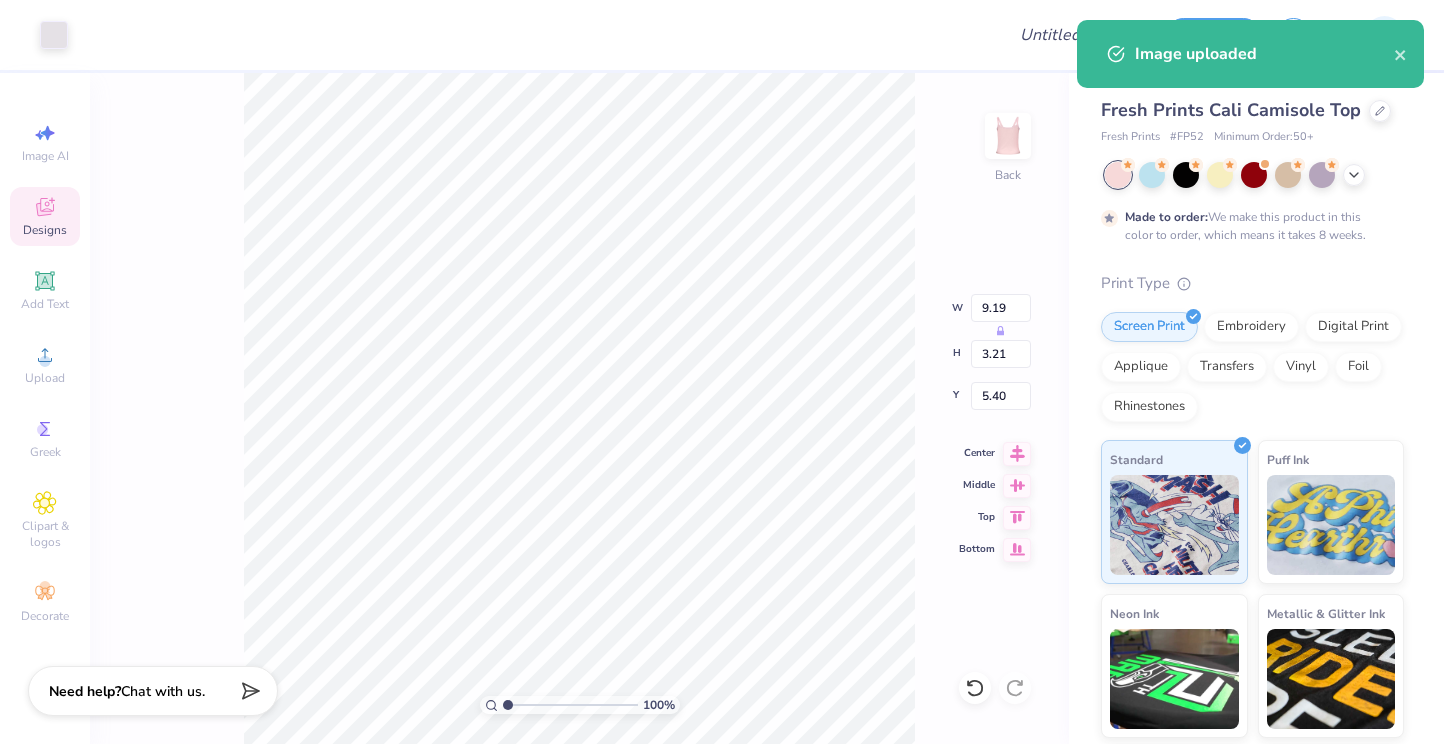 type on "1.22" 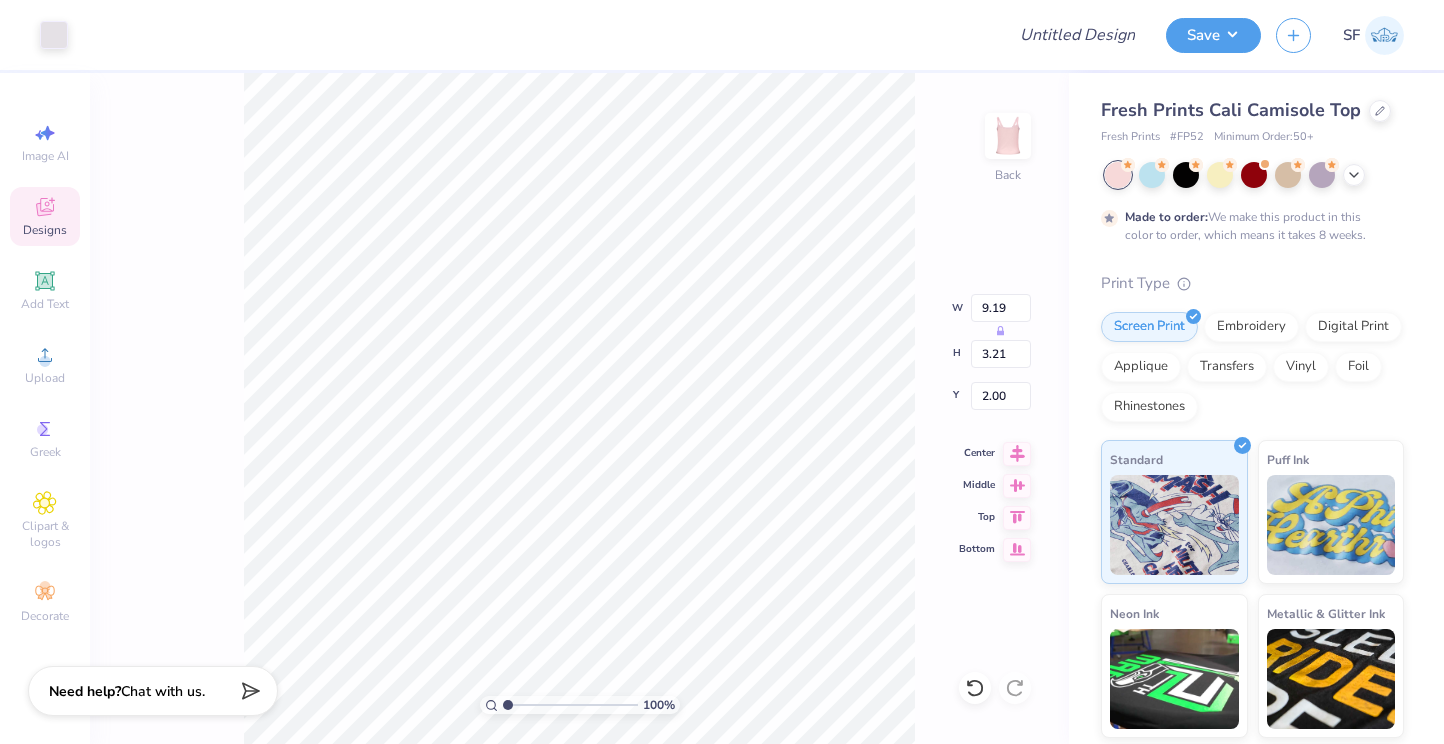 type on "2.28" 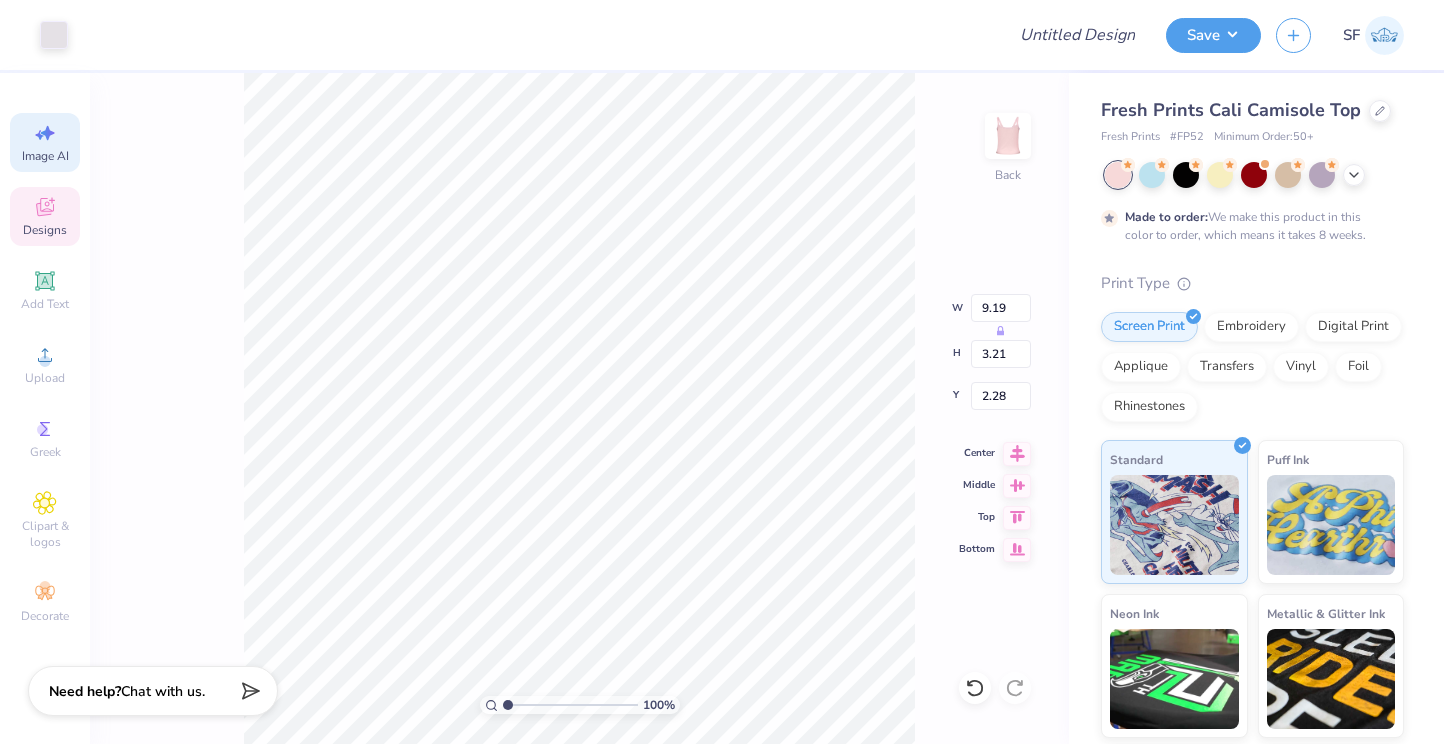 click 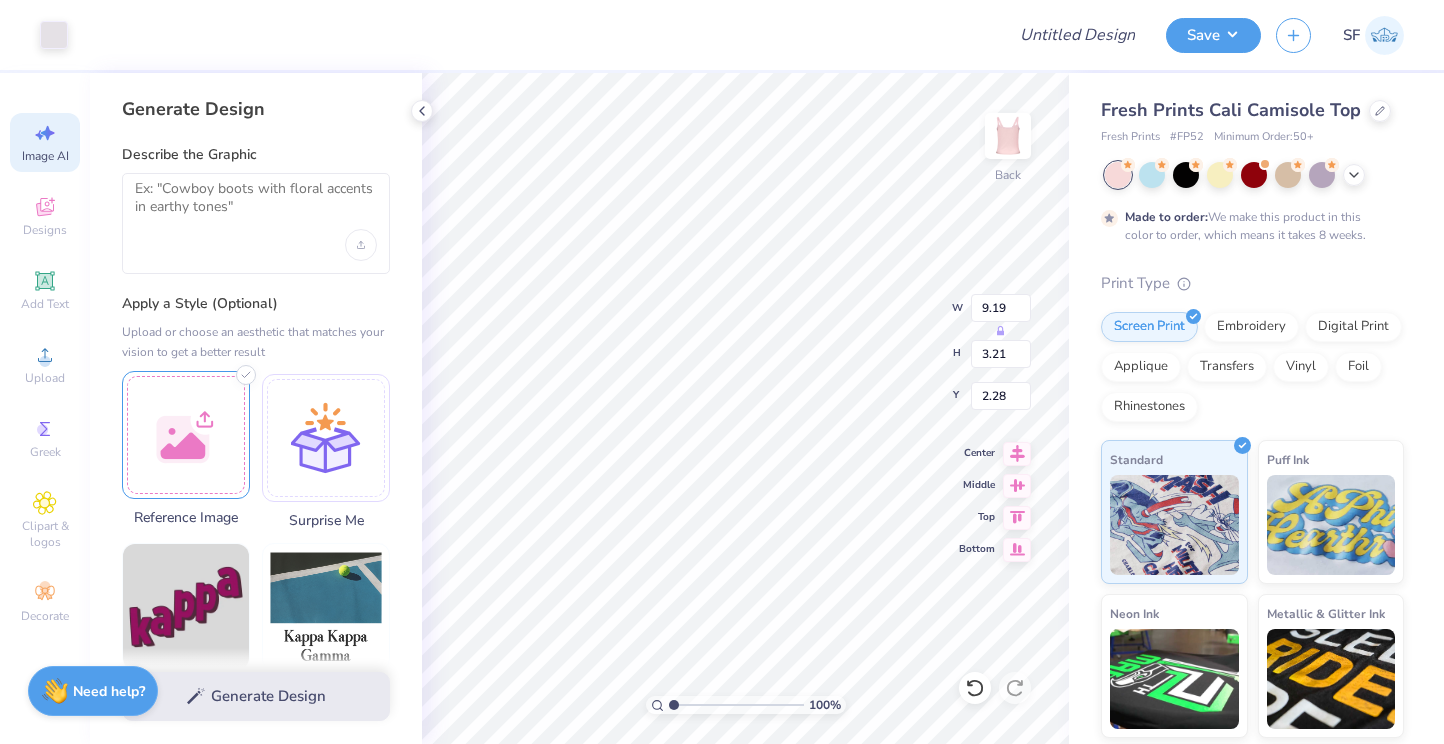 click at bounding box center [186, 435] 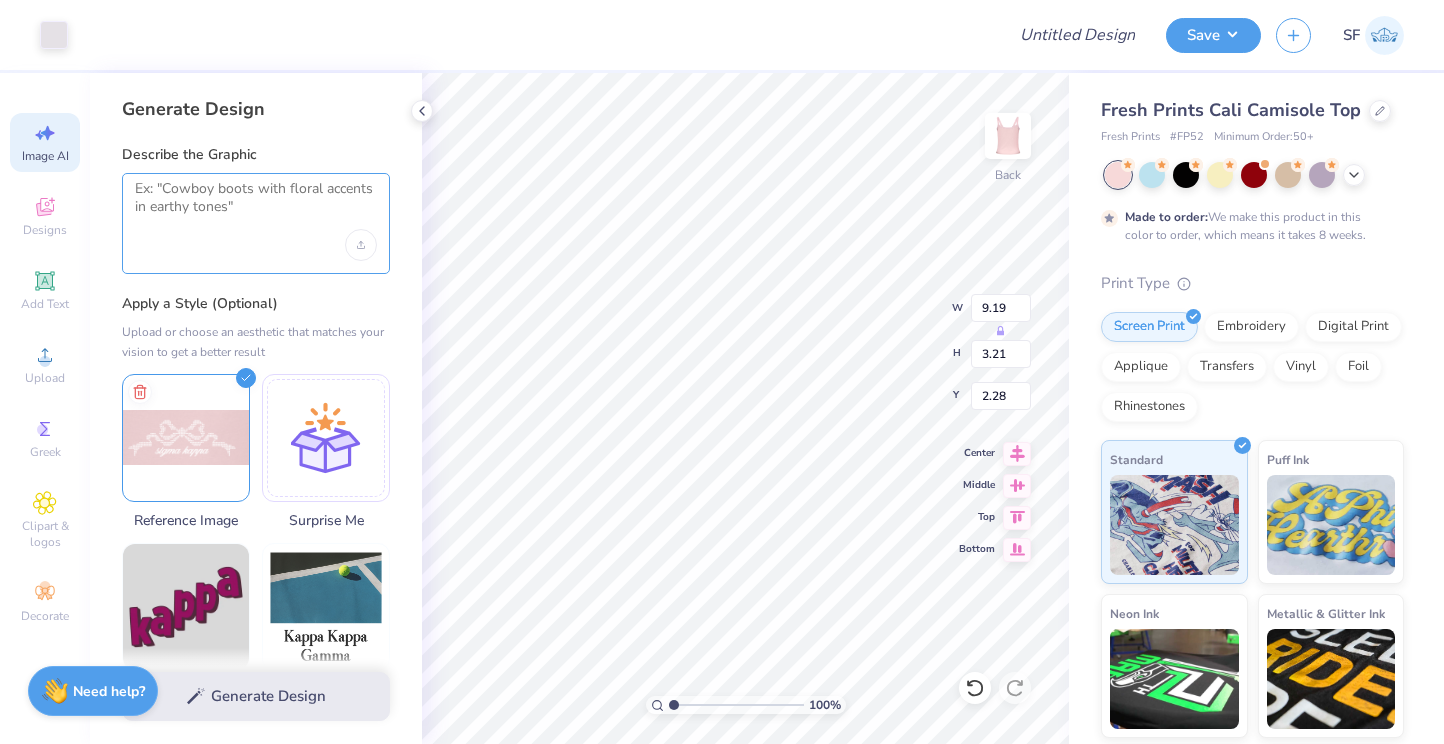 click at bounding box center (256, 205) 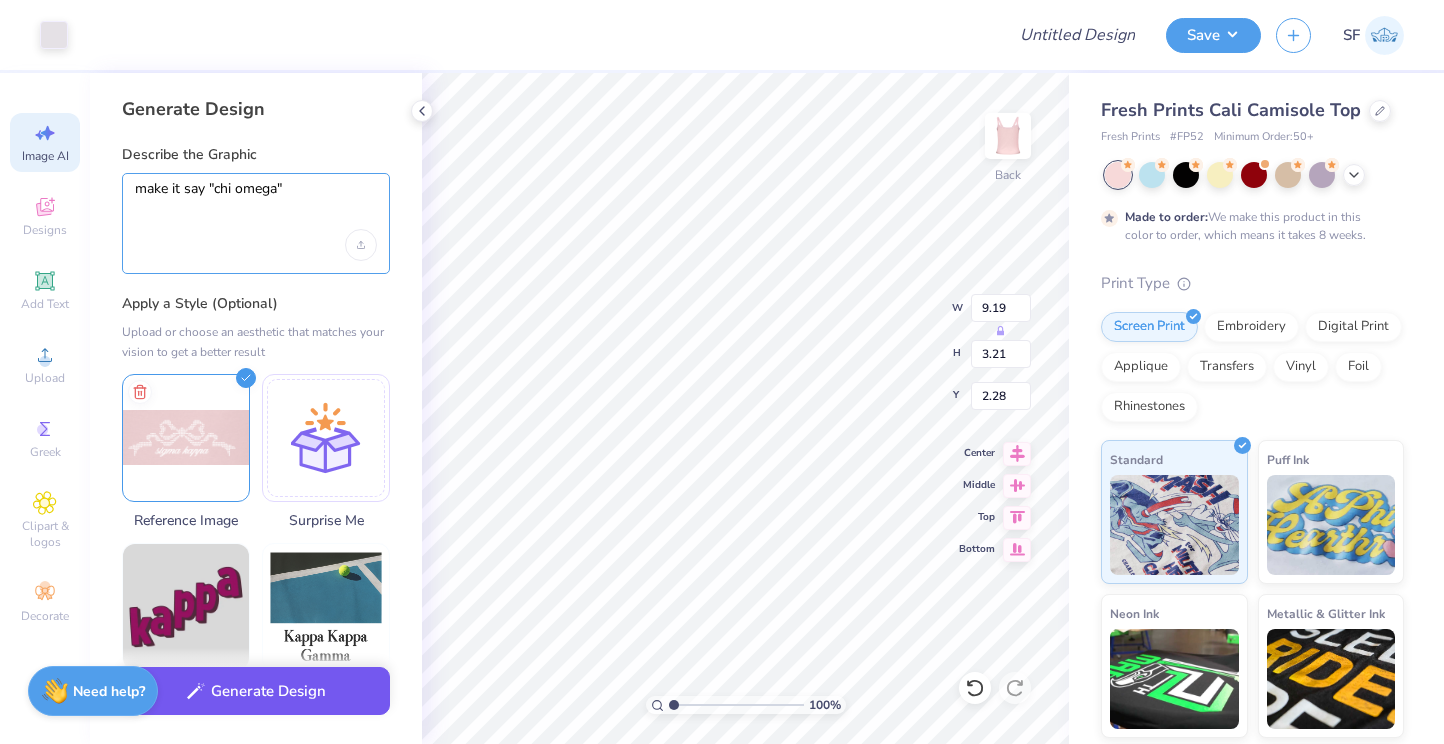 type on "make it say "chi omega"" 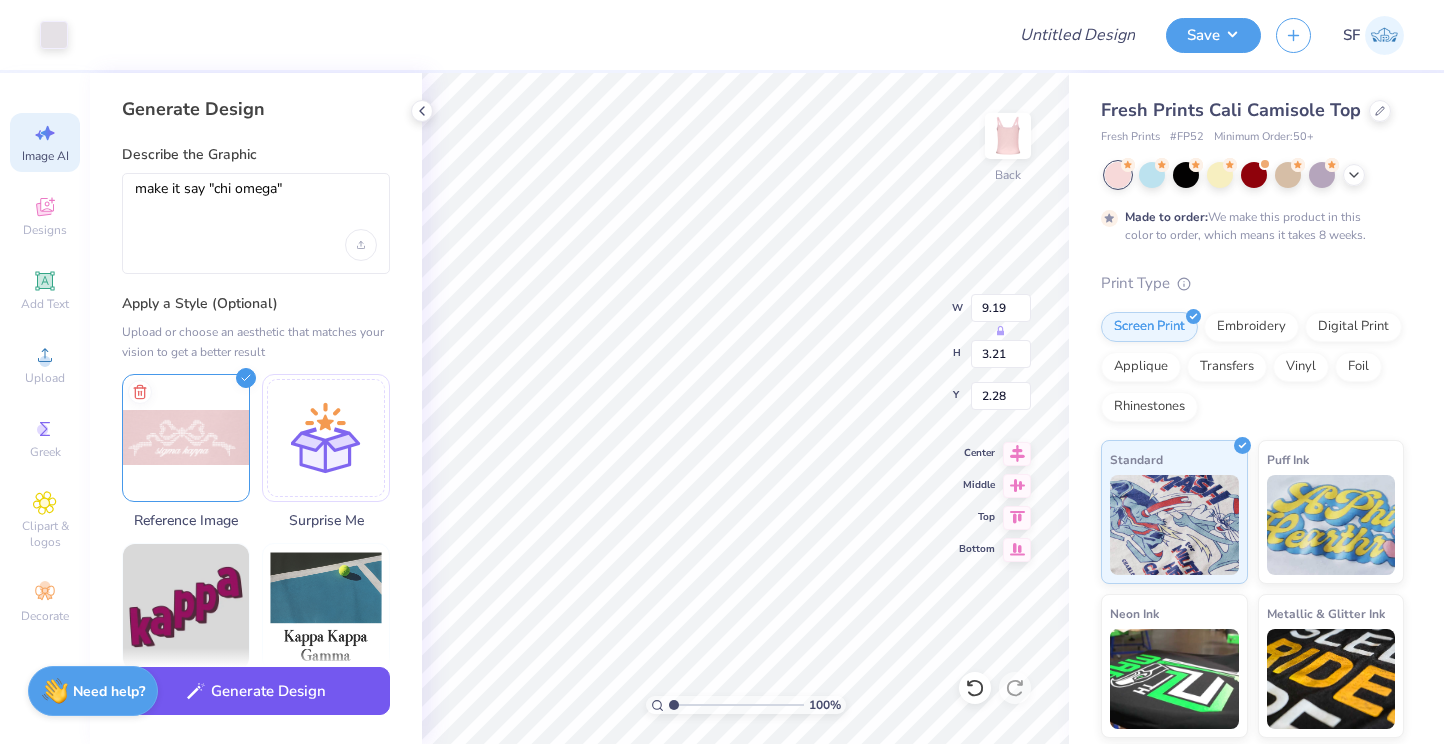 click on "Generate Design" at bounding box center (256, 691) 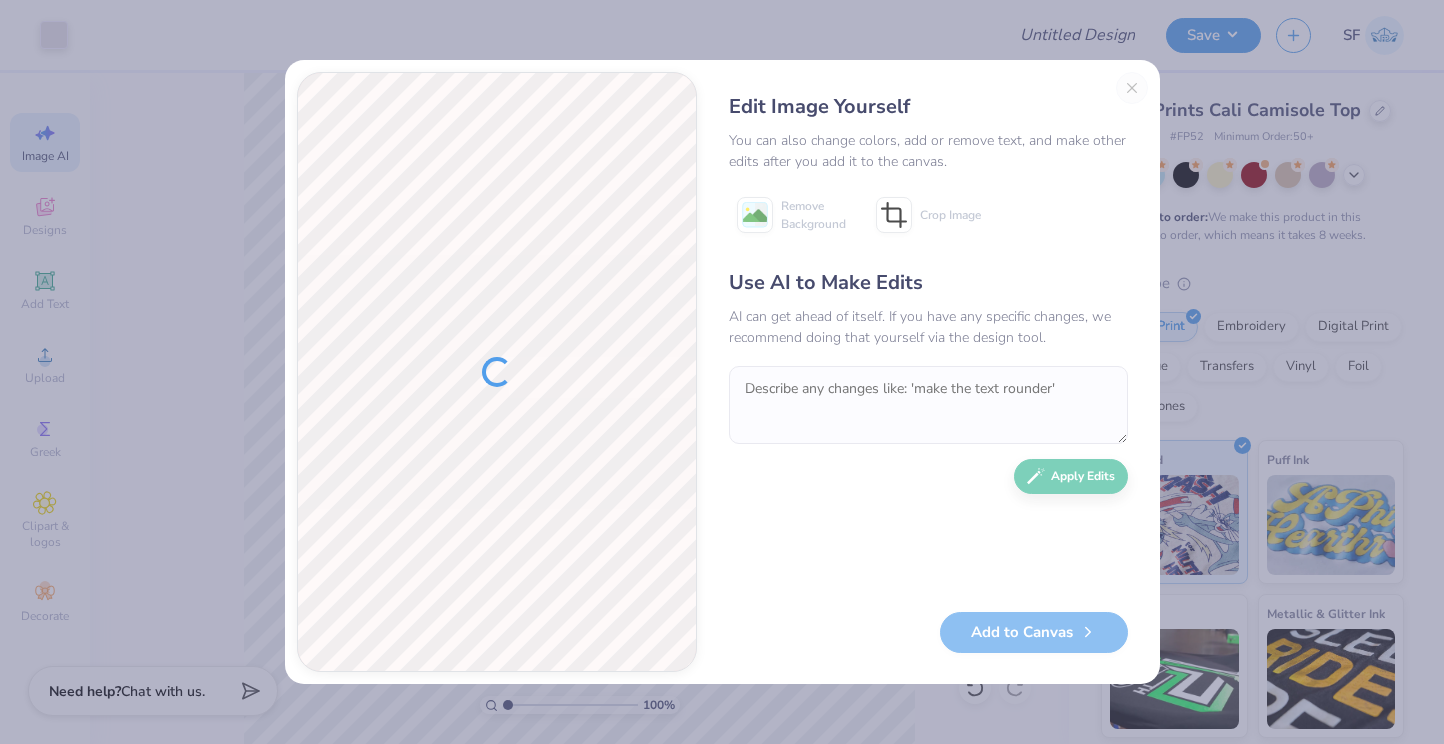 click on "Edit Image Yourself You can also change colors, add or remove text, and make other edits after you add it to the canvas. Remove Background Crop Image Use AI to Make Edits AI can get ahead of itself. If you have any specific changes, we recommend doing that yourself via the design tool. Apply Edits Add to Canvas" at bounding box center [928, 372] 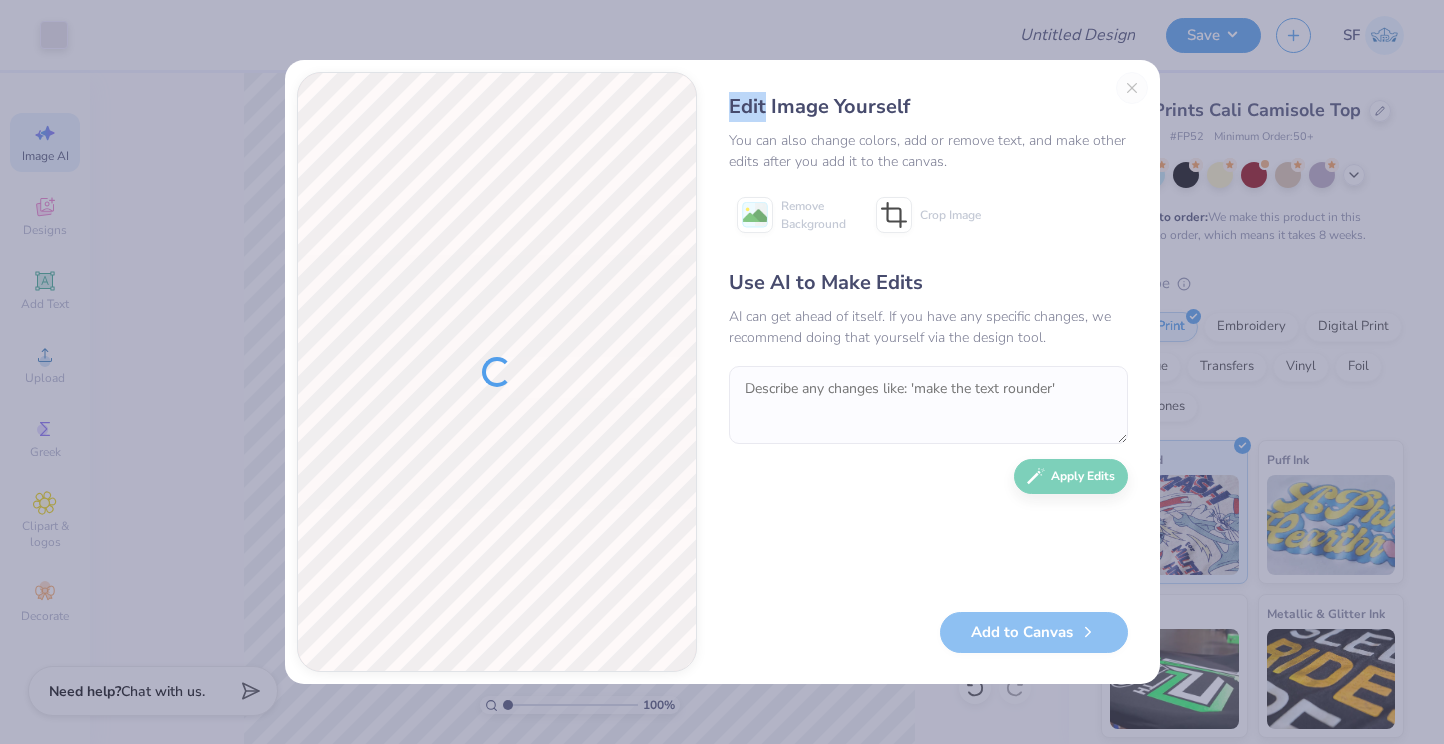 click on "Edit Image Yourself You can also change colors, add or remove text, and make other edits after you add it to the canvas. Remove Background Crop Image Use AI to Make Edits AI can get ahead of itself. If you have any specific changes, we recommend doing that yourself via the design tool. Apply Edits Add to Canvas" at bounding box center (928, 372) 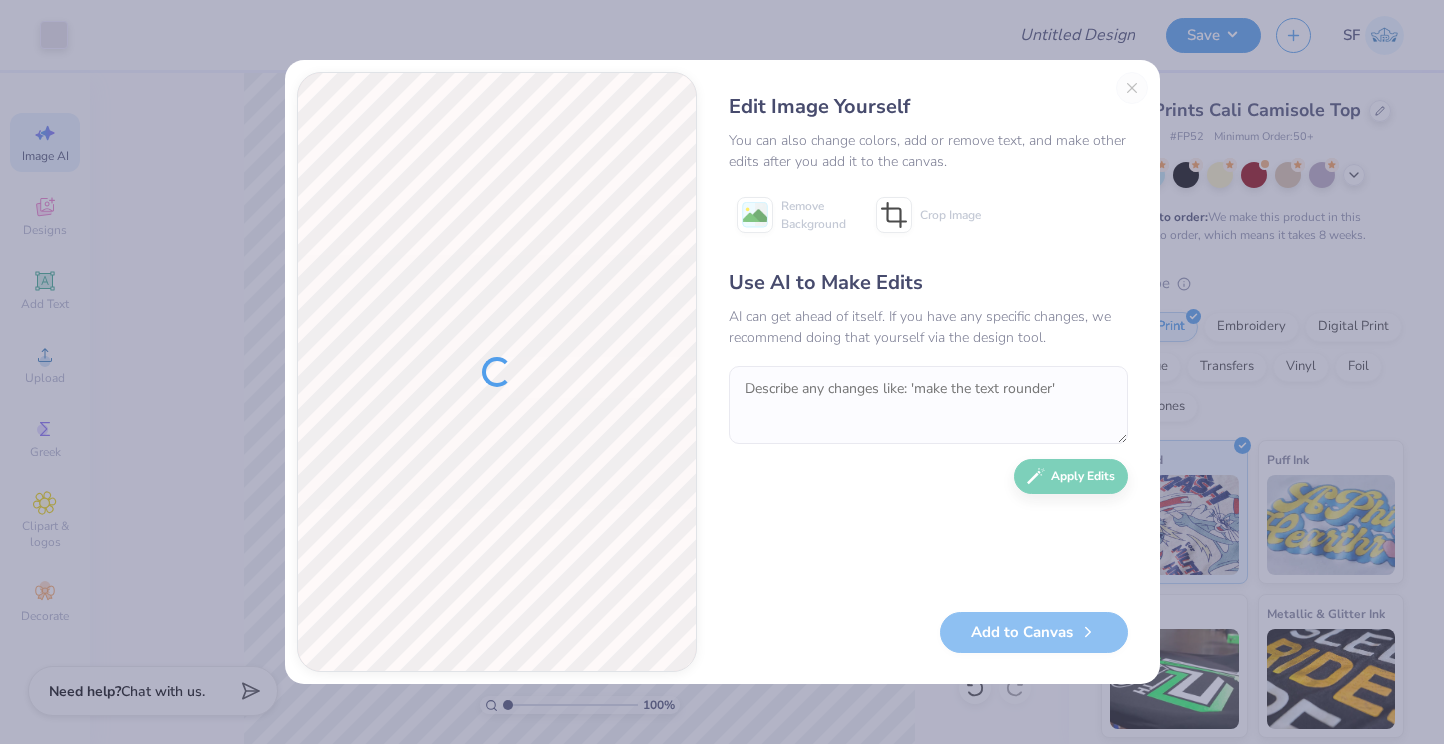 click on "Edit Image Yourself You can also change colors, add or remove text, and make other edits after you add it to the canvas. Remove Background Crop Image Use AI to Make Edits AI can get ahead of itself. If you have any specific changes, we recommend doing that yourself via the design tool. Apply Edits Add to Canvas" at bounding box center (928, 372) 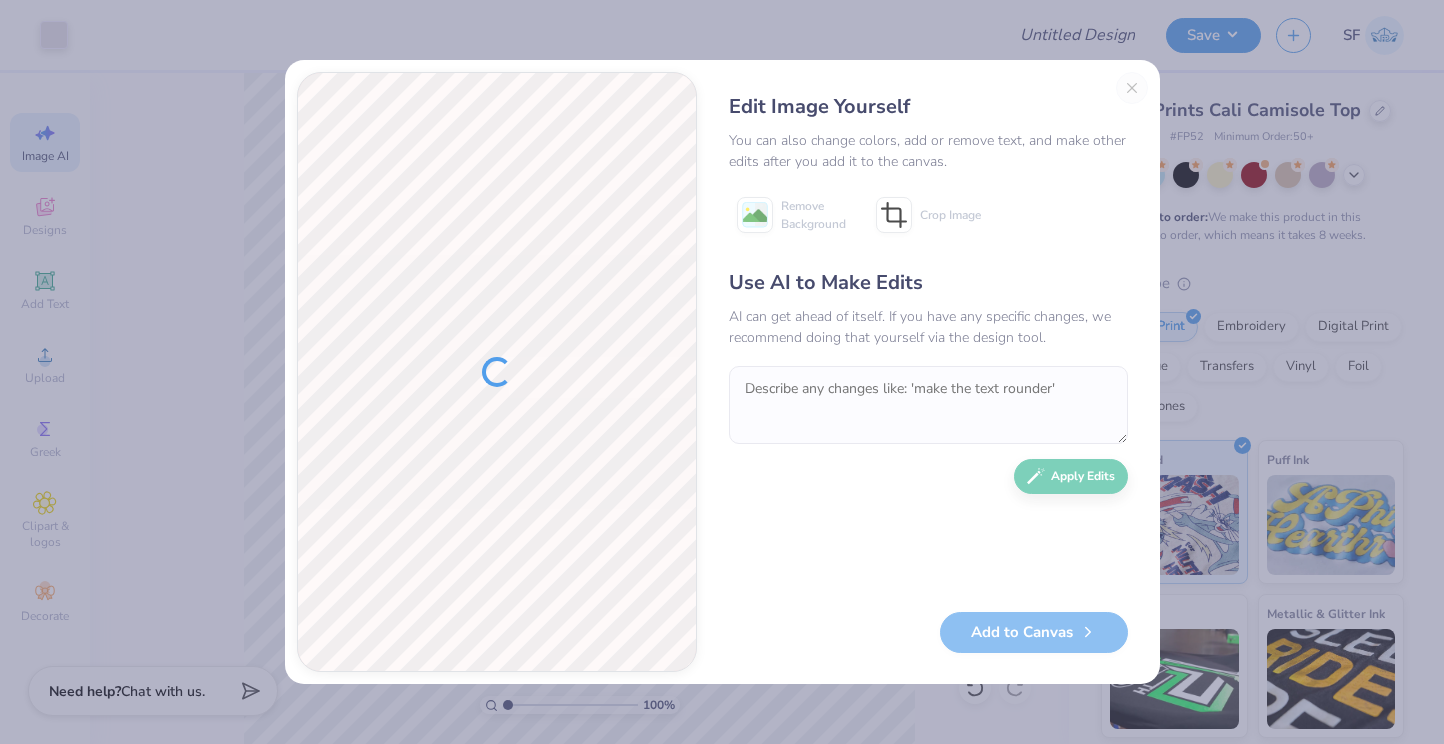 click on "Edit Image Yourself You can also change colors, add or remove text, and make other edits after you add it to the canvas. Remove Background Crop Image Use AI to Make Edits AI can get ahead of itself. If you have any specific changes, we recommend doing that yourself via the design tool. Apply Edits Add to Canvas" at bounding box center [722, 372] 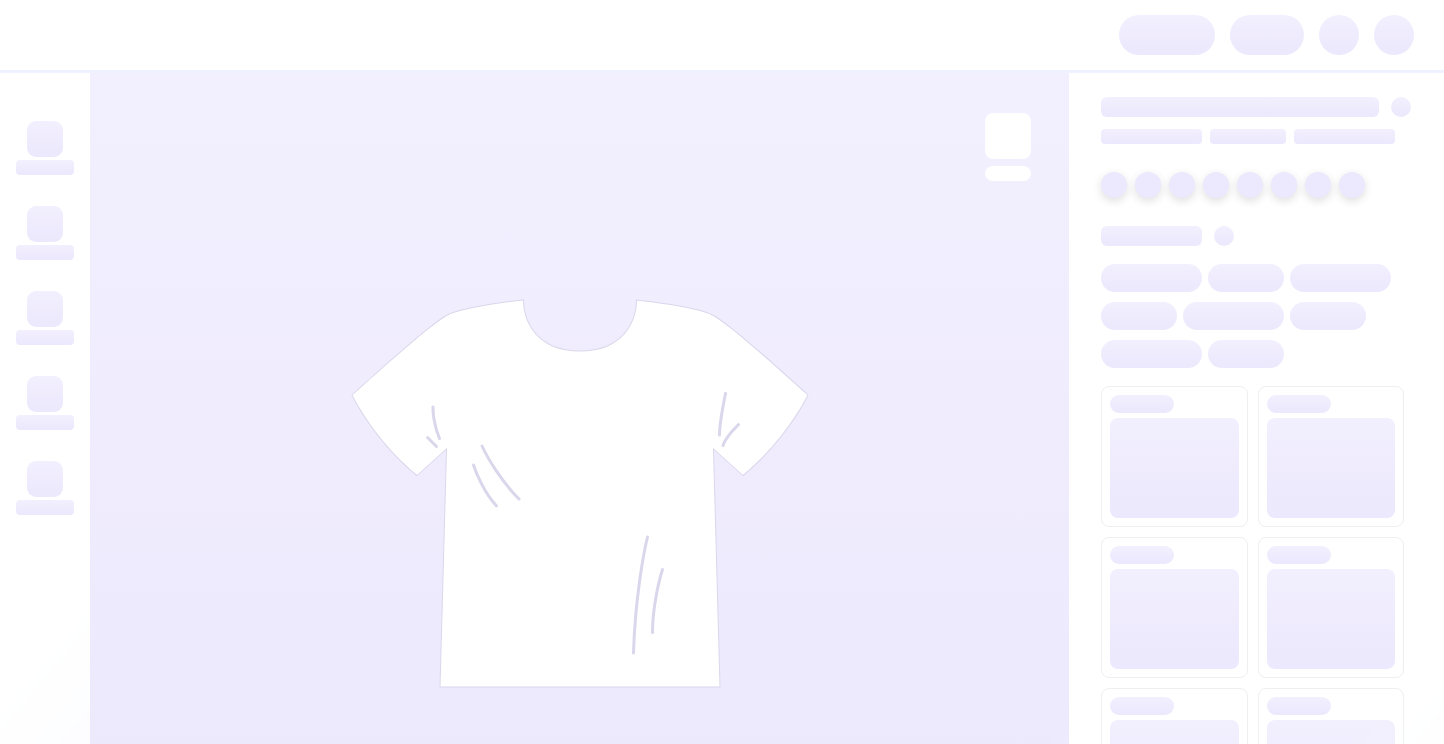 scroll, scrollTop: 0, scrollLeft: 0, axis: both 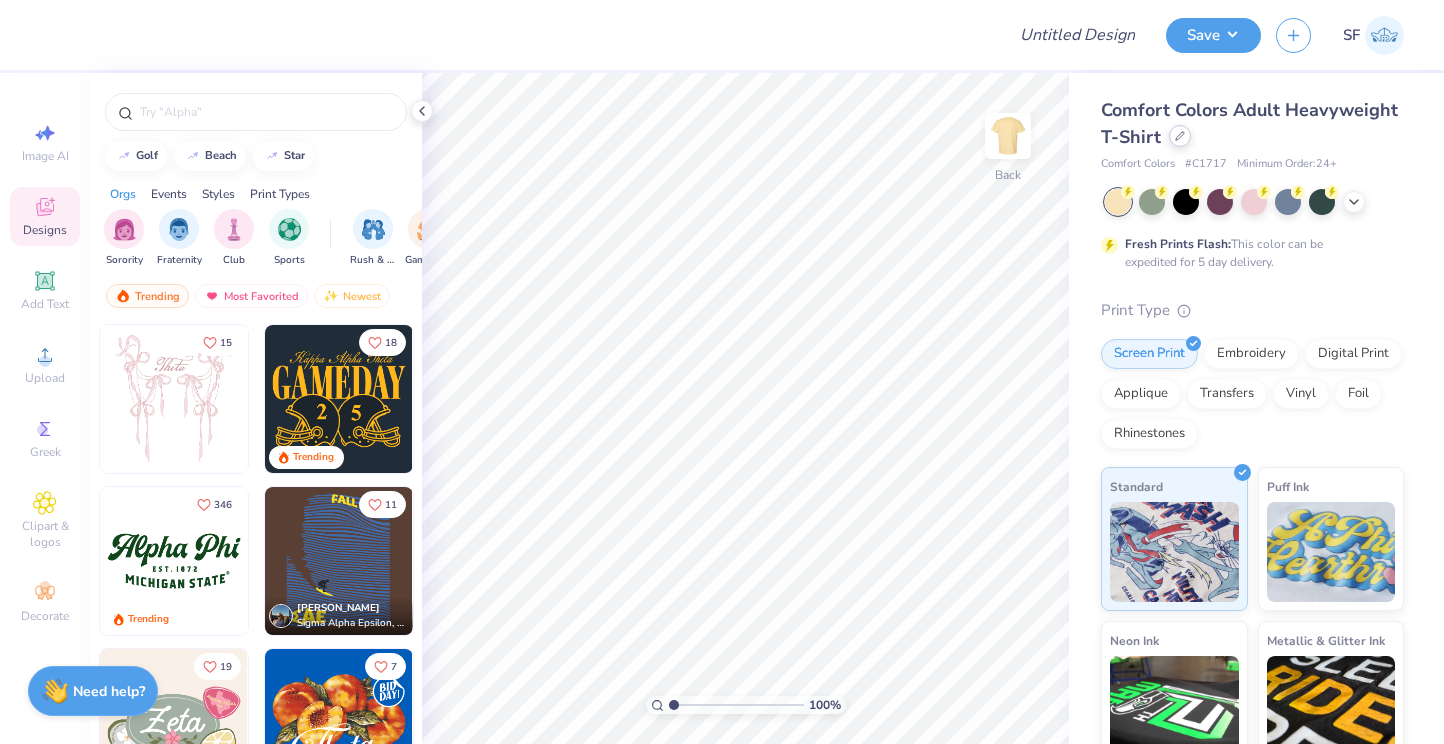 click at bounding box center [1180, 136] 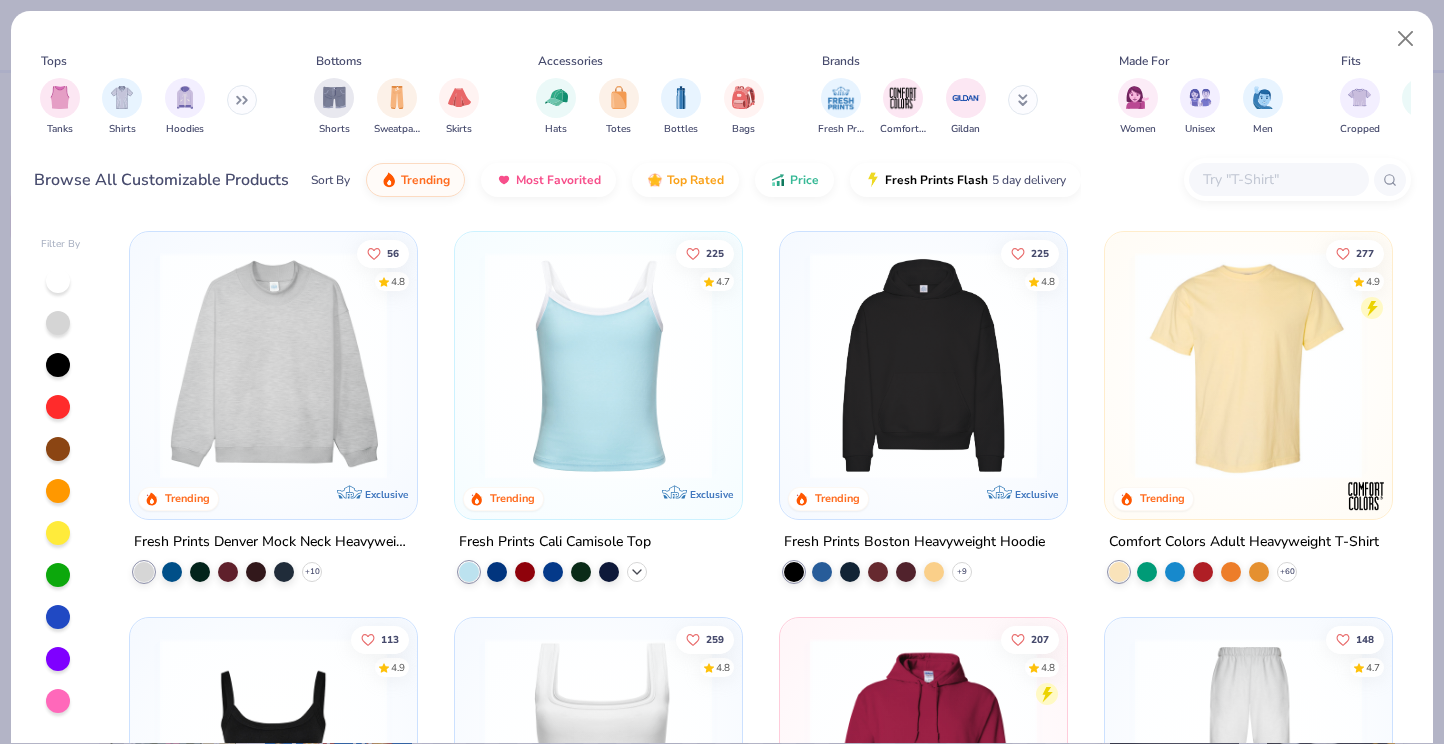 click at bounding box center (637, 572) 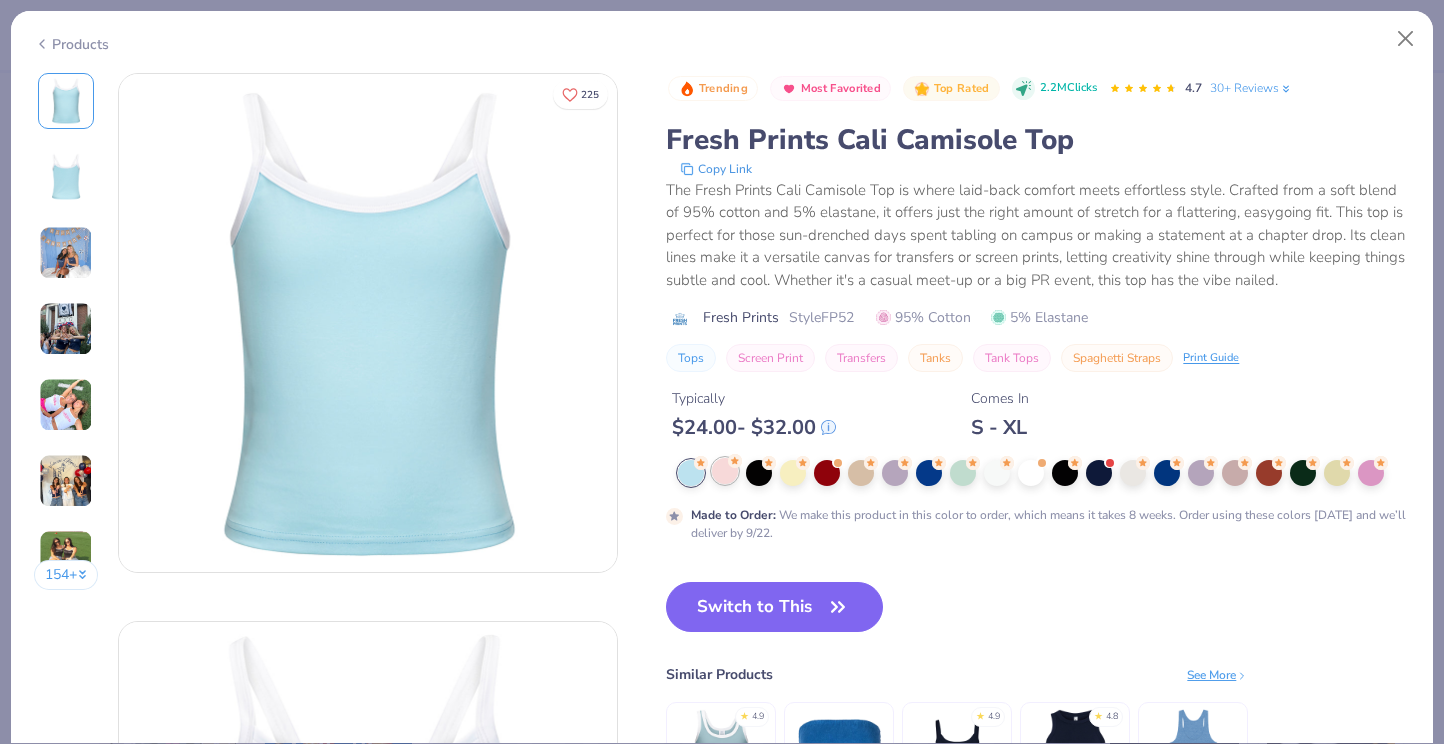 click at bounding box center [725, 471] 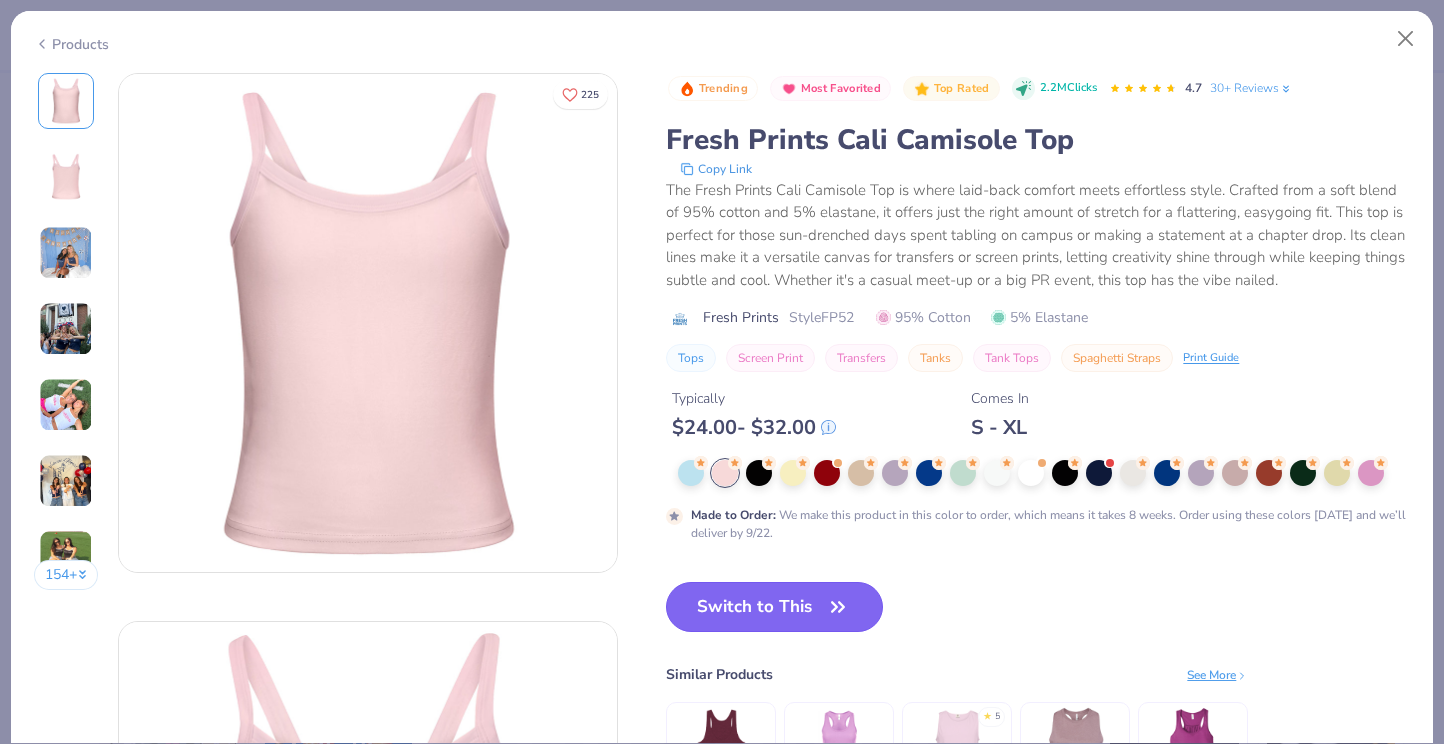 click on "Switch to This" at bounding box center (774, 607) 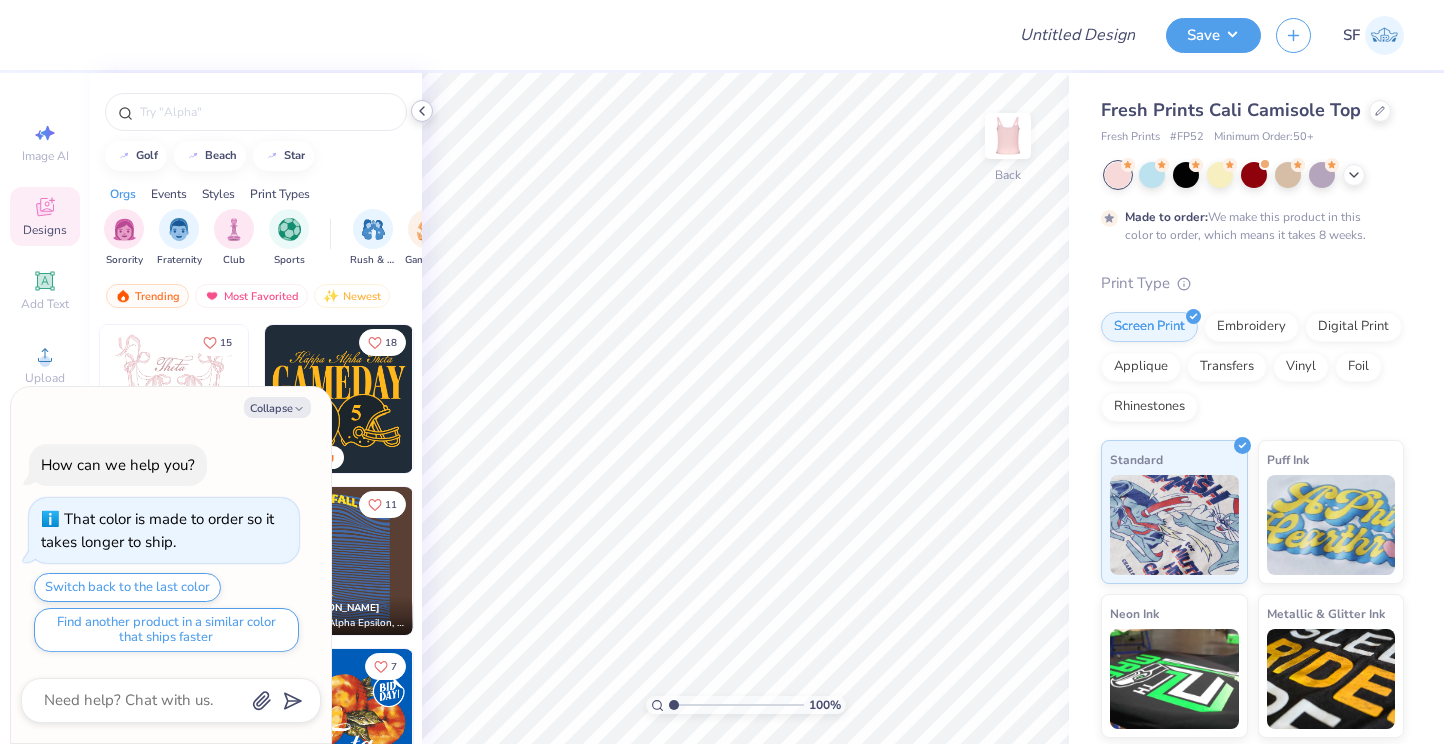 click 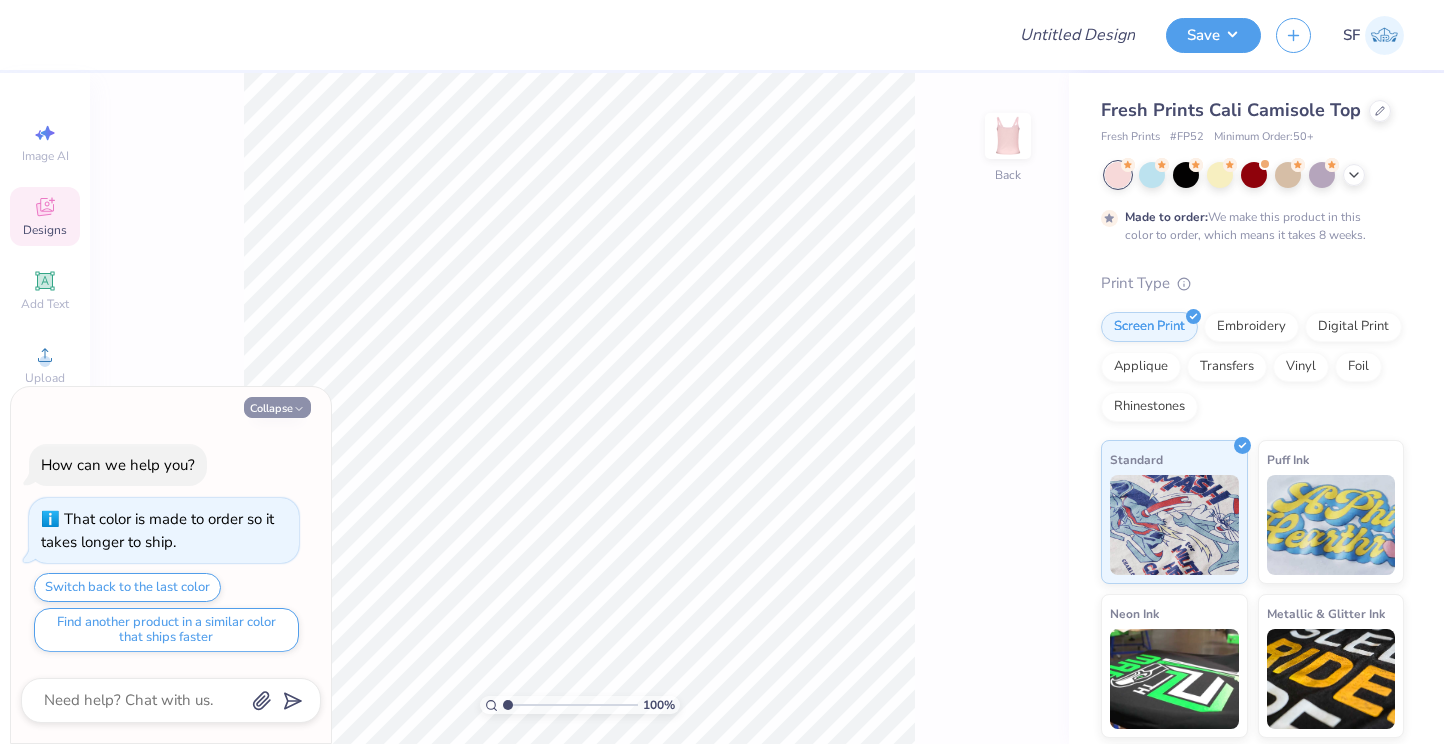 click on "Collapse" at bounding box center [277, 407] 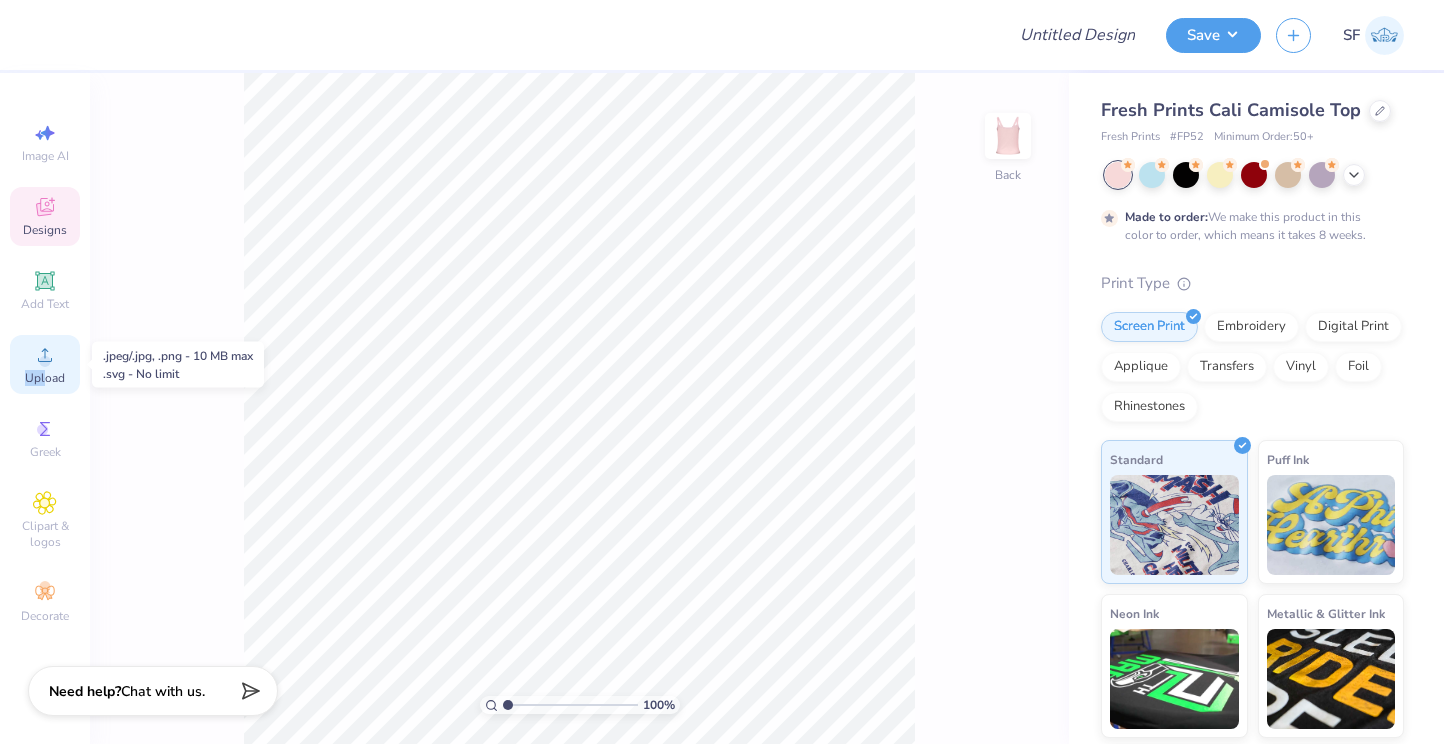 click on "Upload" at bounding box center [45, 378] 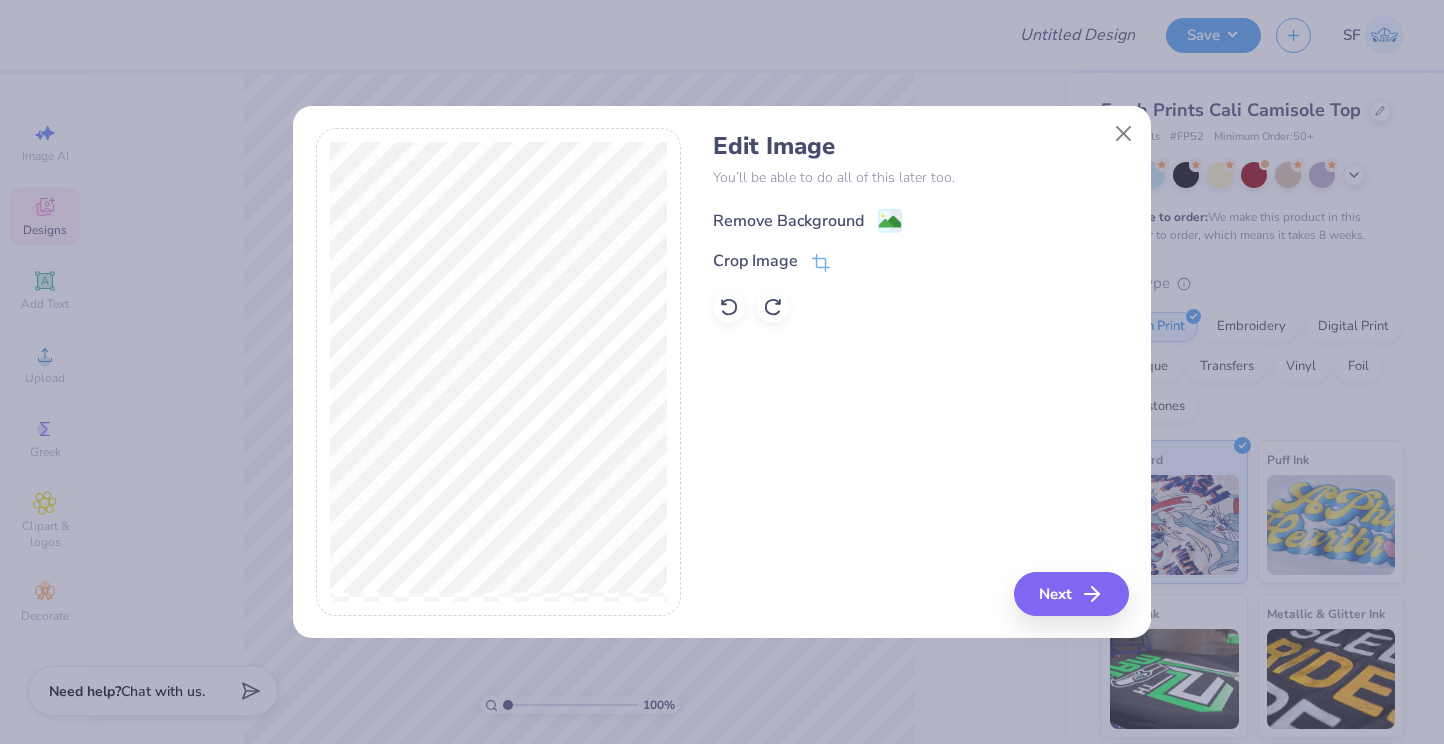 click on "Remove Background" at bounding box center [807, 220] 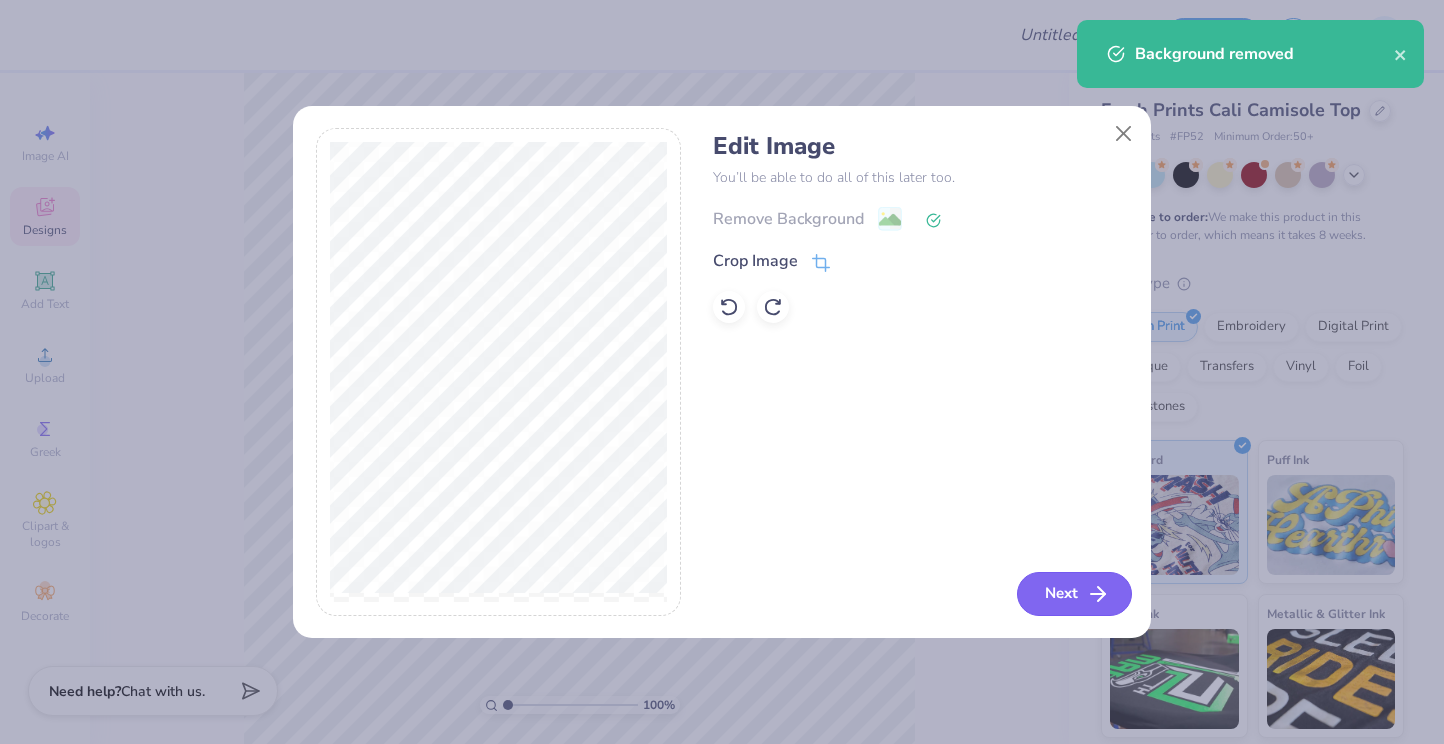 click on "Next" at bounding box center (1074, 594) 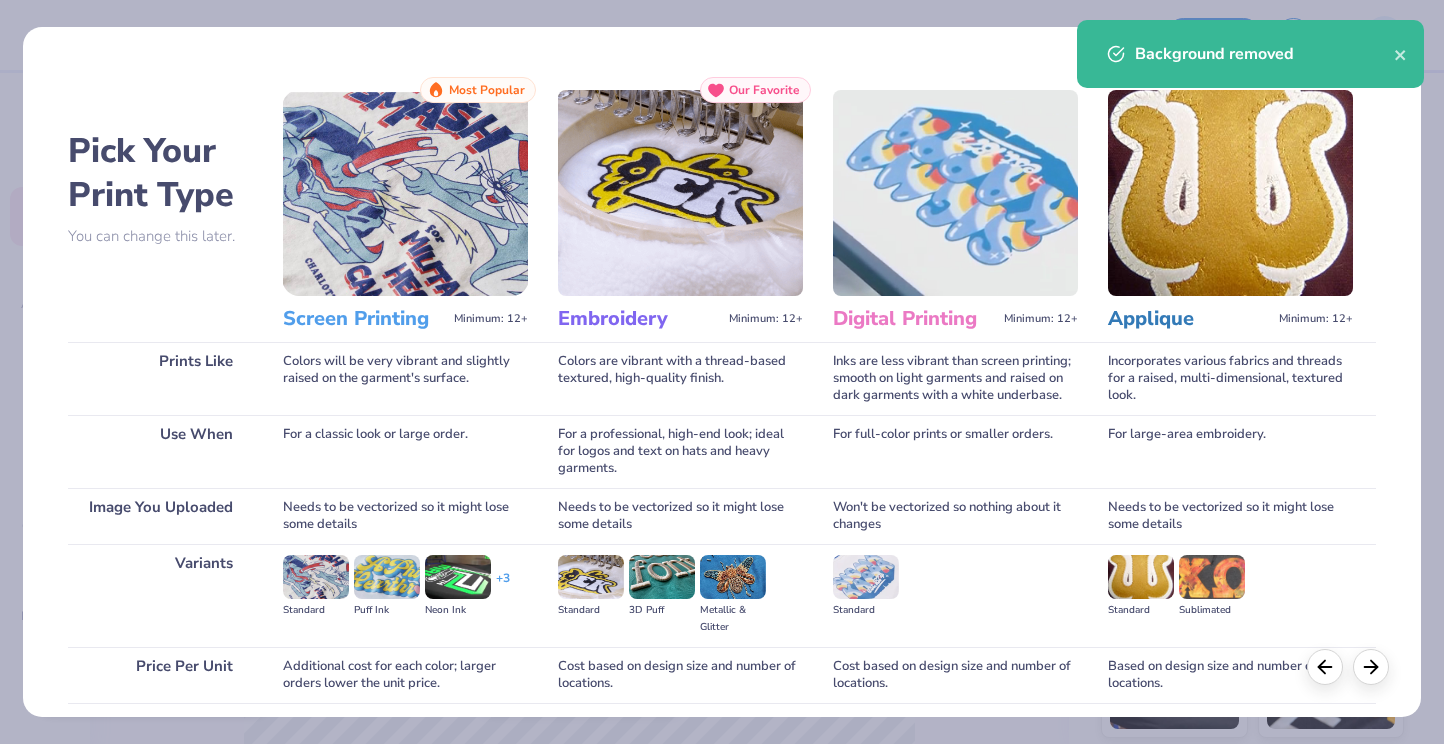 click on "Pick Your Print Type You can change this later. Prints Like Use When Image You Uploaded Variants Price Per Unit Screen Printing Minimum: 12+ Most Popular Colors will be very vibrant and slightly raised on the garment's surface. For a classic look or large order. Needs to be vectorized so it might lose some details Standard Puff Ink Neon Ink + 3 Additional cost for each color; larger orders lower the unit price. Screen Print We'll vectorize your image. Embroidery Minimum: 12+ Our Favorite Colors are vibrant with a thread-based textured, high-quality finish. For a professional, high-end look; ideal for logos and text on hats and heavy garments. Needs to be vectorized so it might lose some details Standard 3D Puff Metallic & Glitter Cost based on design size and number of locations. Embroidery We'll vectorize your image. Digital Printing Minimum: 12+ Inks are less vibrant than screen printing; smooth on light garments and raised on dark garments with a white underbase. For full-color prints or smaller orders. +" at bounding box center (722, 443) 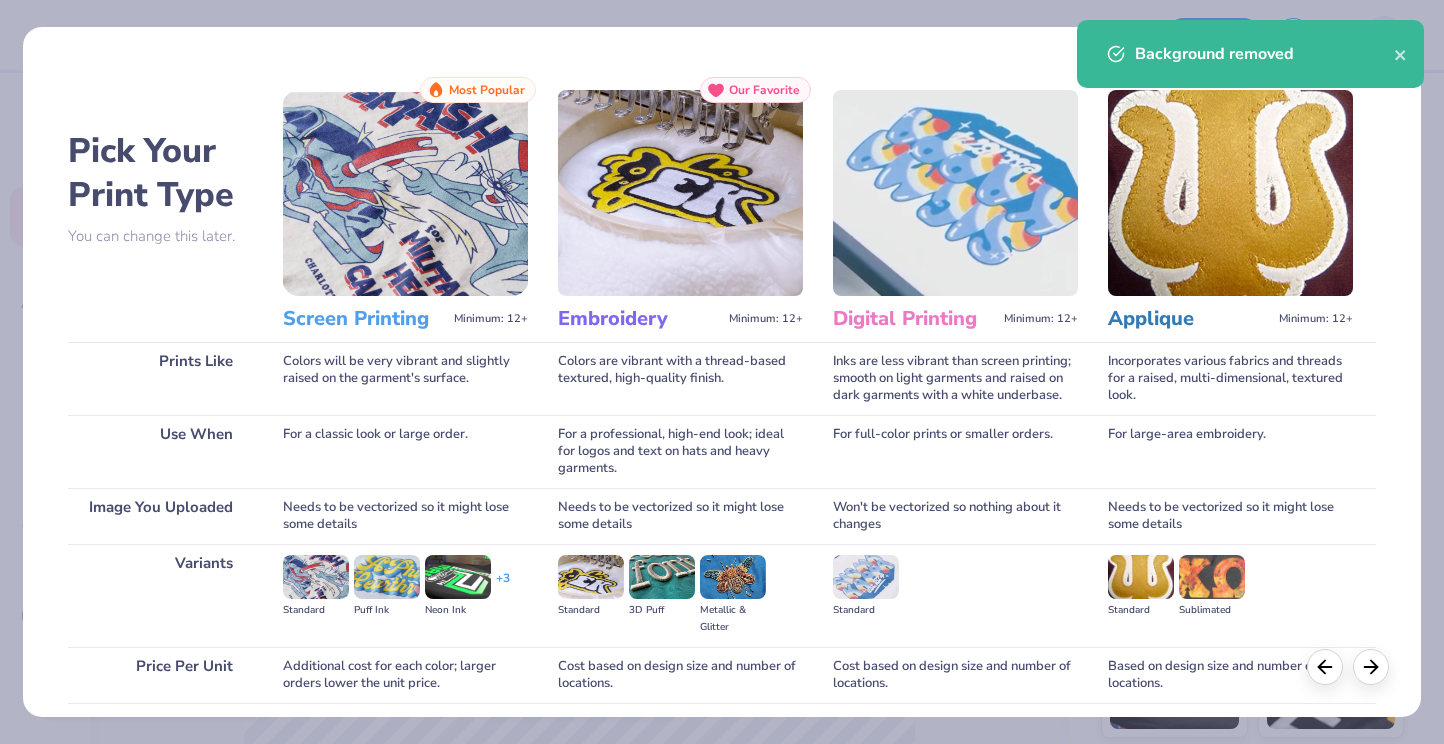 scroll, scrollTop: 153, scrollLeft: 0, axis: vertical 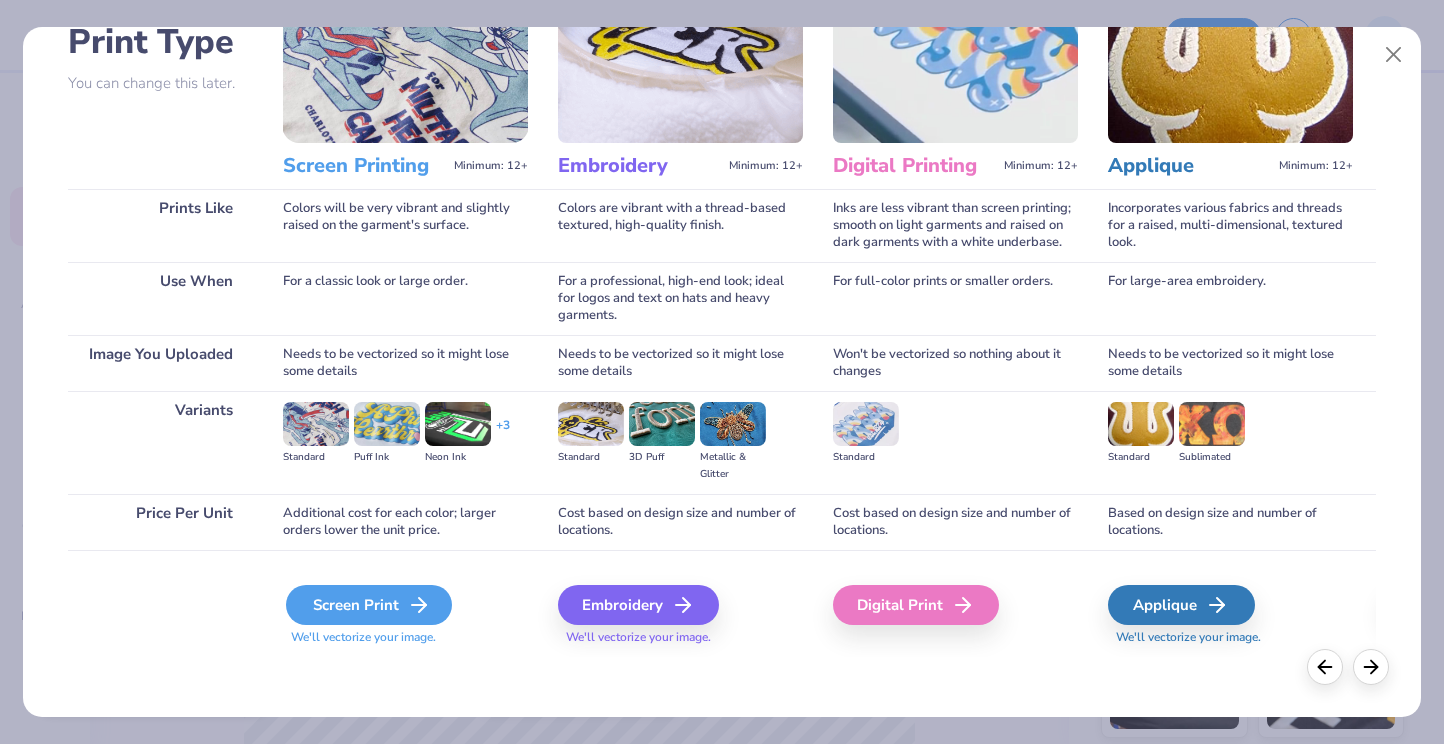 click 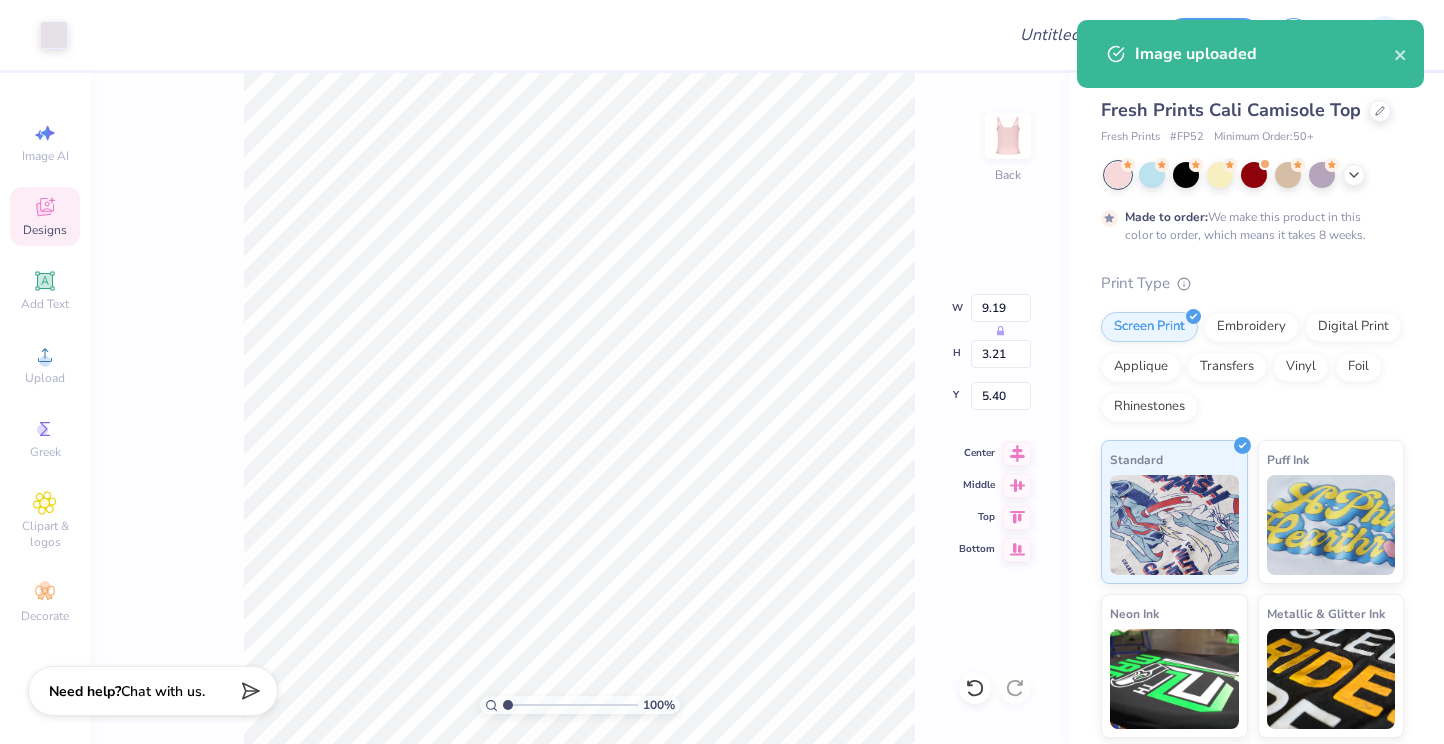 type on "2.07" 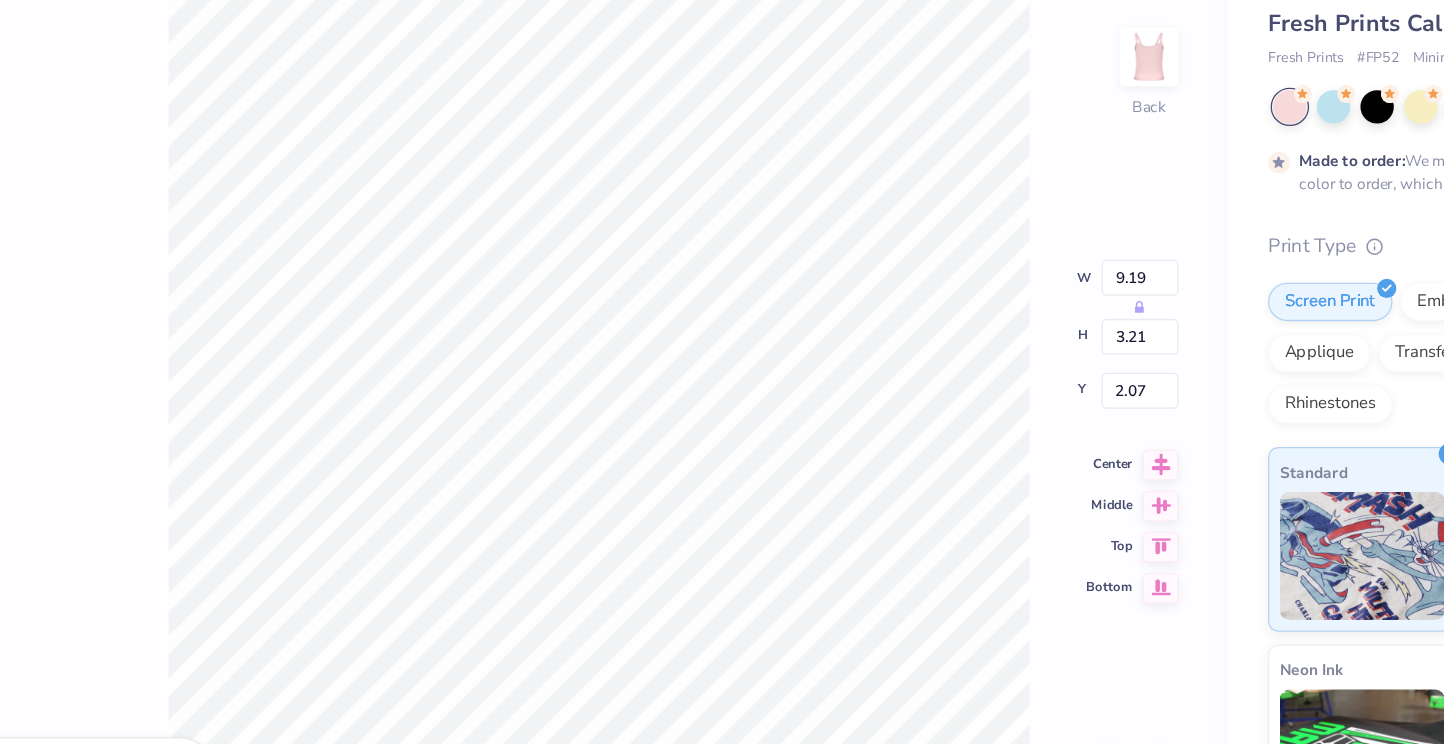type on "2.06" 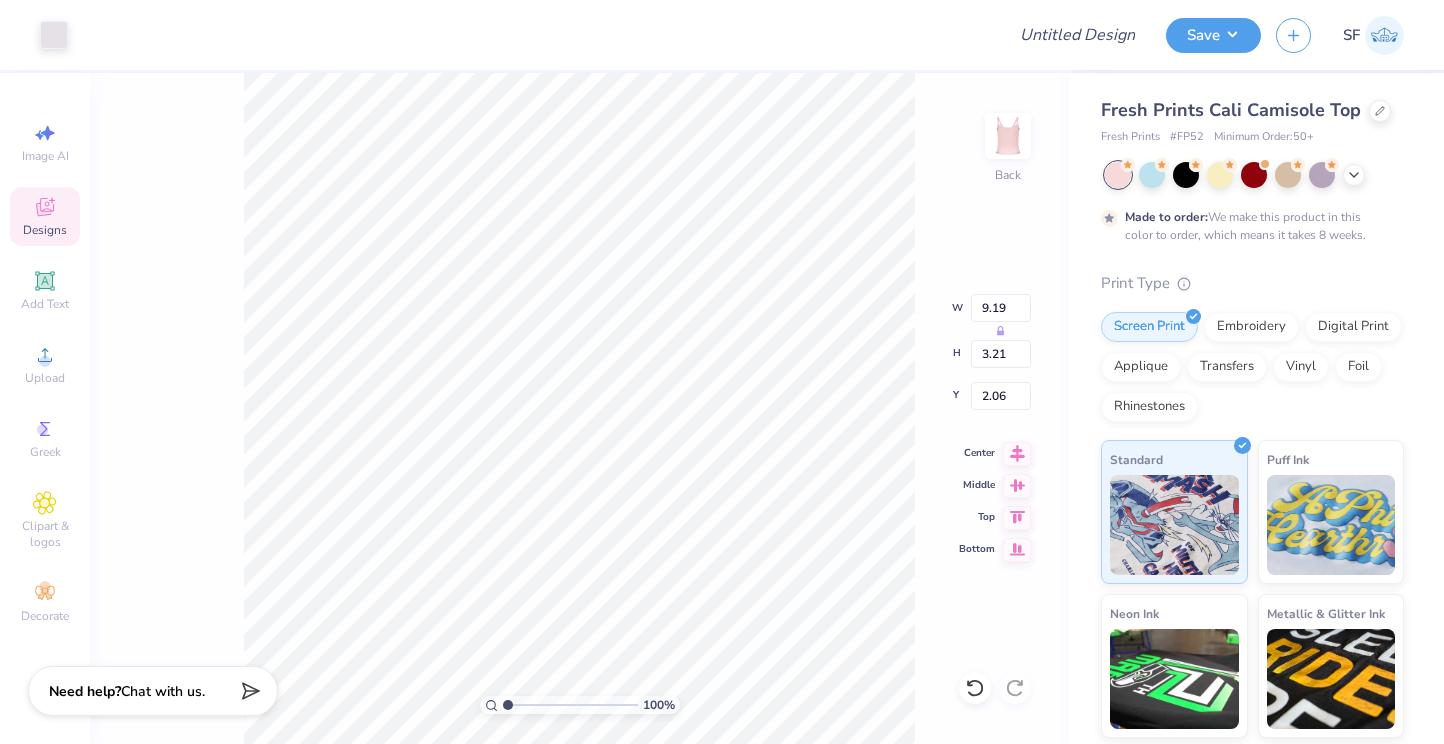click on "Designs" at bounding box center (45, 216) 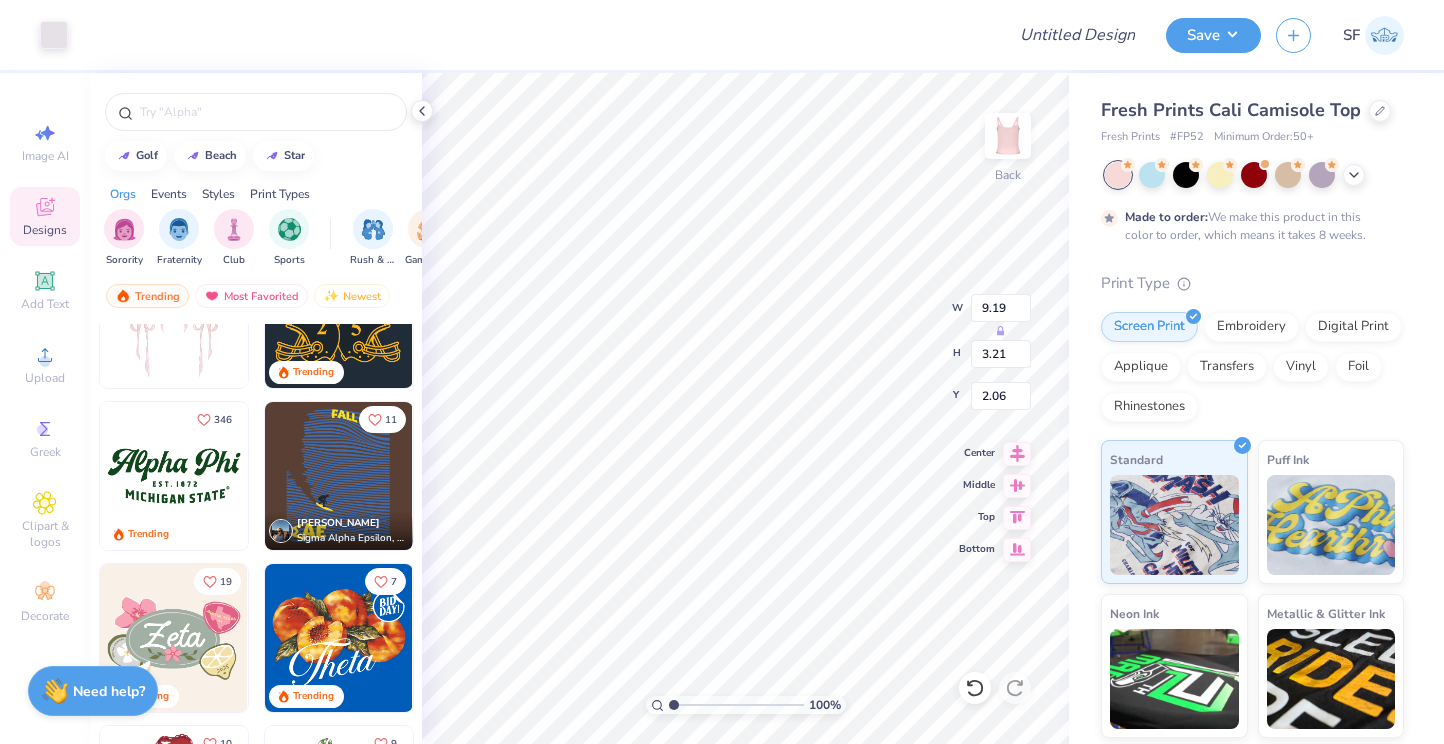 scroll, scrollTop: 53, scrollLeft: 0, axis: vertical 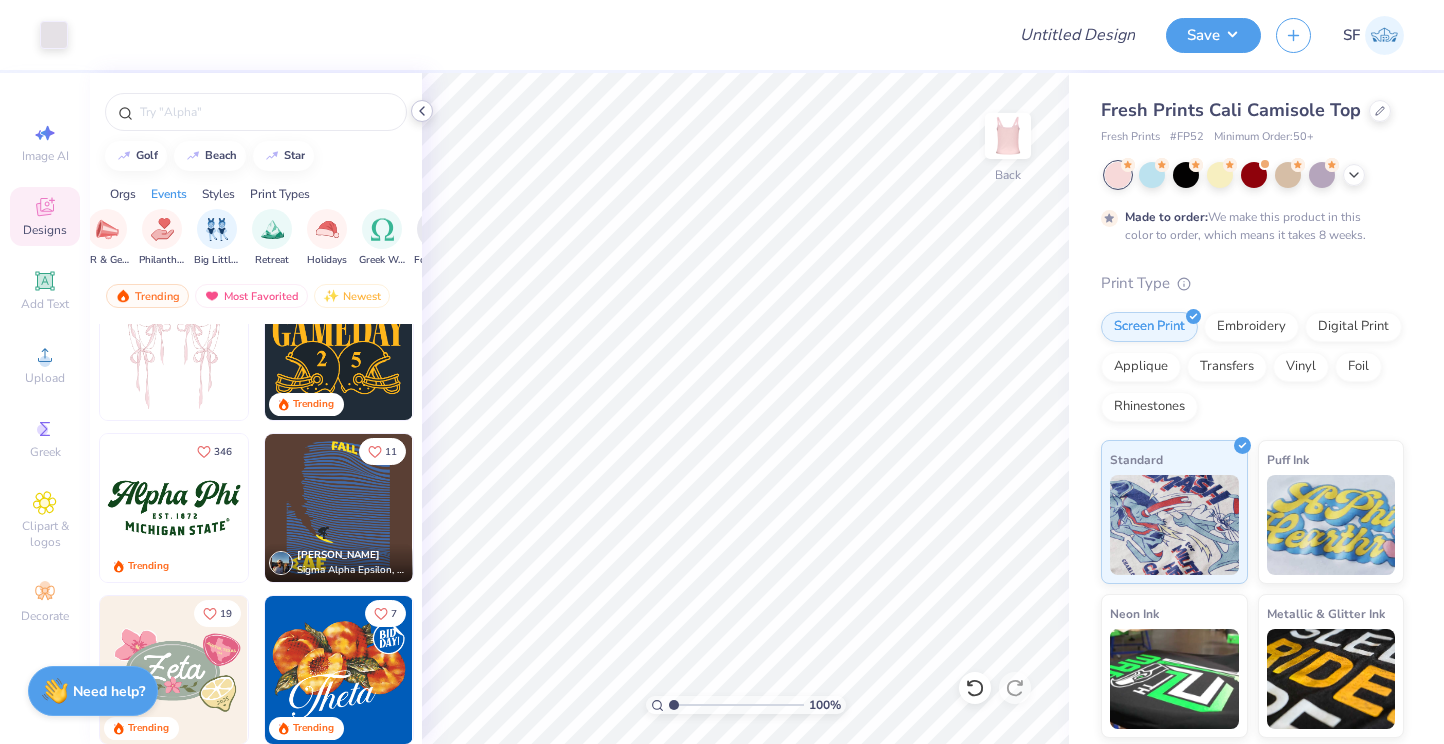 click 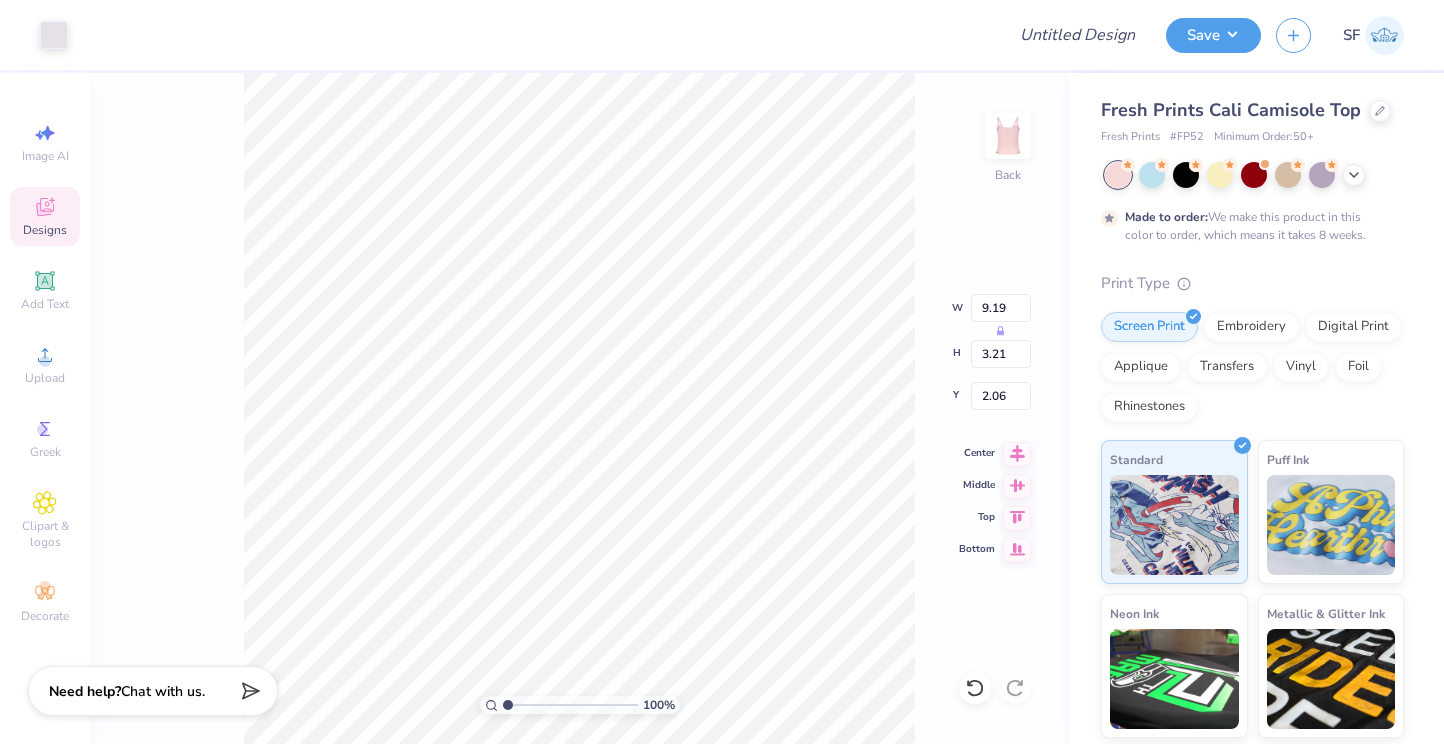 type on "2.07" 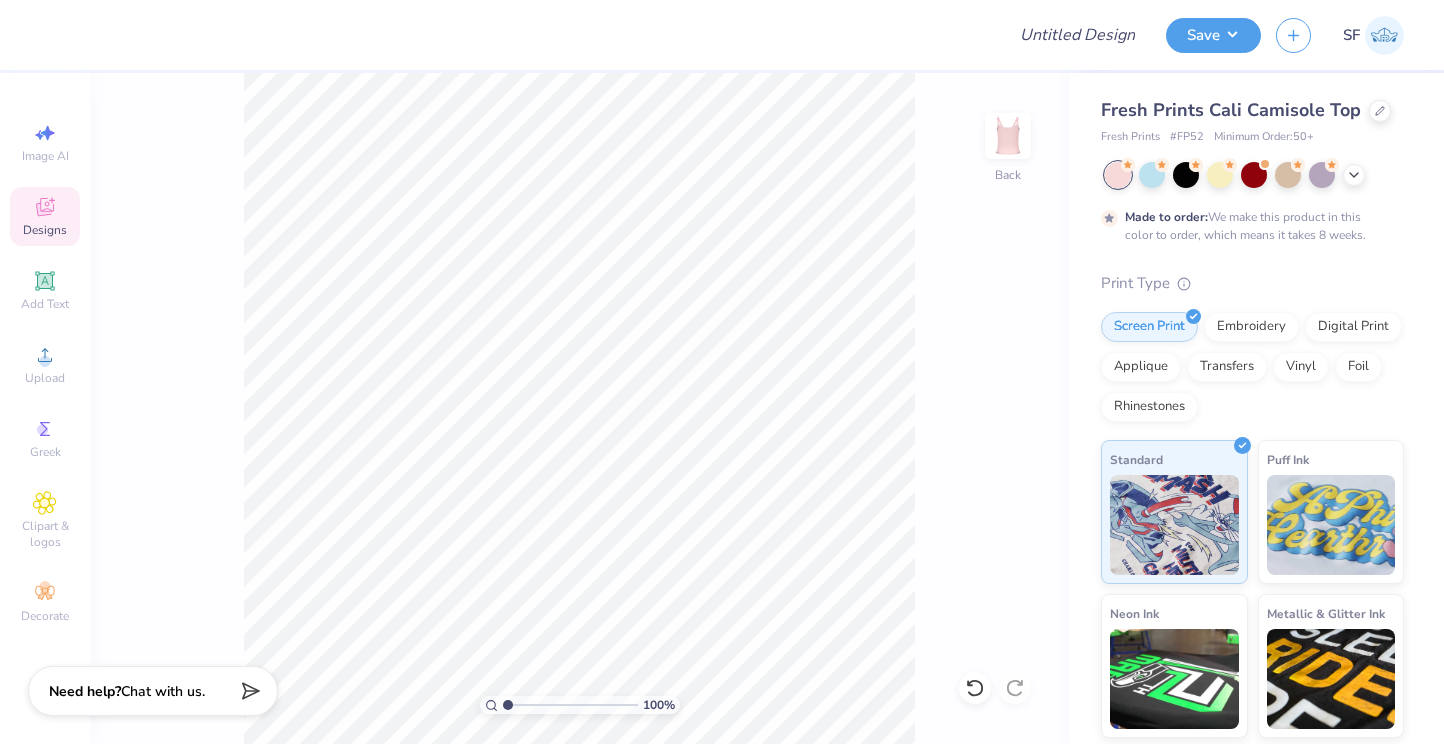 click on "Designs" at bounding box center [45, 230] 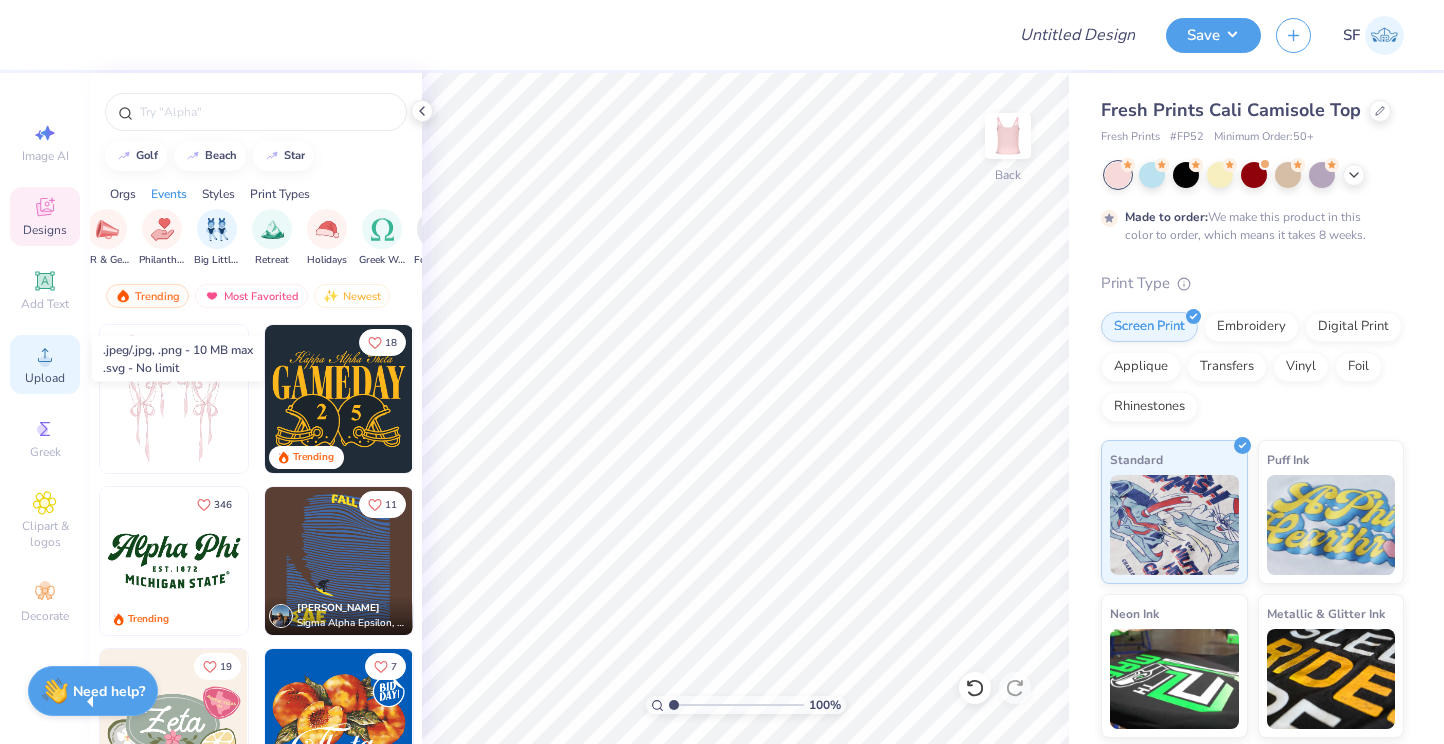 click on "Upload" at bounding box center [45, 378] 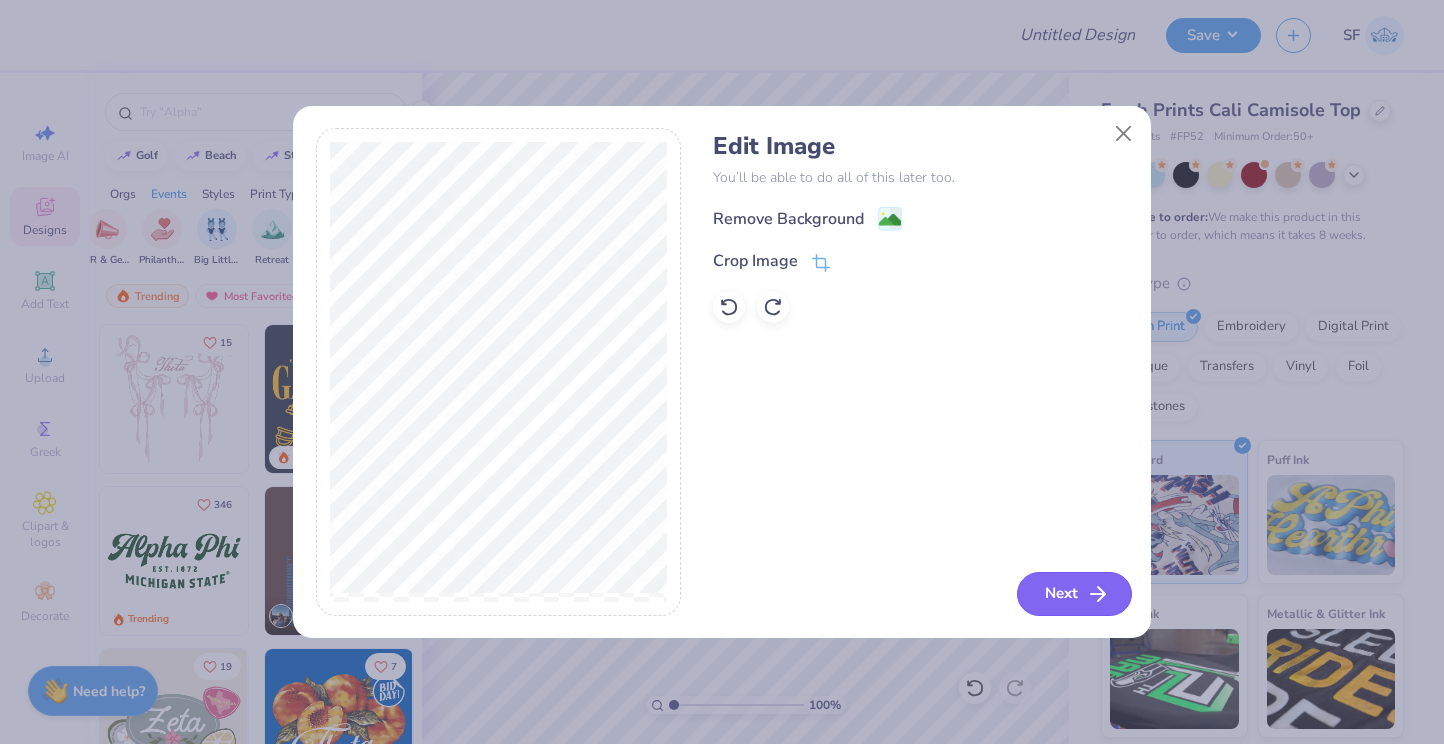 click on "Next" at bounding box center [1074, 594] 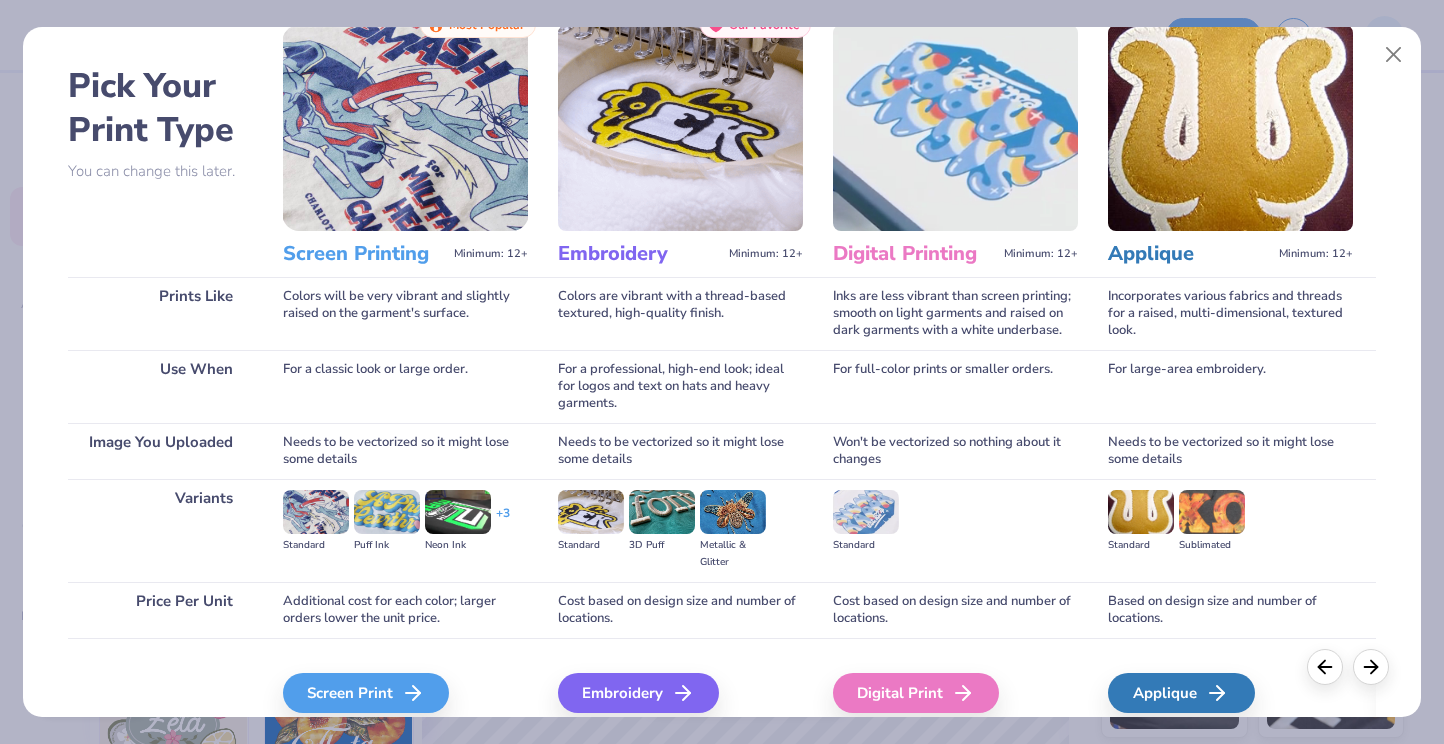scroll, scrollTop: 153, scrollLeft: 0, axis: vertical 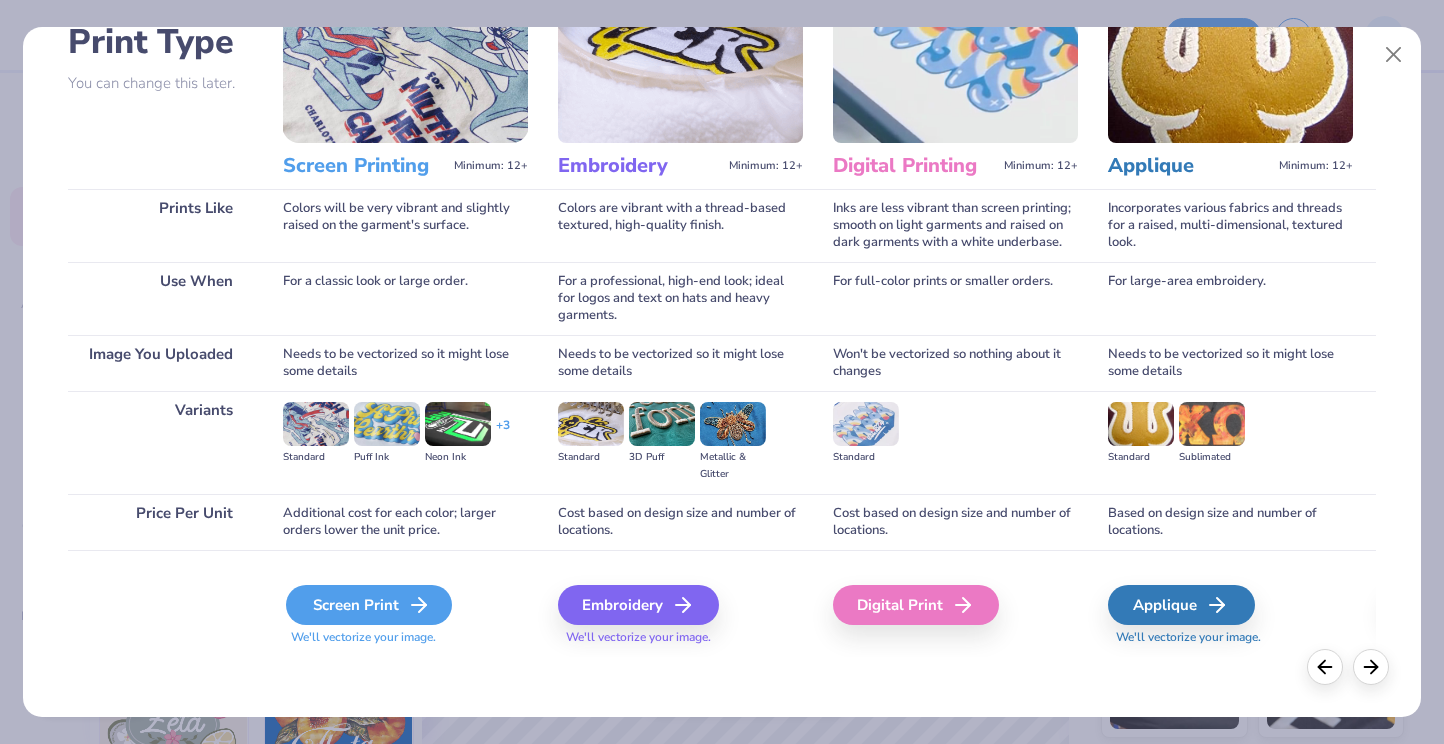 click on "Screen Print" at bounding box center [369, 605] 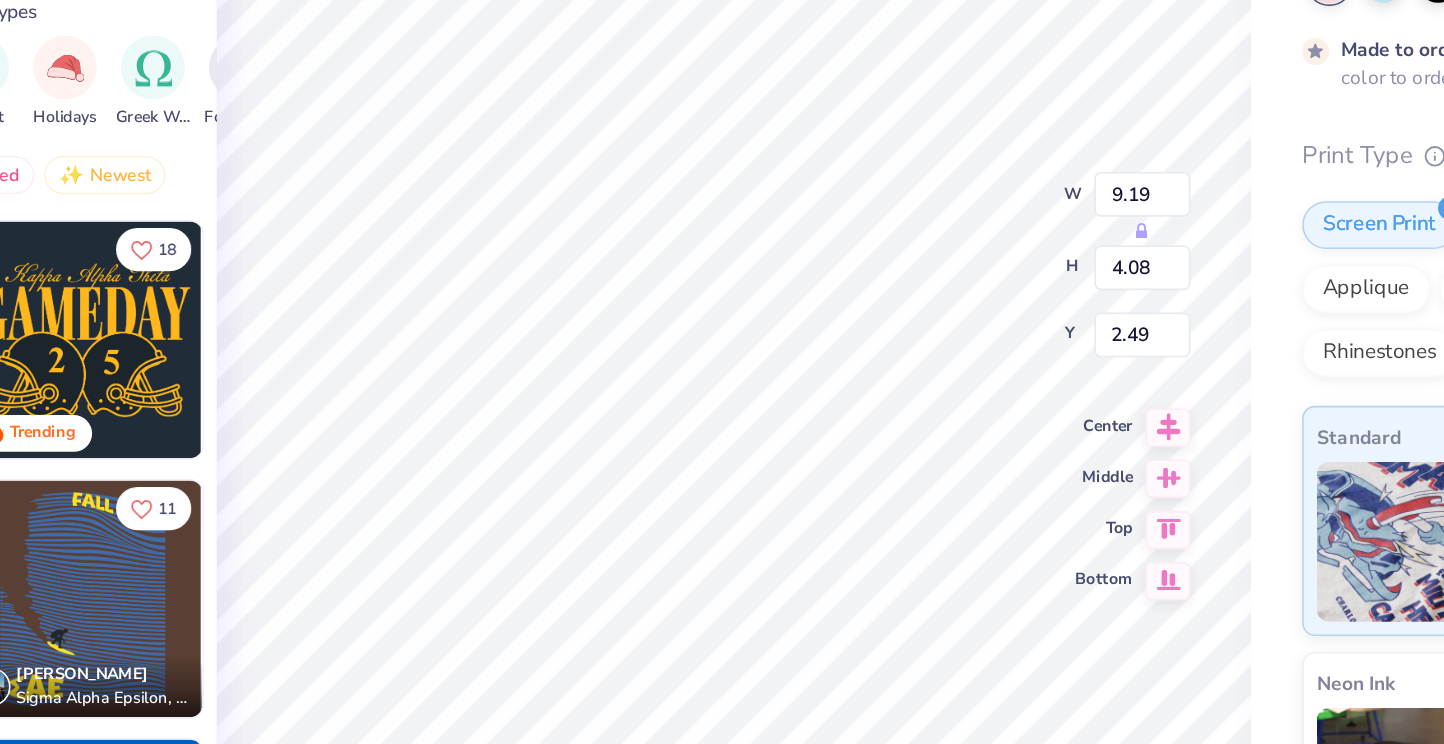 type on "2.49" 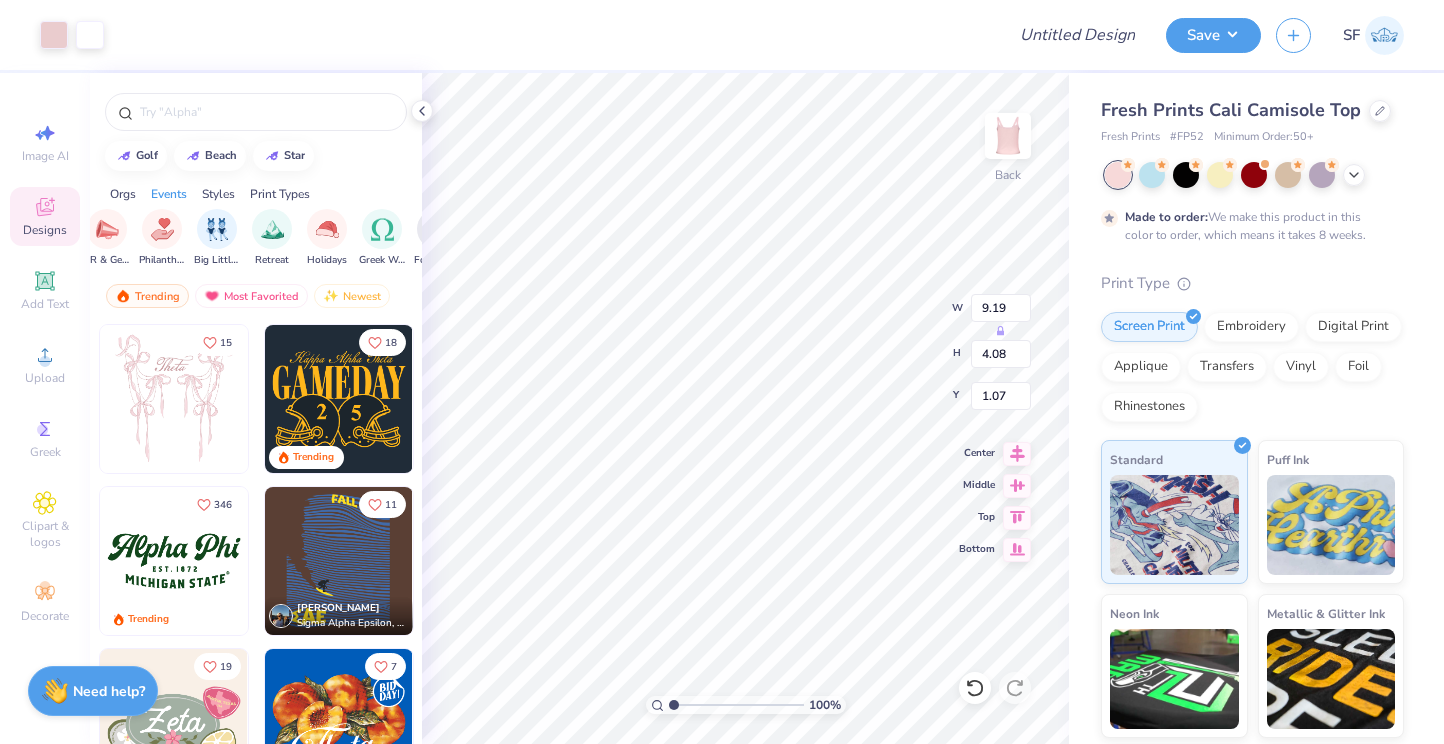 type on "1.07" 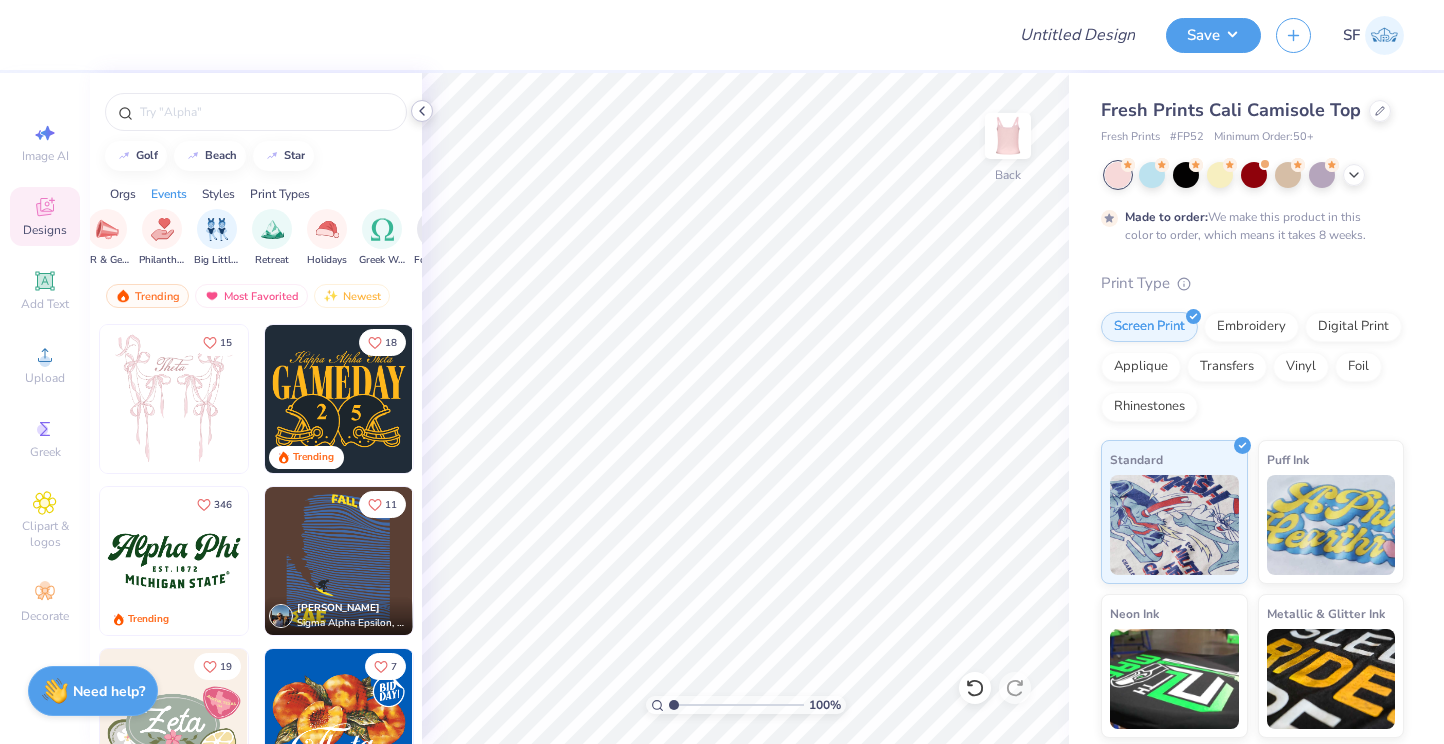 click 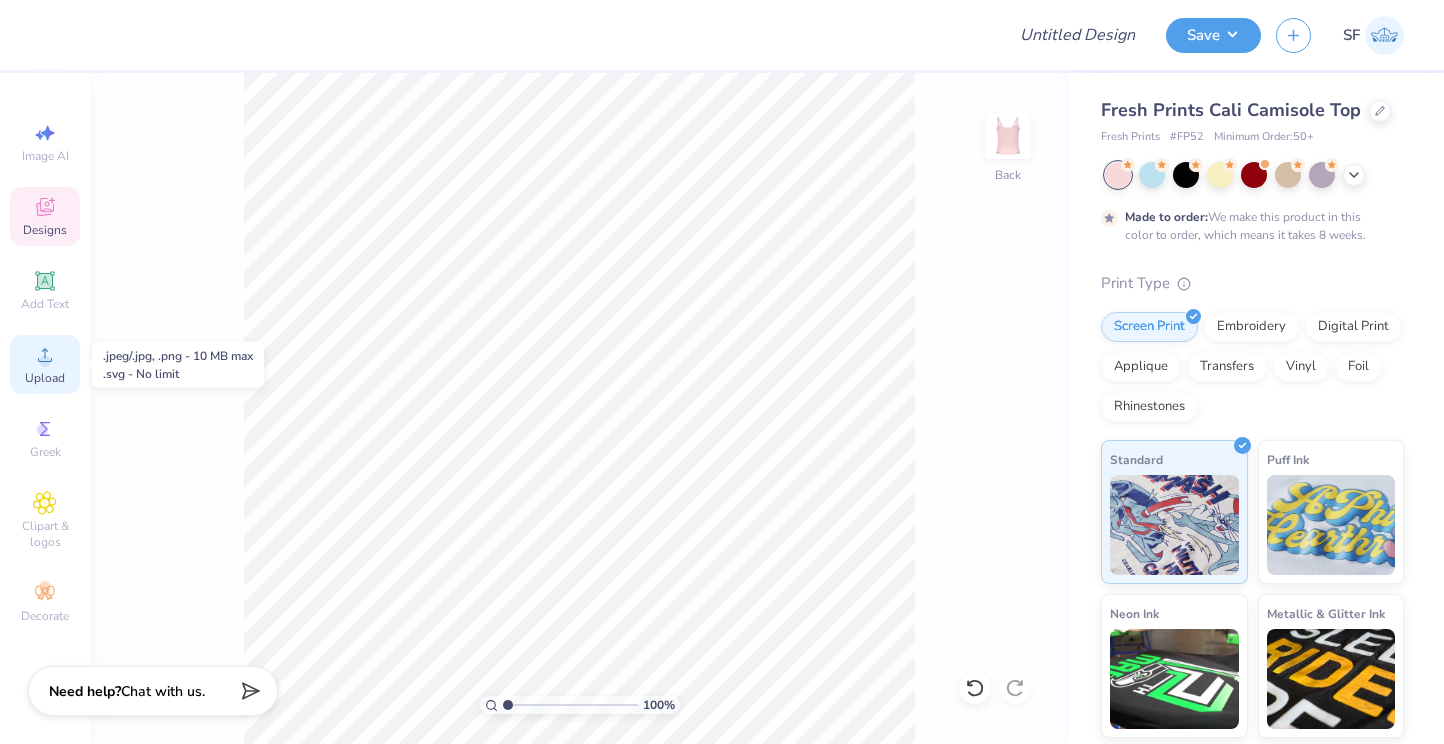 click 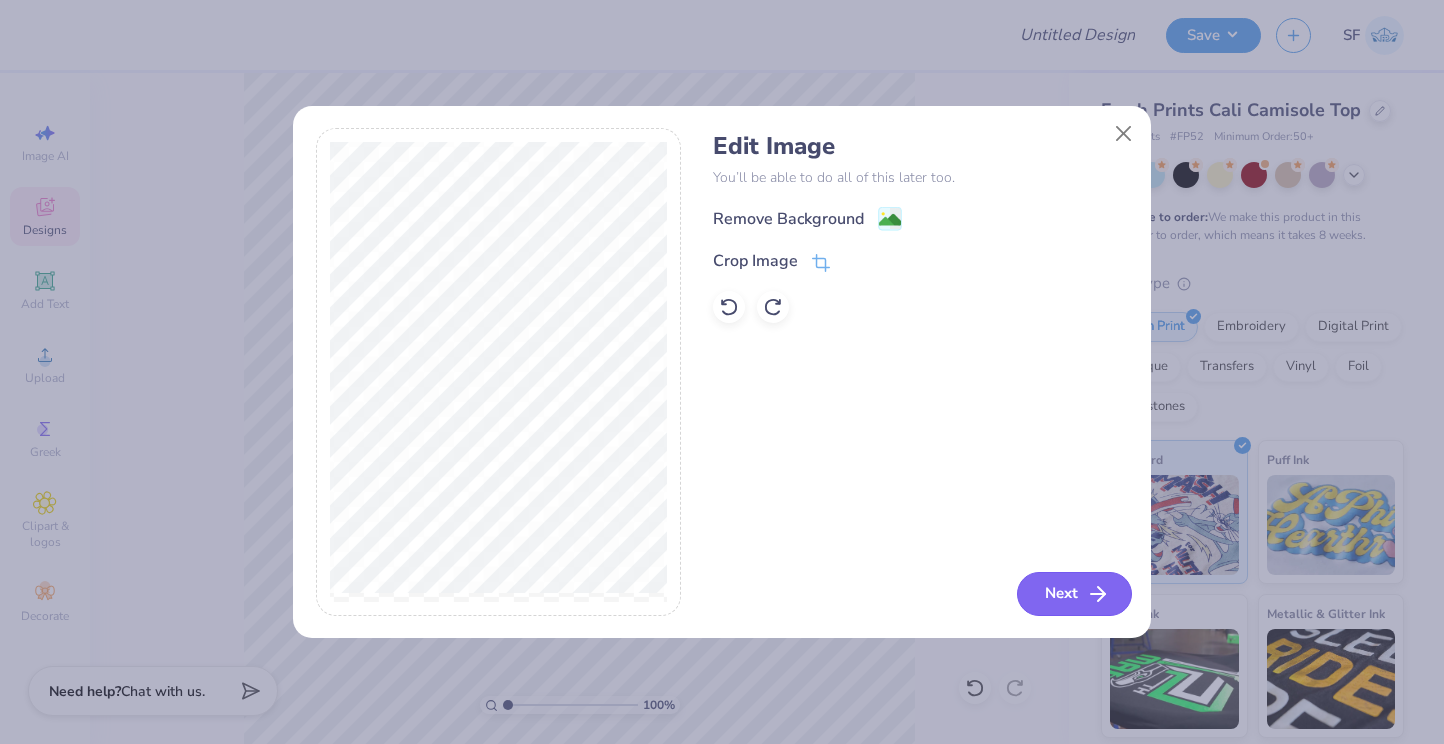 click on "Next" at bounding box center [1074, 594] 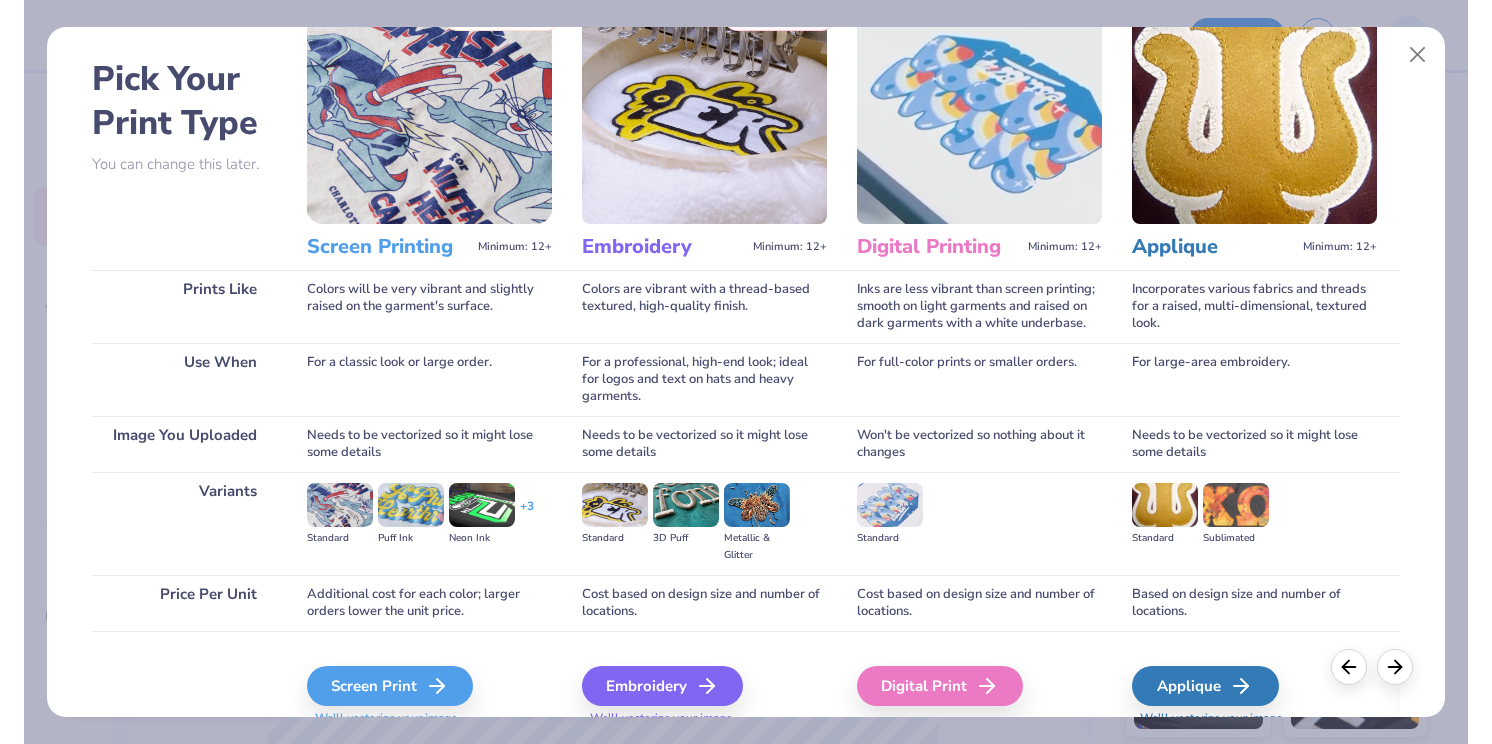 scroll, scrollTop: 153, scrollLeft: 0, axis: vertical 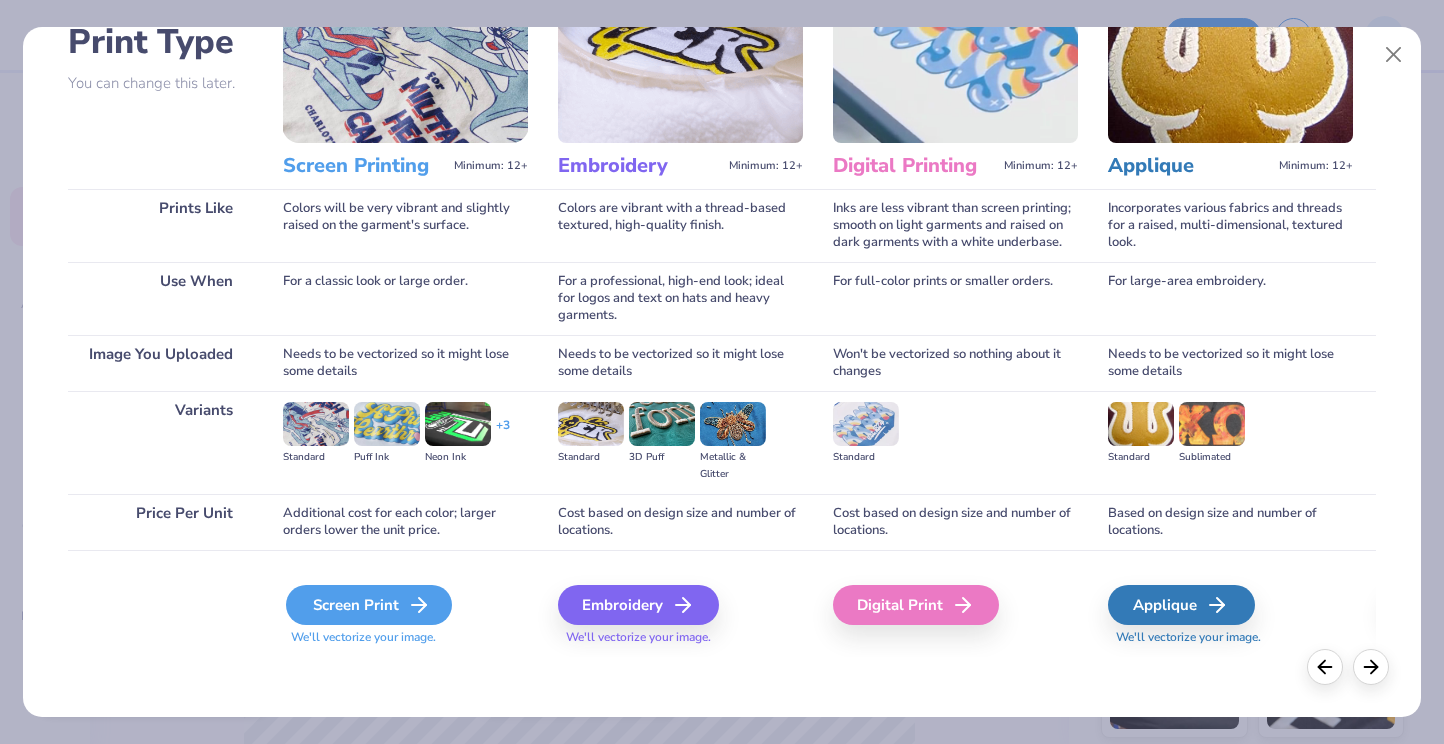 click 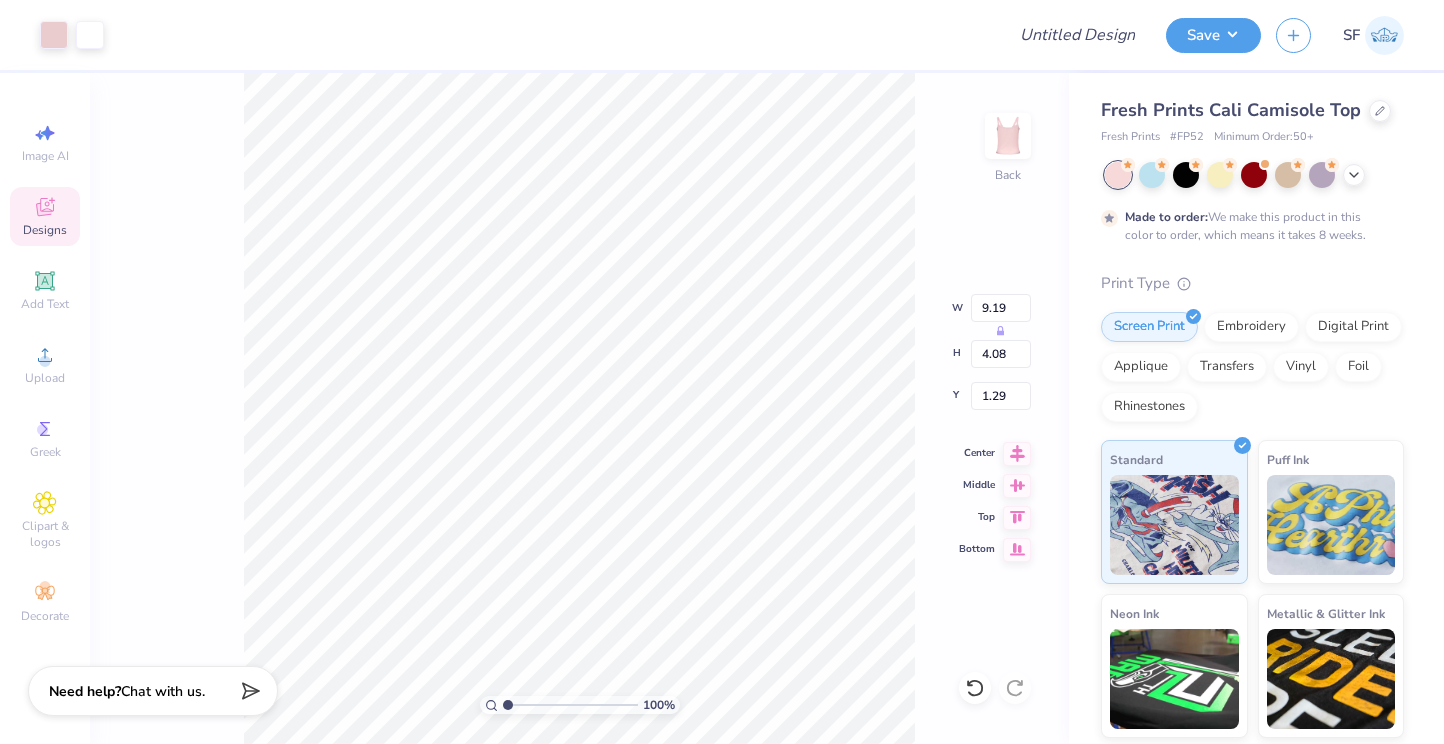type on "1.65" 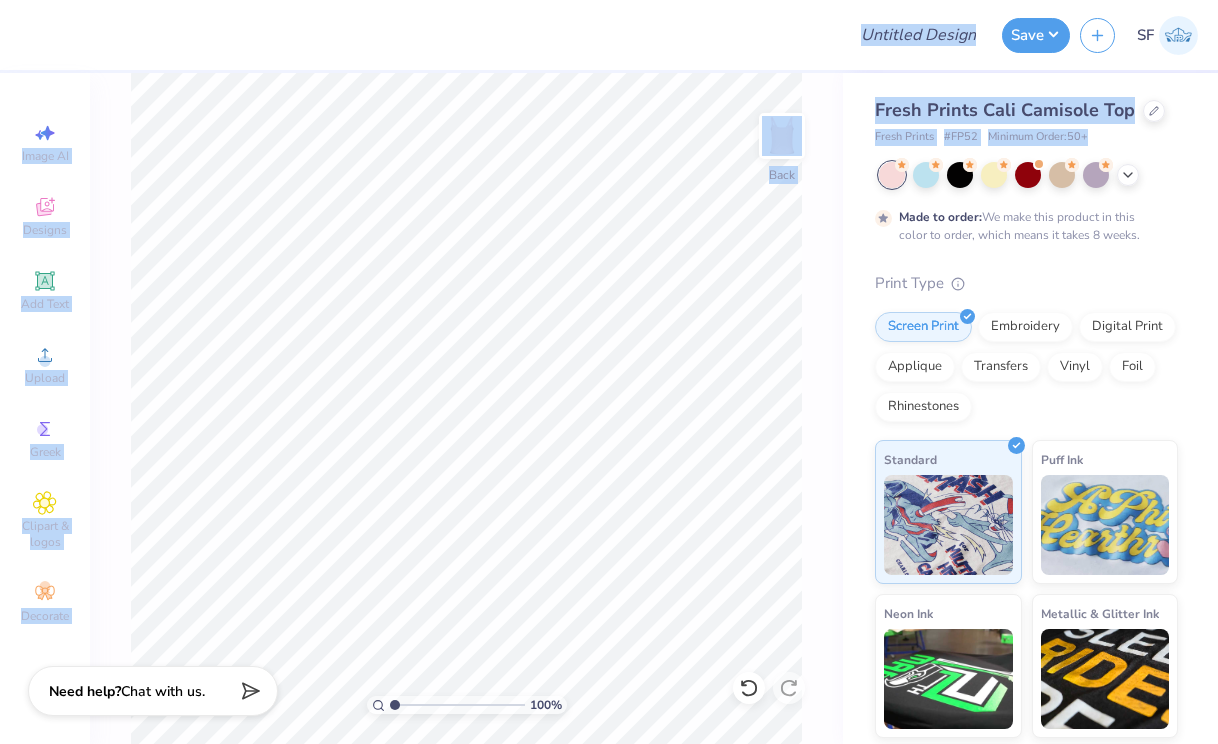 drag, startPoint x: 1215, startPoint y: 172, endPoint x: 1463, endPoint y: 123, distance: 252.79439 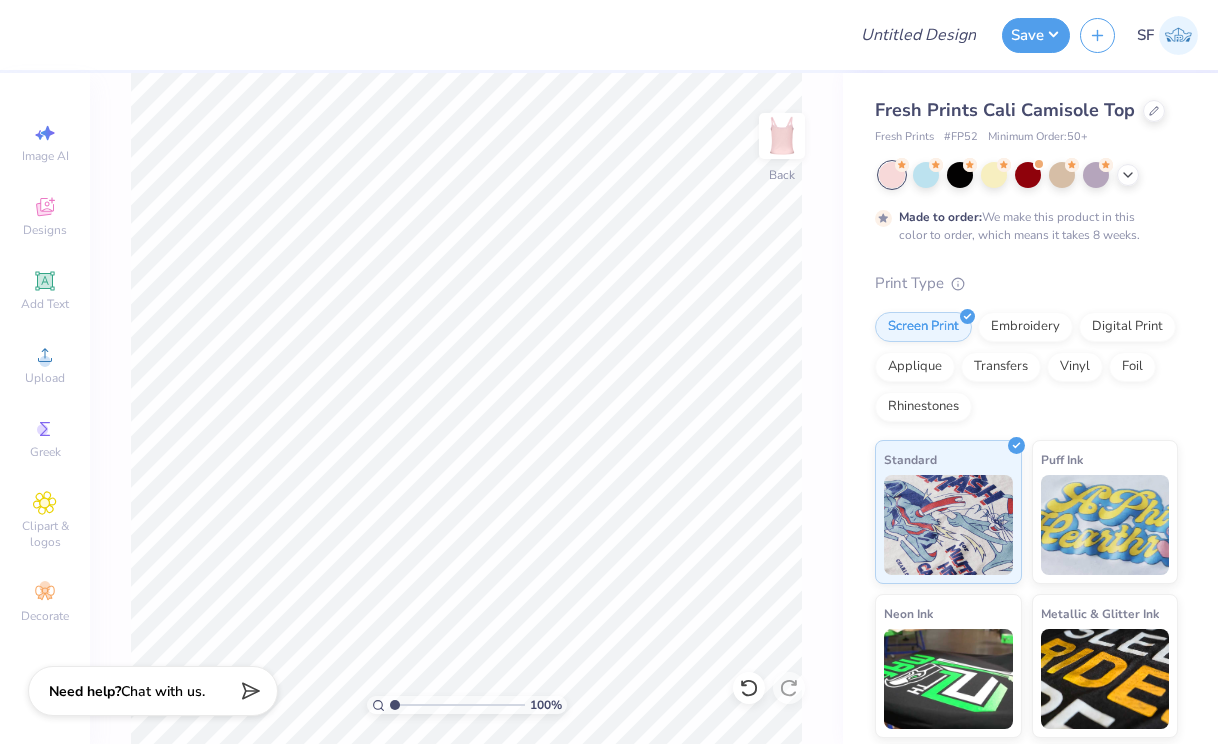 click on "100  % Back" at bounding box center [466, 408] 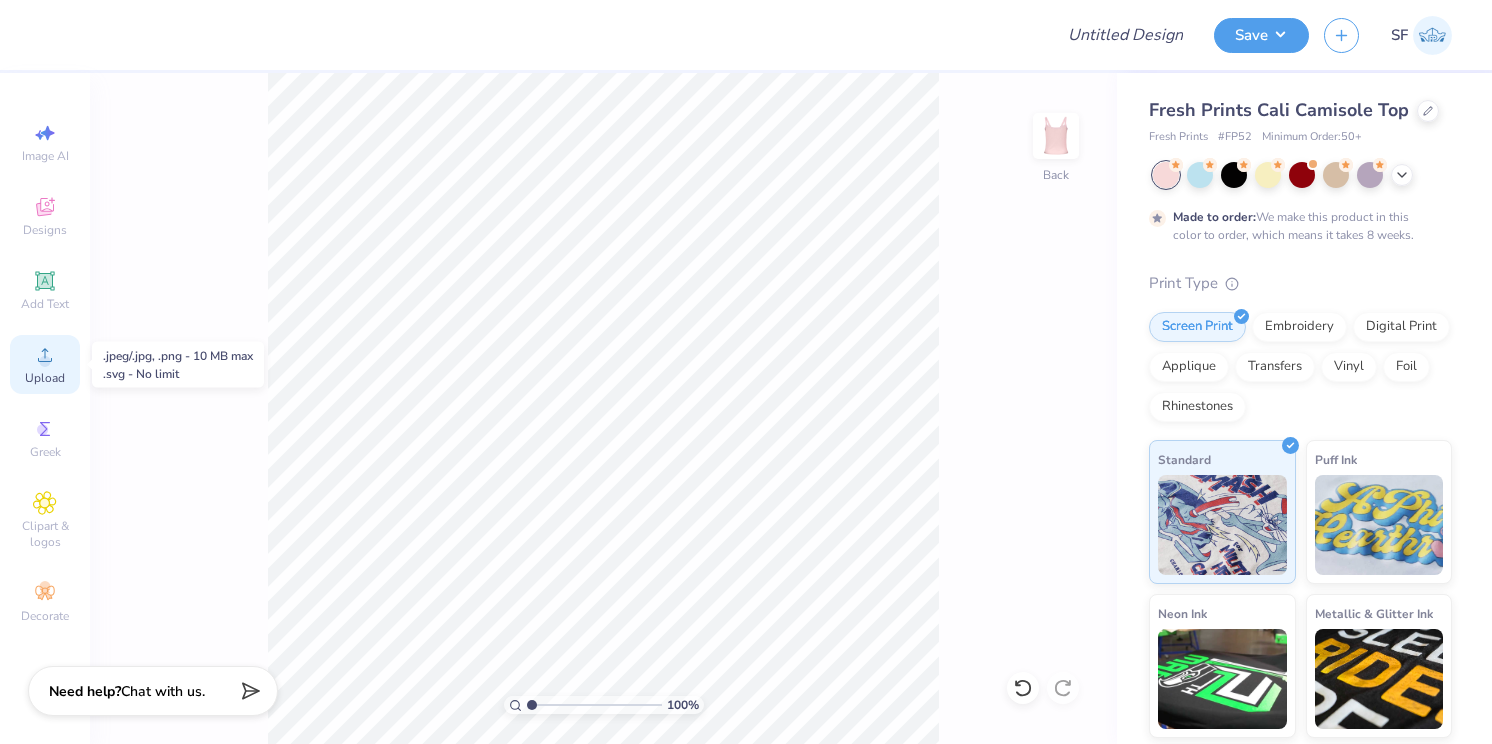 click on "Upload" at bounding box center [45, 378] 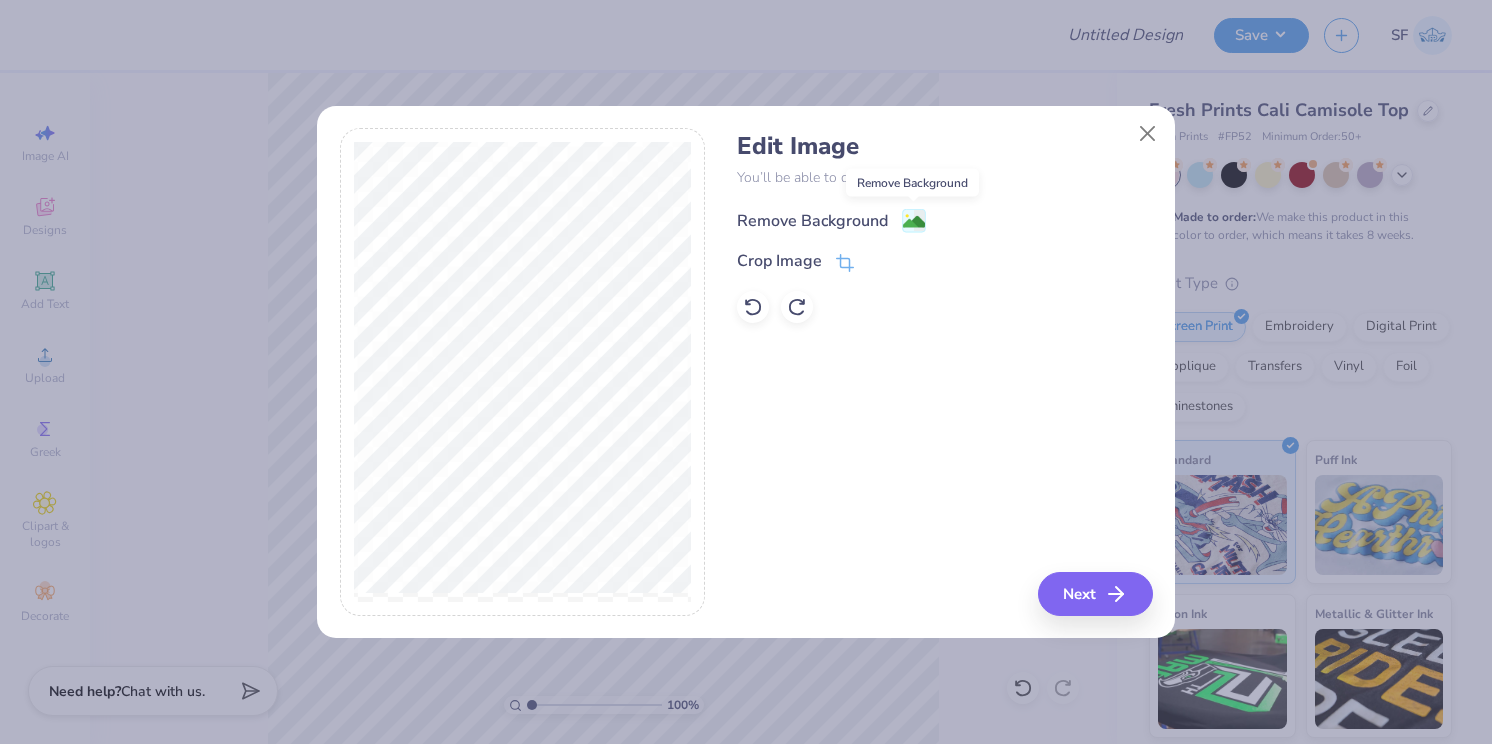 click 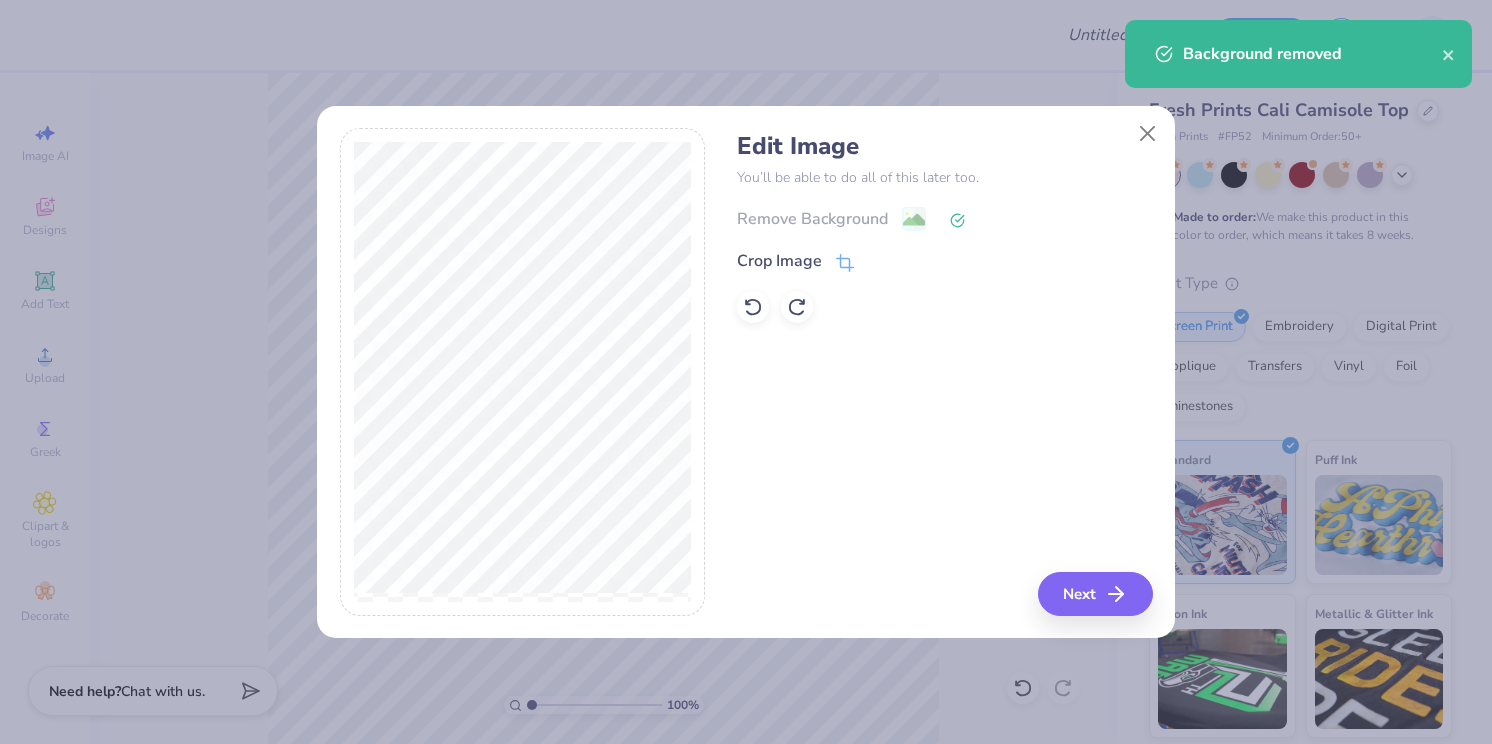 click on "Remove Background" at bounding box center [944, 218] 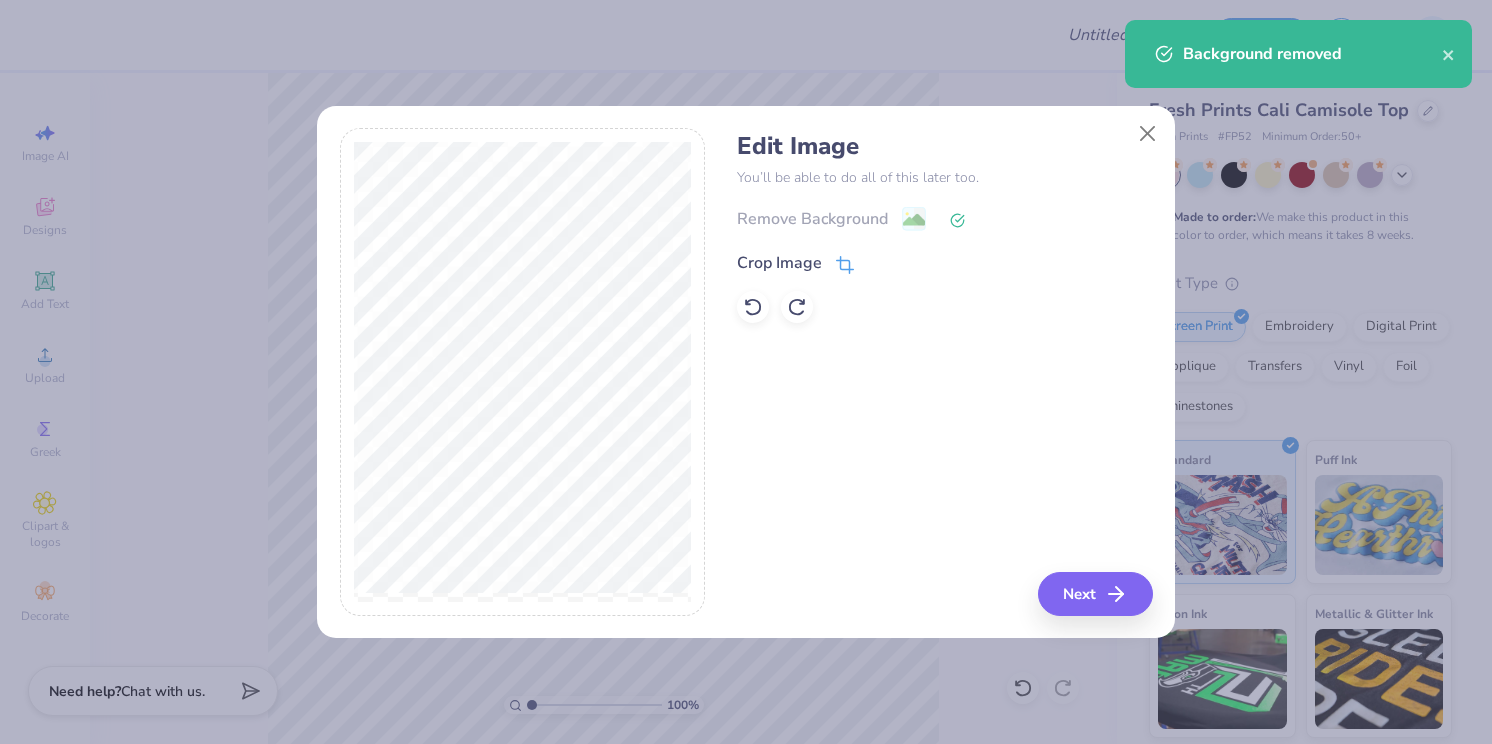 click 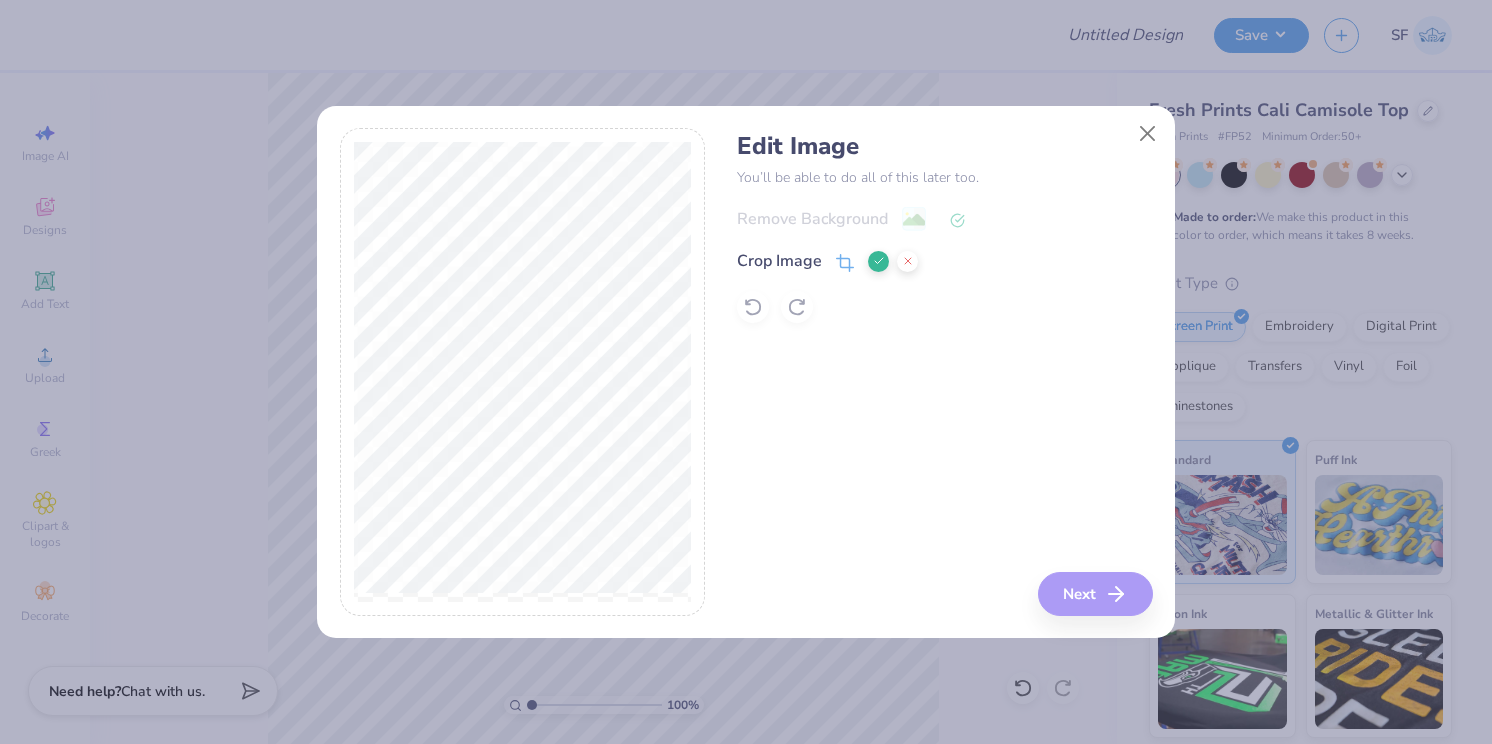 click on "Remove Background Crop Image" at bounding box center [944, 264] 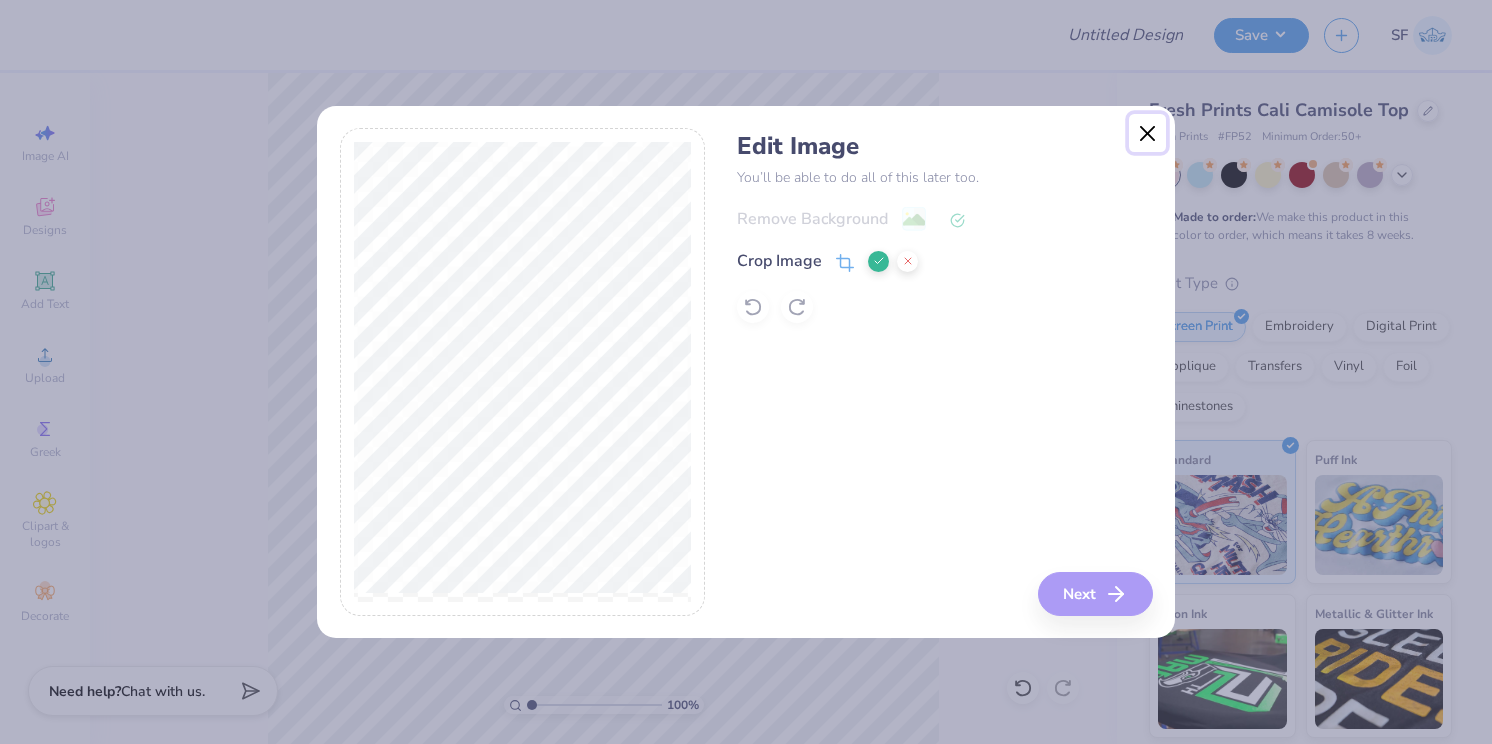 click at bounding box center (1148, 133) 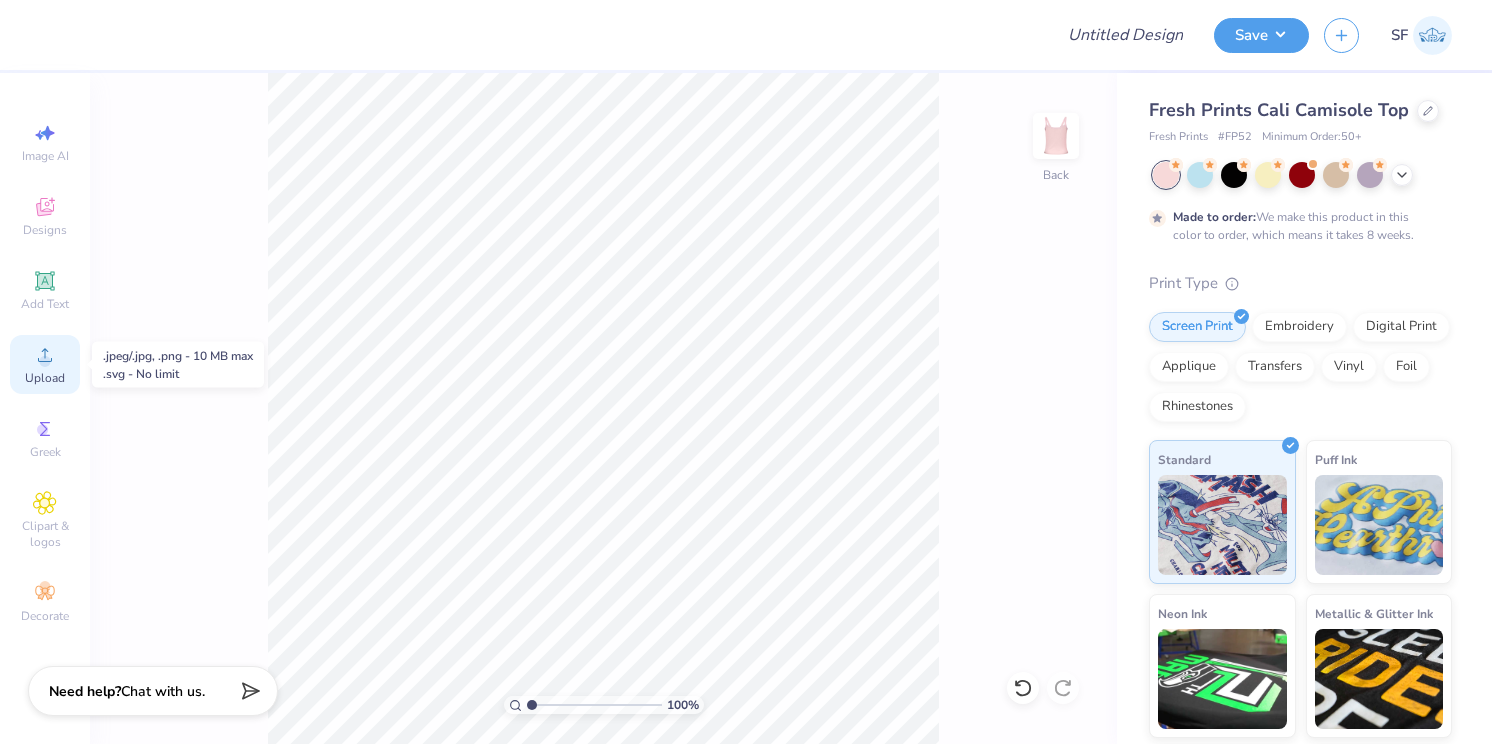 click on "Upload" at bounding box center (45, 378) 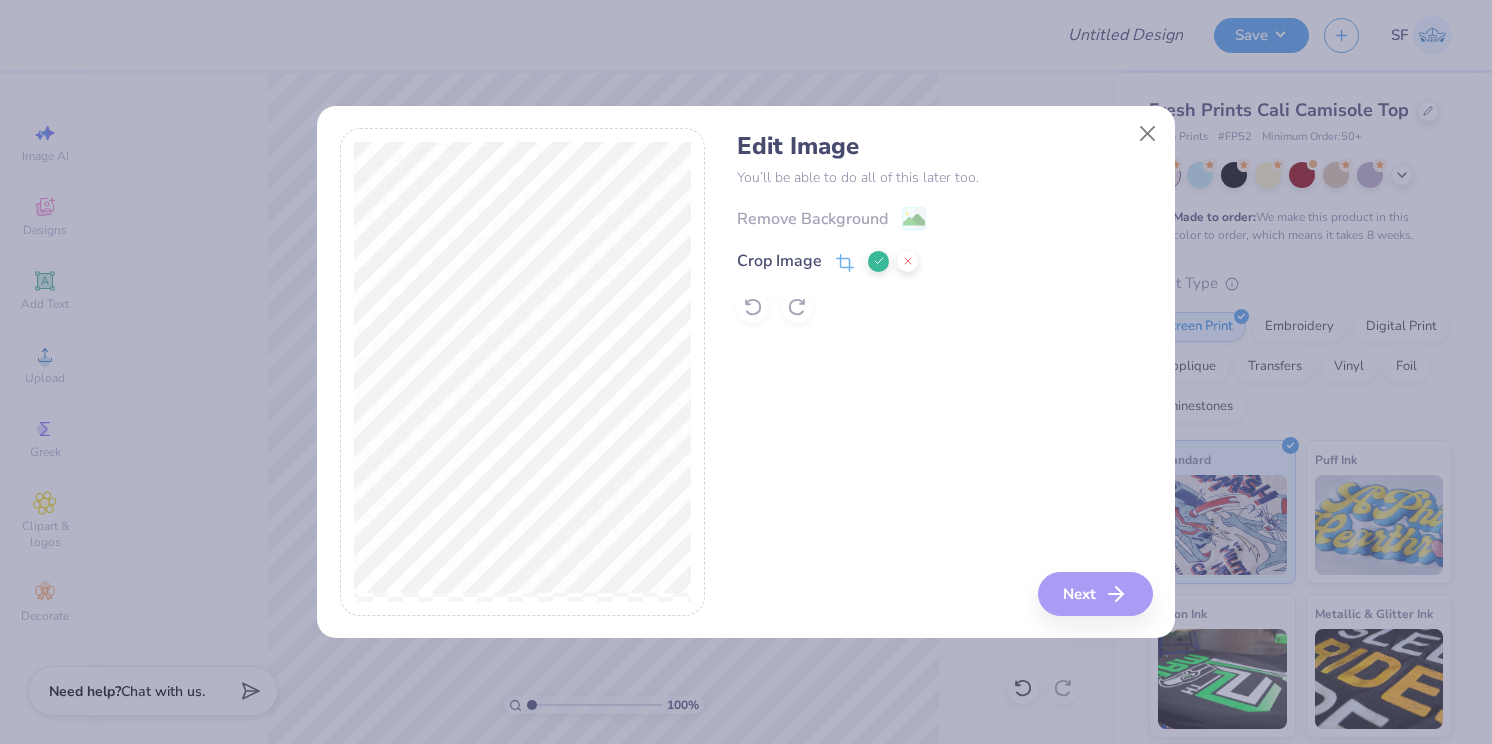 click on "Edit Image You’ll be able to do all of this later too. Remove Background Crop Image Next" at bounding box center (944, 372) 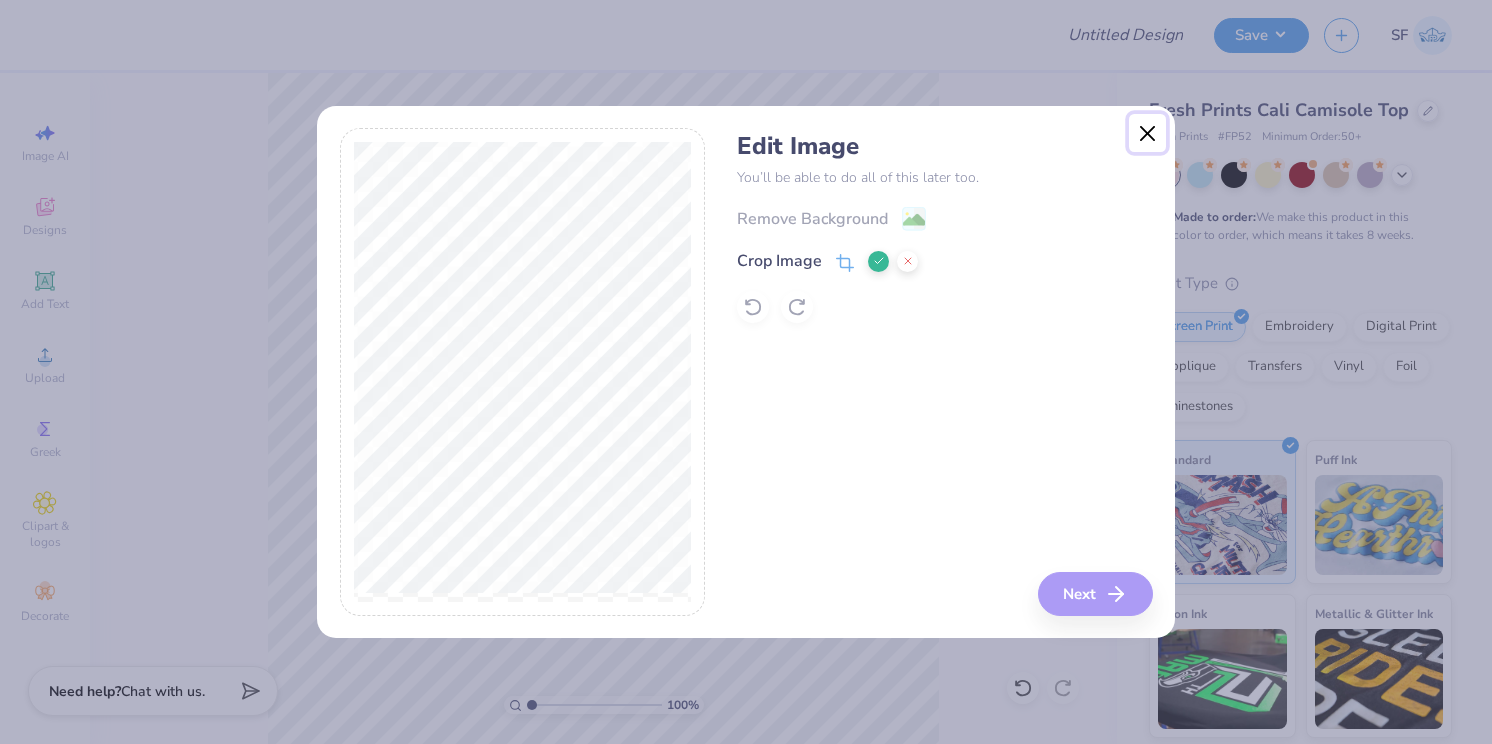 click at bounding box center (1148, 133) 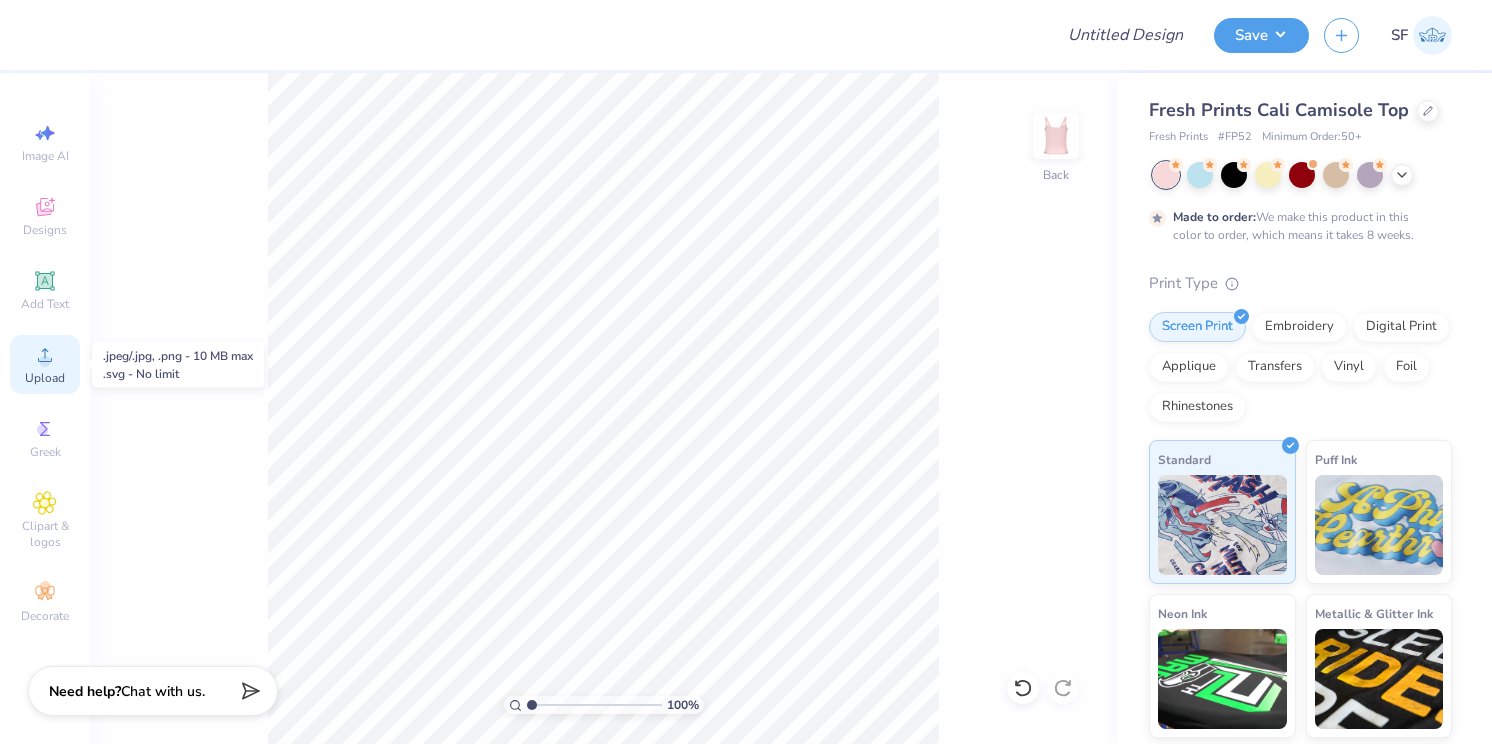 click on "Upload" at bounding box center (45, 364) 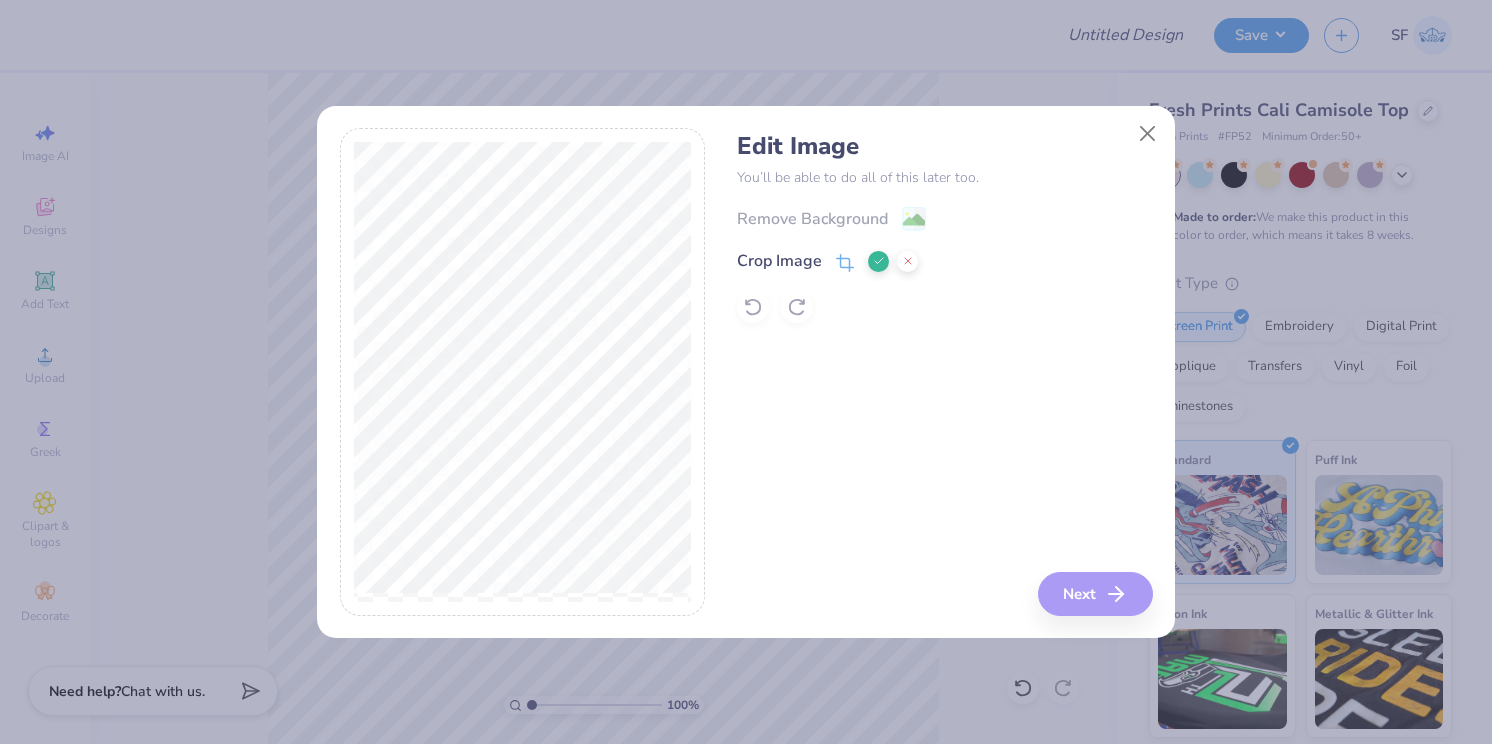 click on "Edit Image You’ll be able to do all of this later too. Remove Background Crop Image Next" at bounding box center [944, 372] 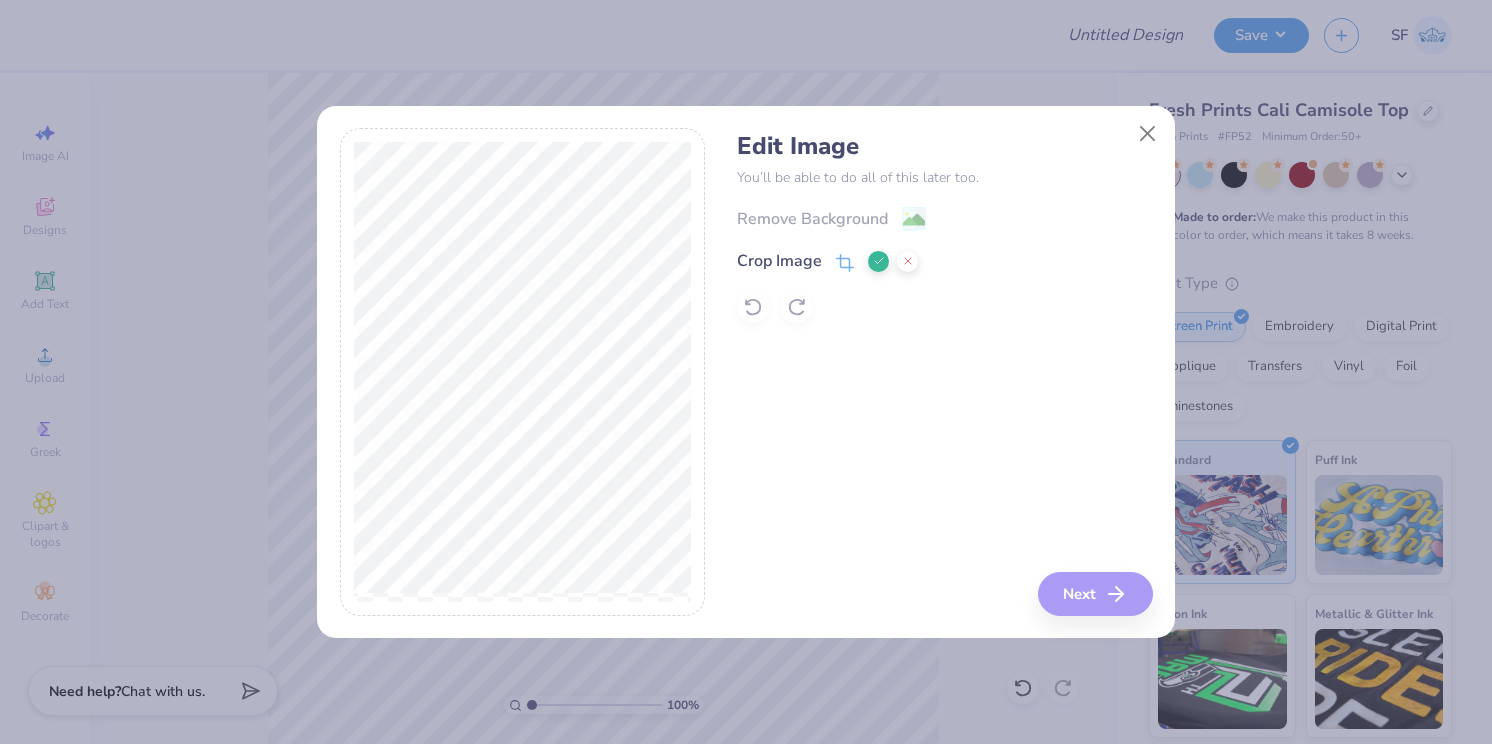 click on "Edit Image You’ll be able to do all of this later too. Remove Background Crop Image Next" at bounding box center [944, 372] 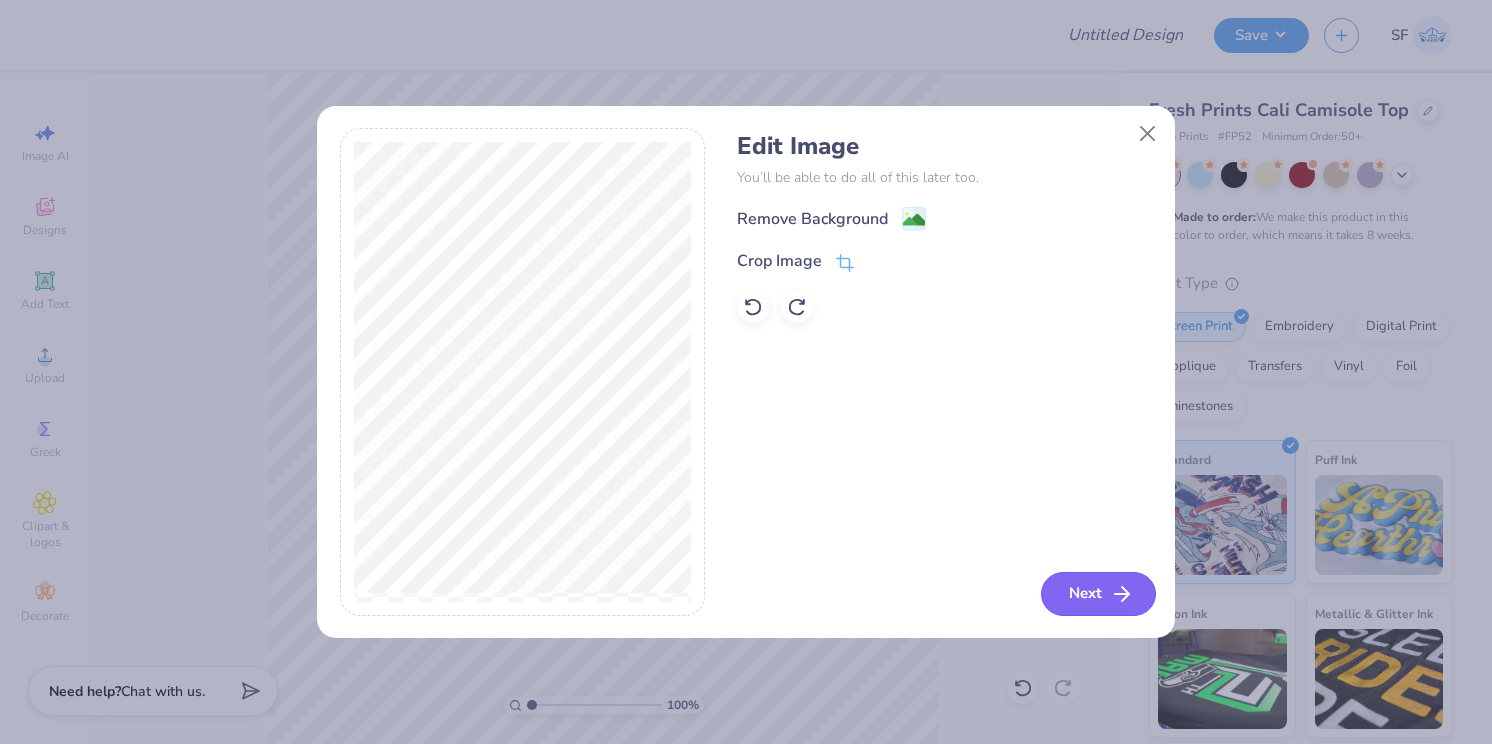 click on "Next" at bounding box center [1098, 594] 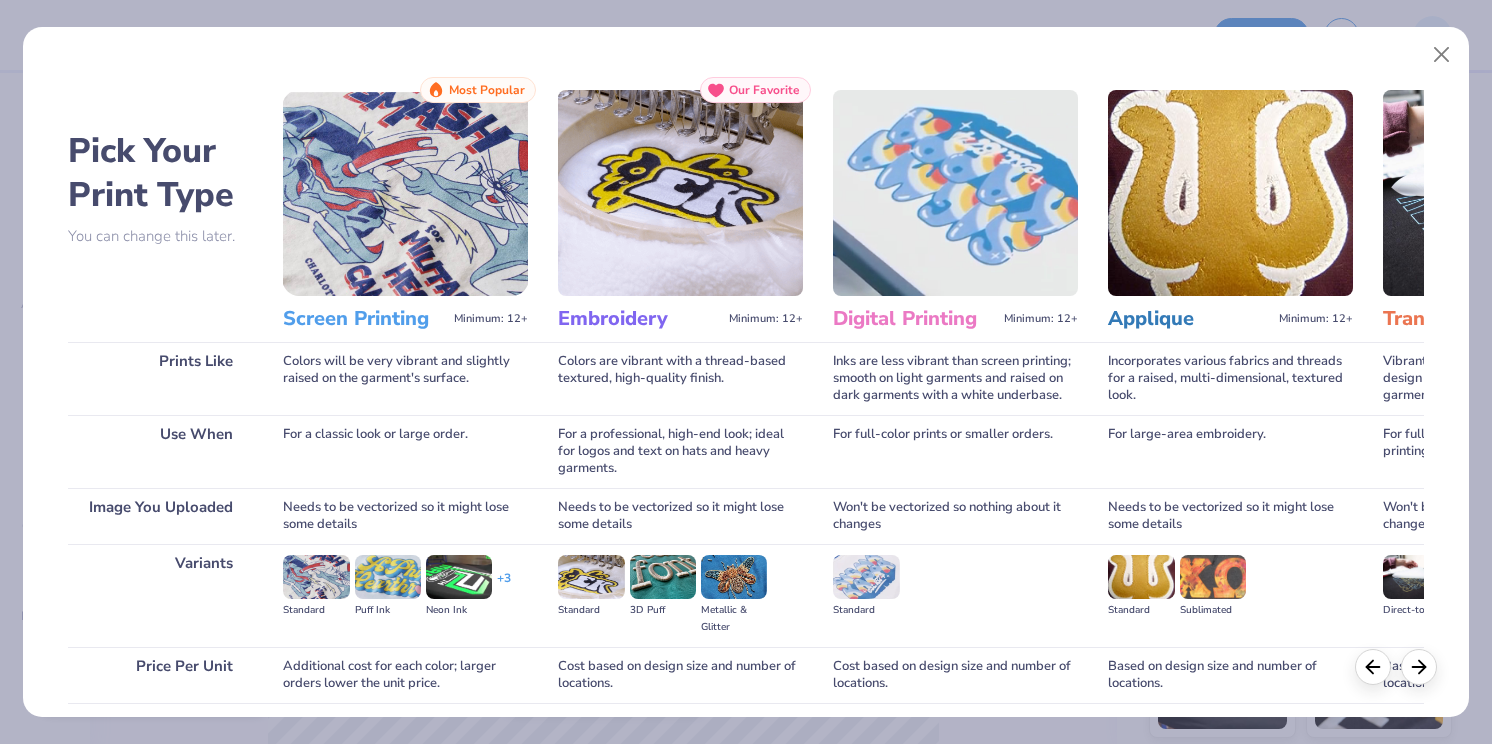 scroll, scrollTop: 153, scrollLeft: 0, axis: vertical 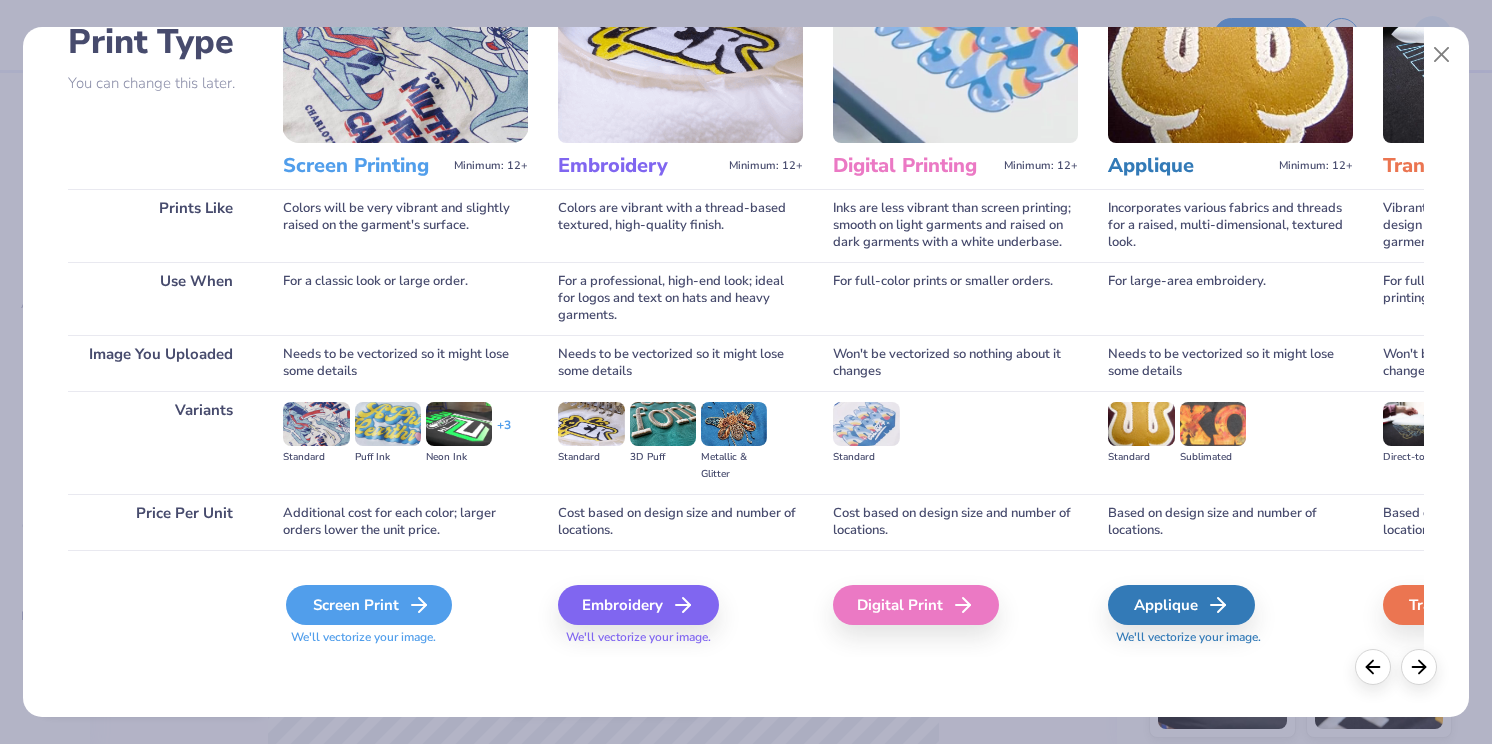 click on "Screen Print" at bounding box center [369, 605] 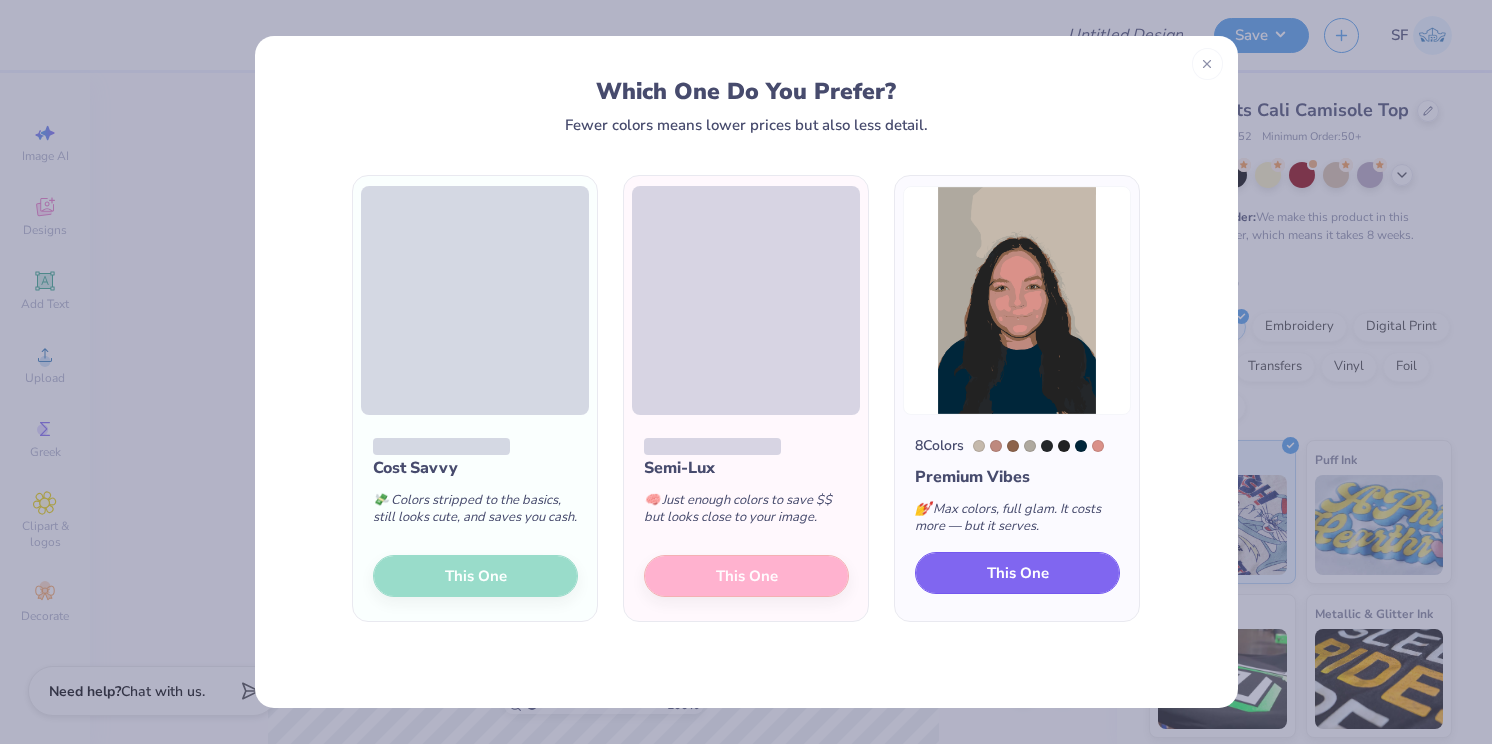 click on "This One" at bounding box center [1017, 573] 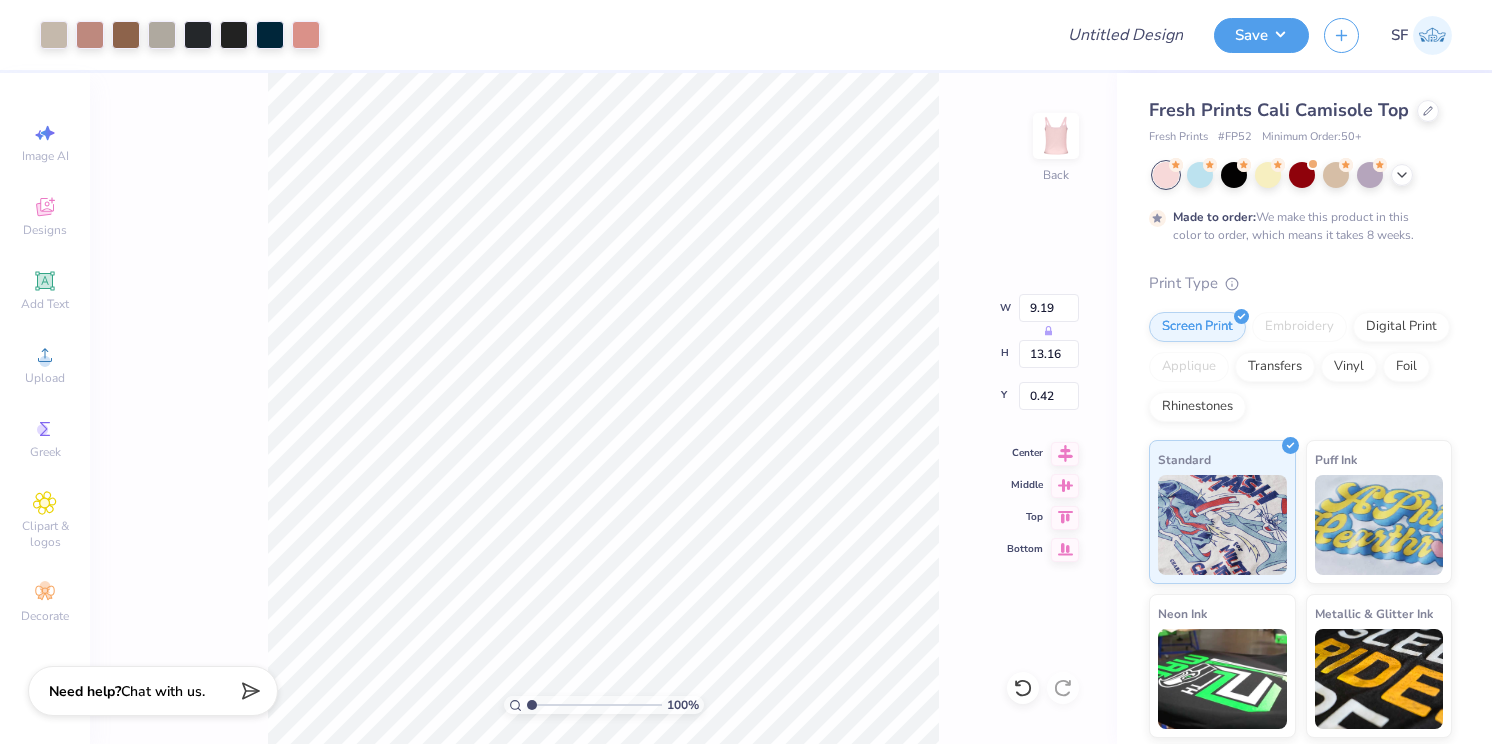 type on "5.81" 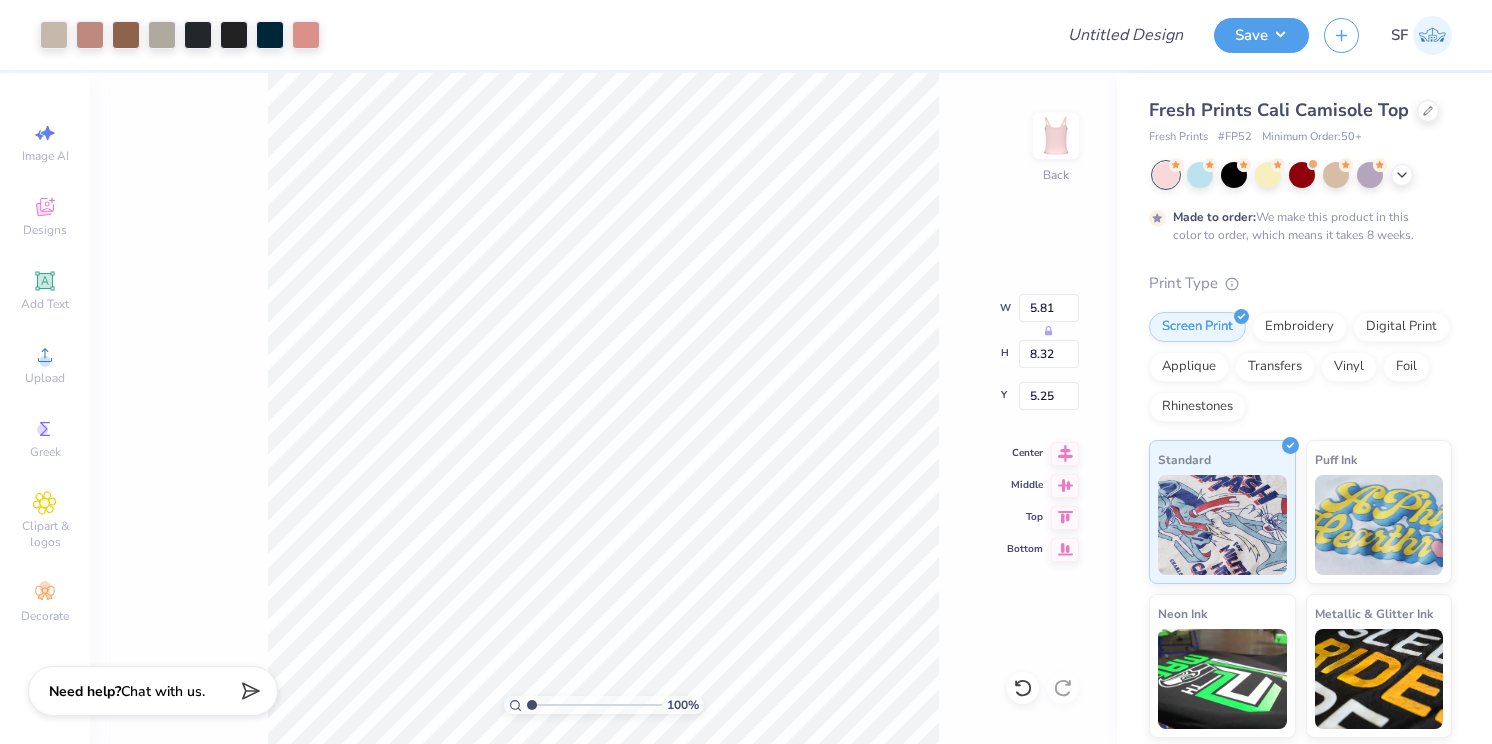 type on "1.00" 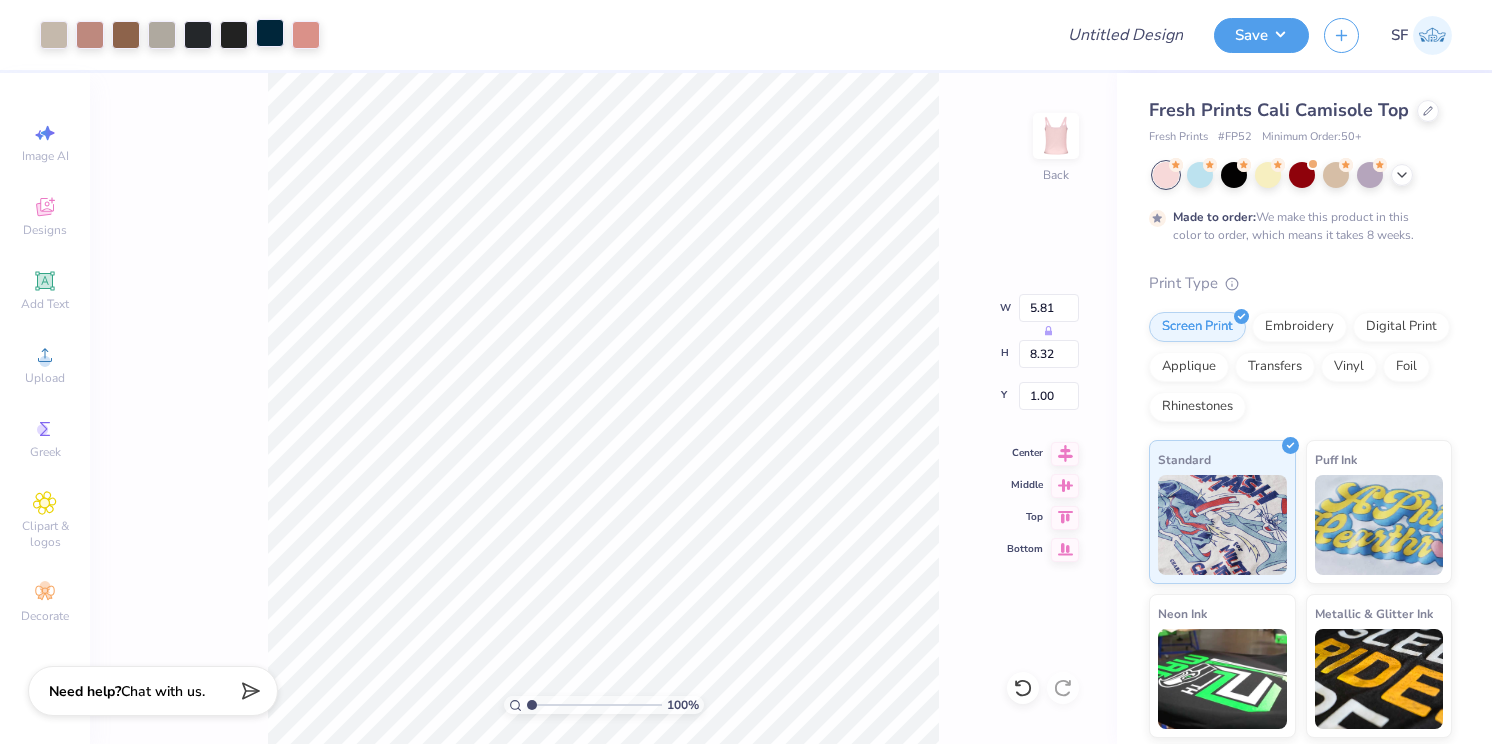 click at bounding box center (270, 33) 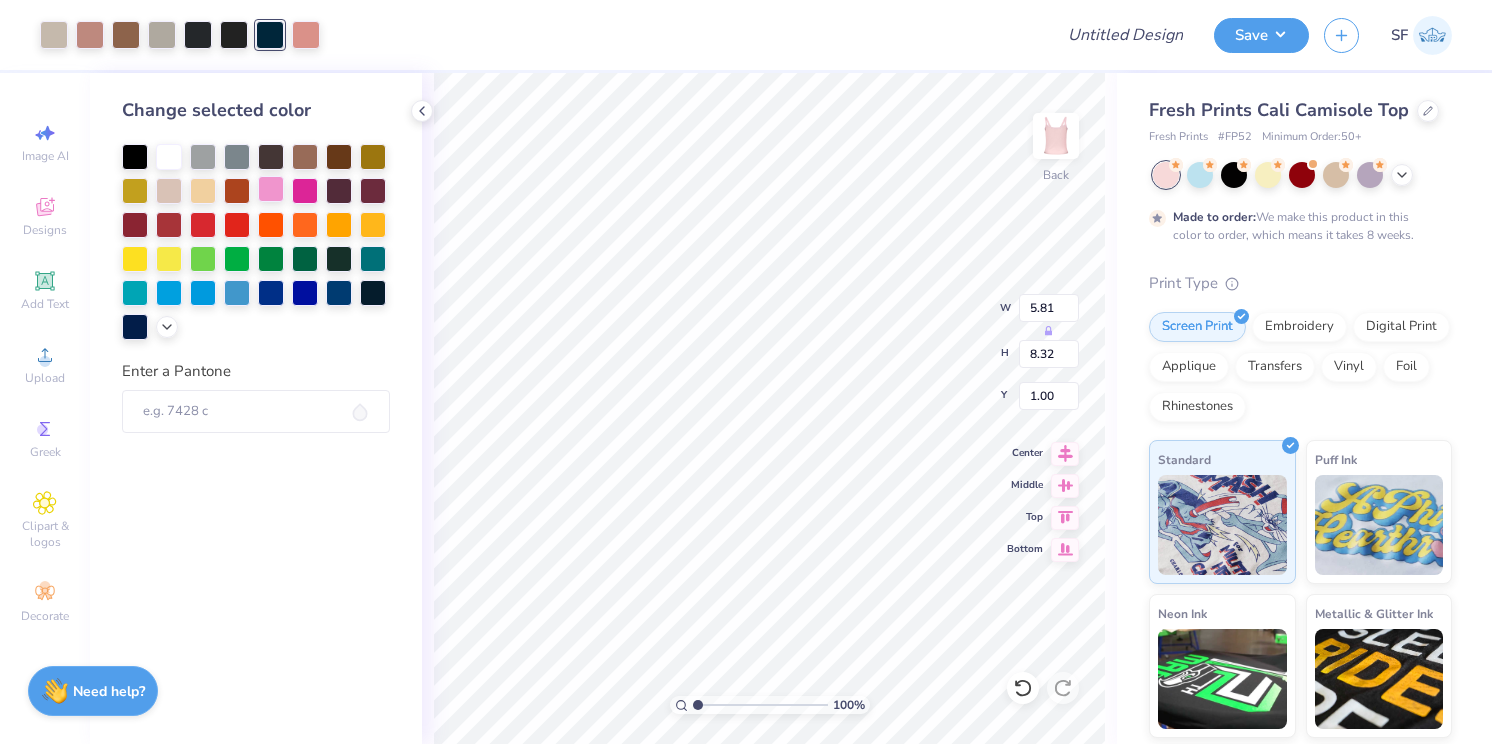 click at bounding box center (271, 189) 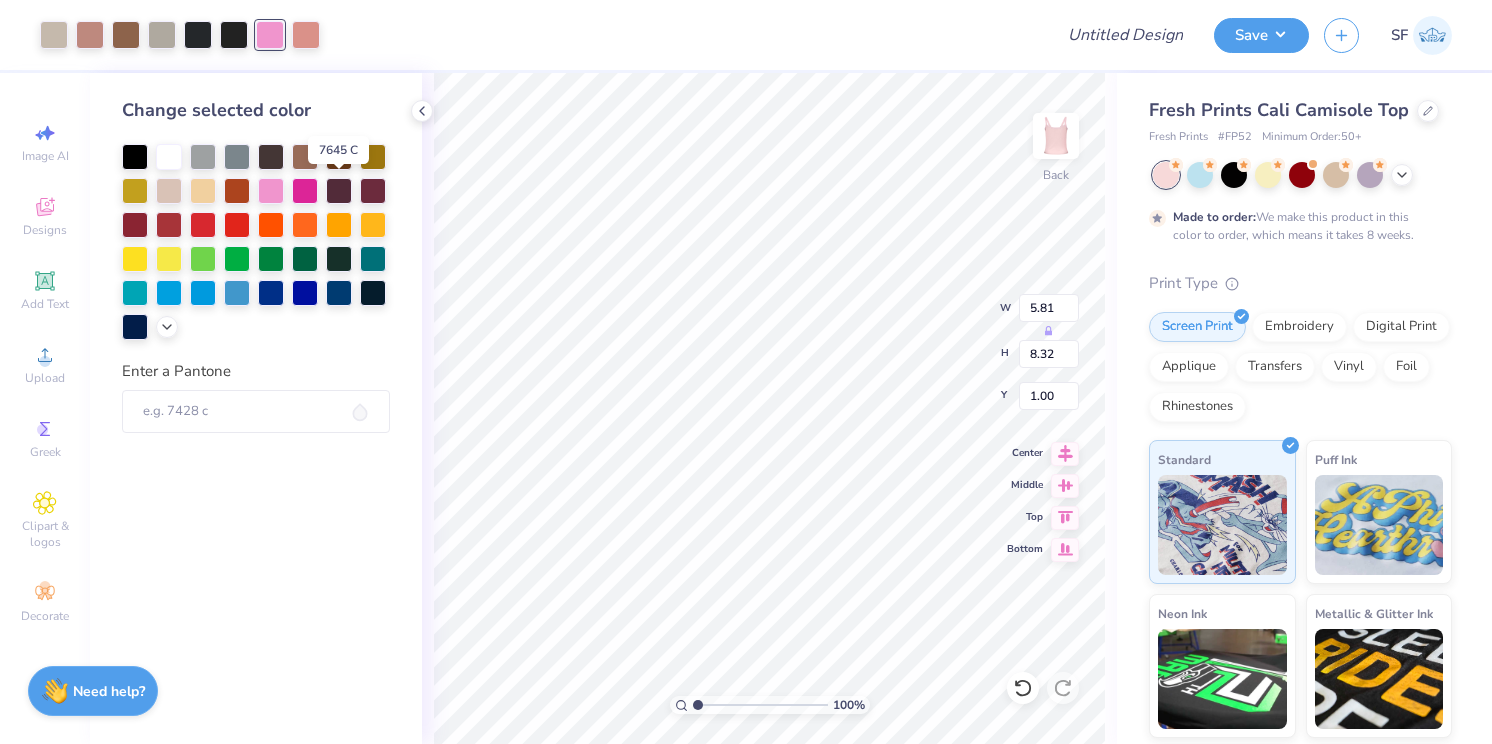 click at bounding box center (256, 242) 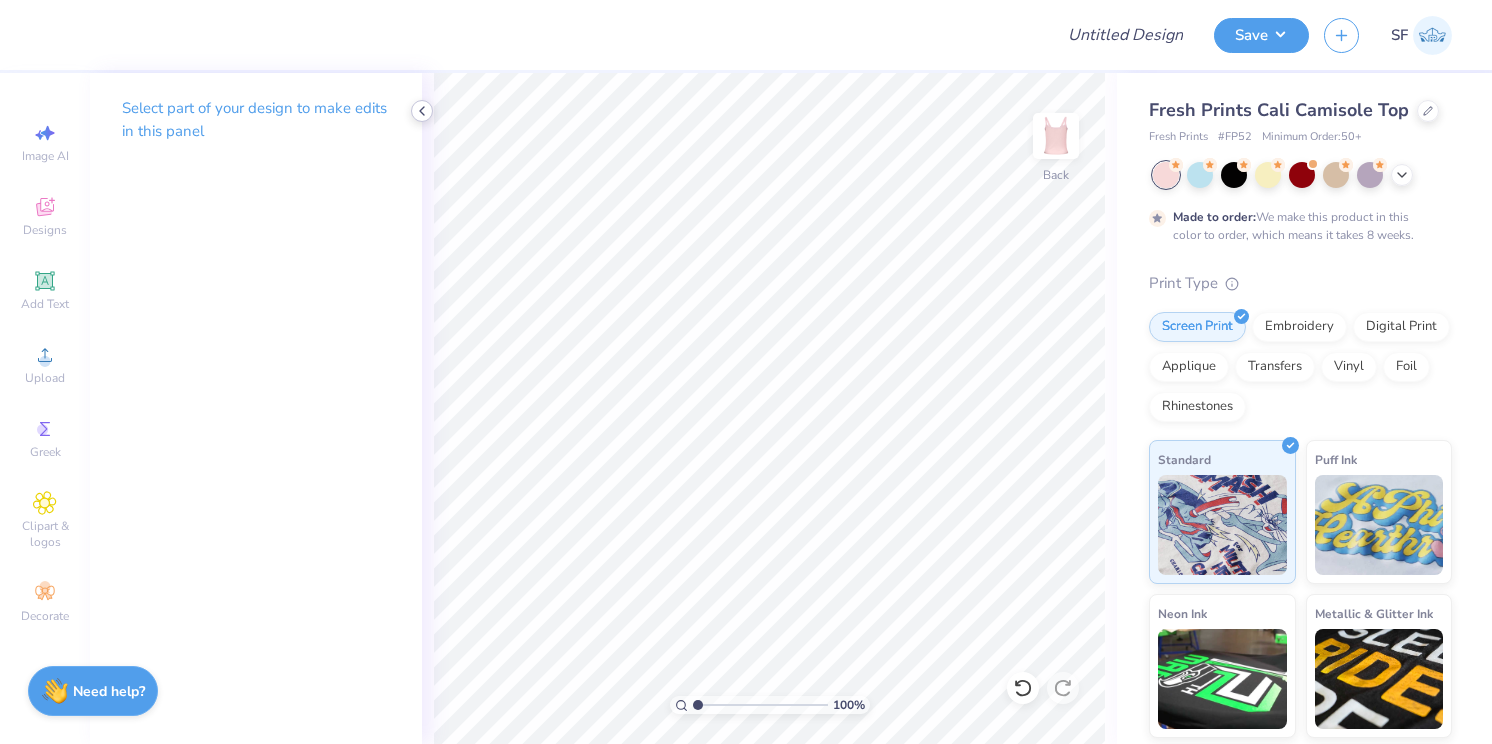 click 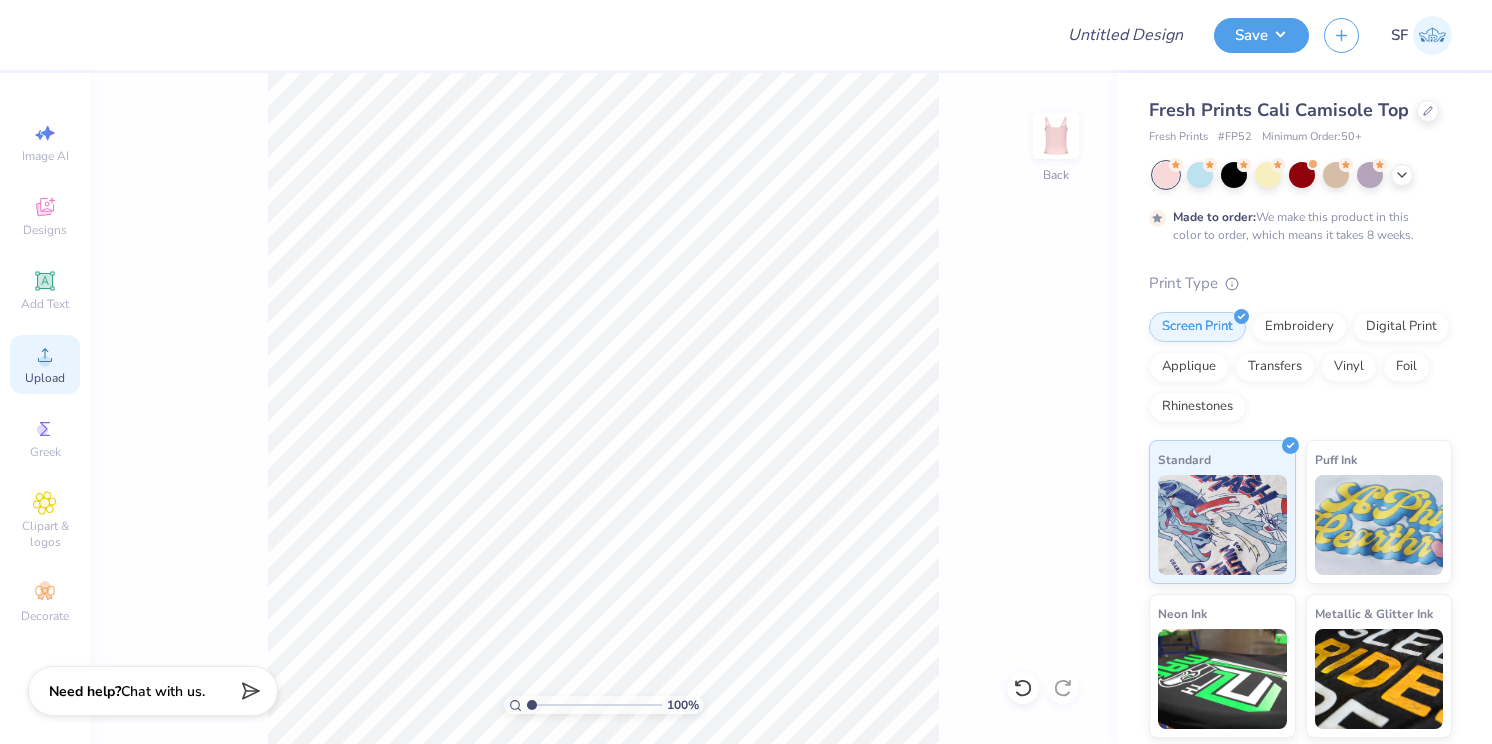 click on "Upload" at bounding box center (45, 378) 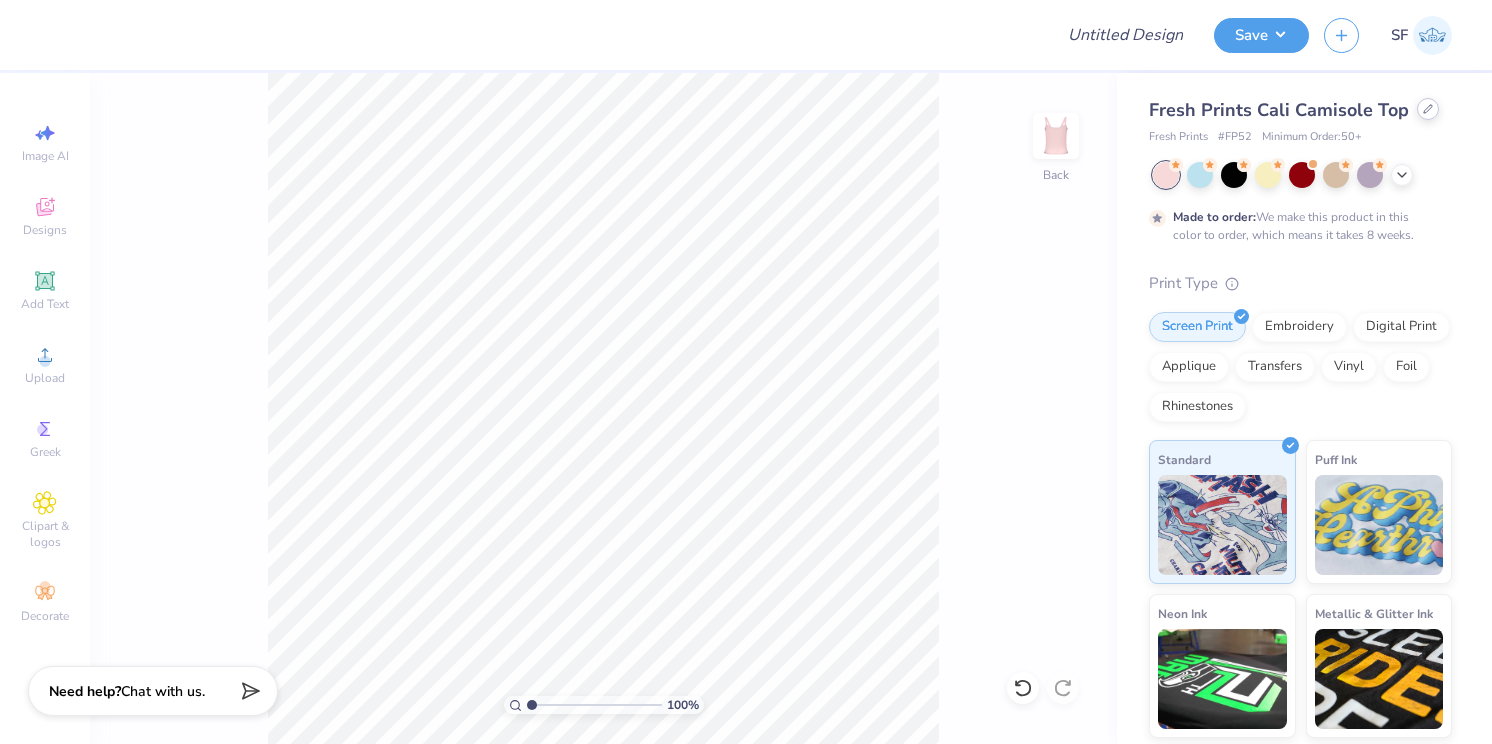 click 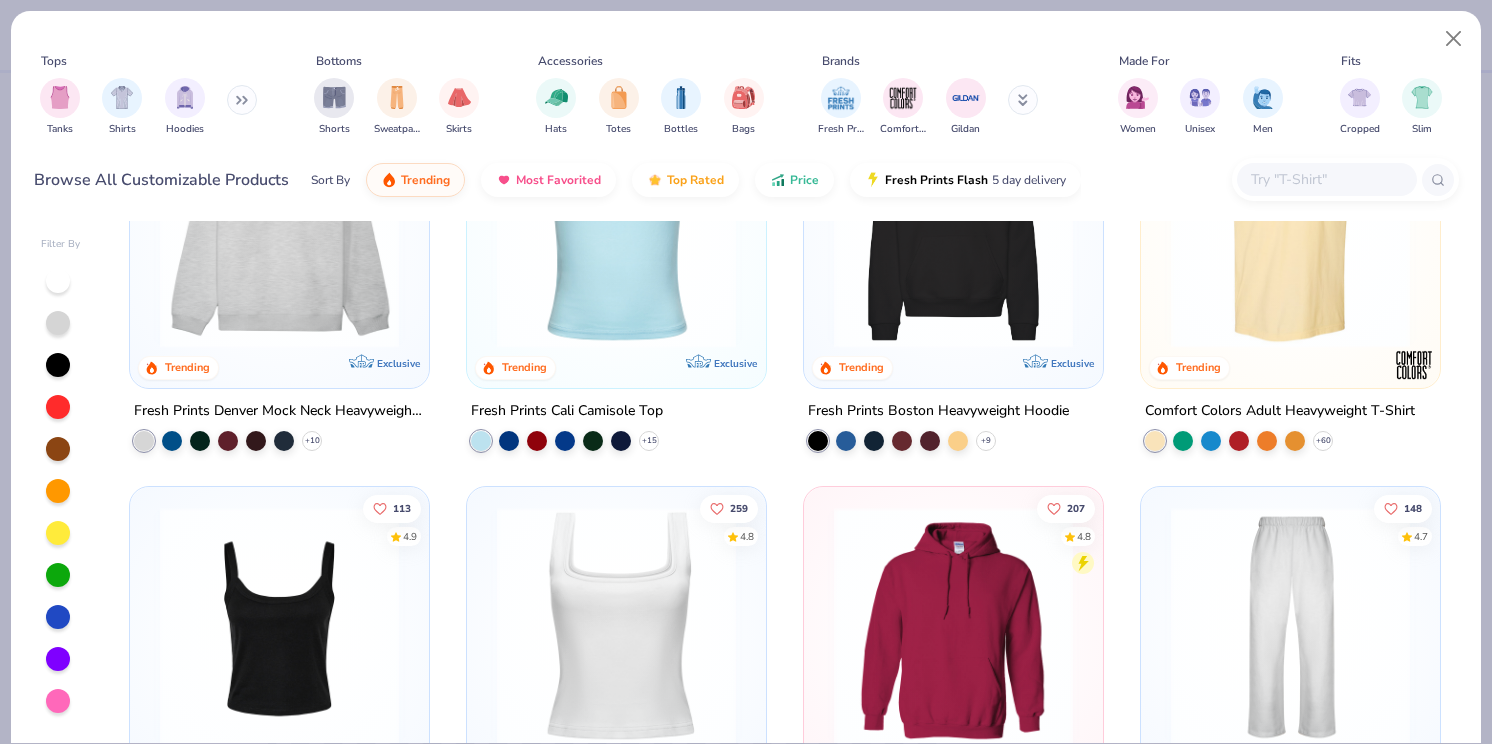 scroll, scrollTop: 0, scrollLeft: 0, axis: both 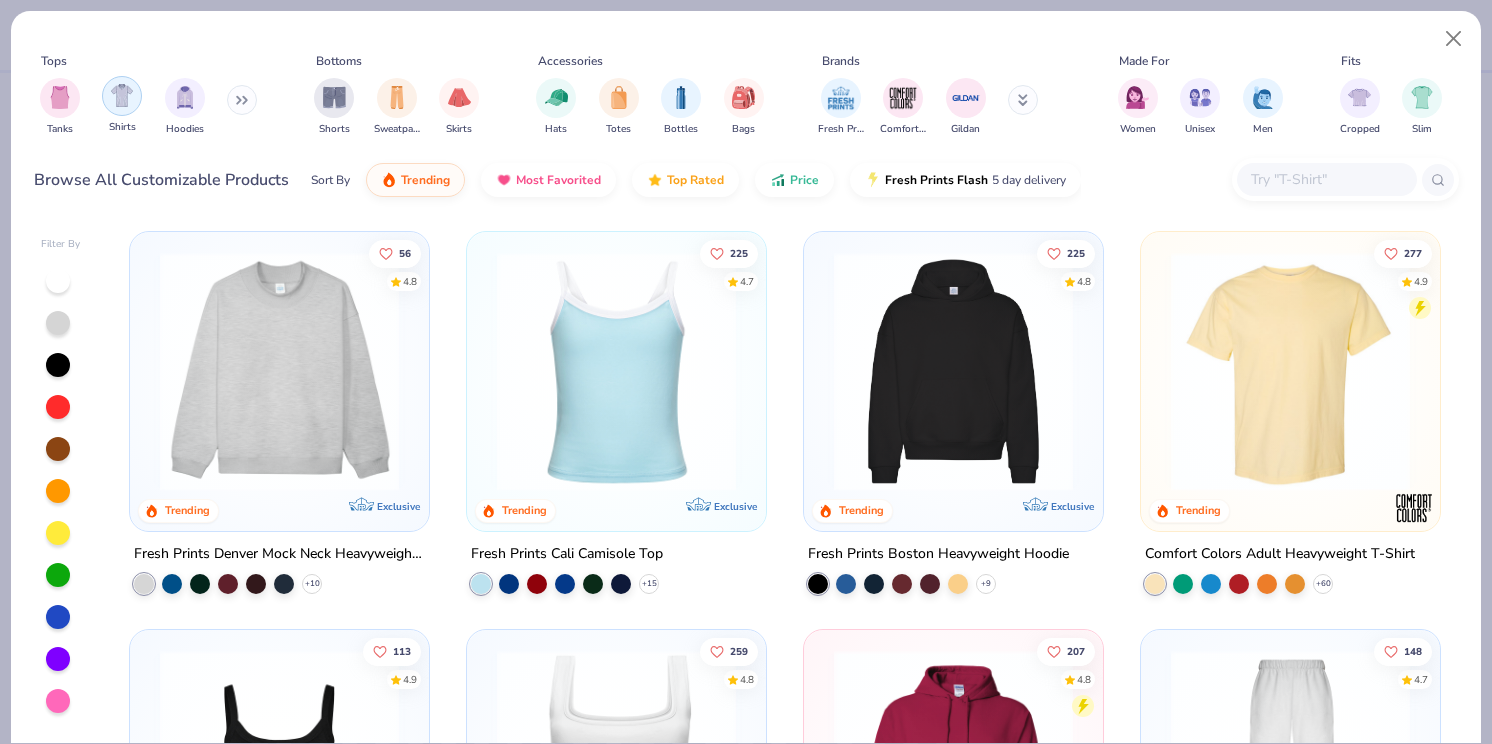 click at bounding box center (122, 96) 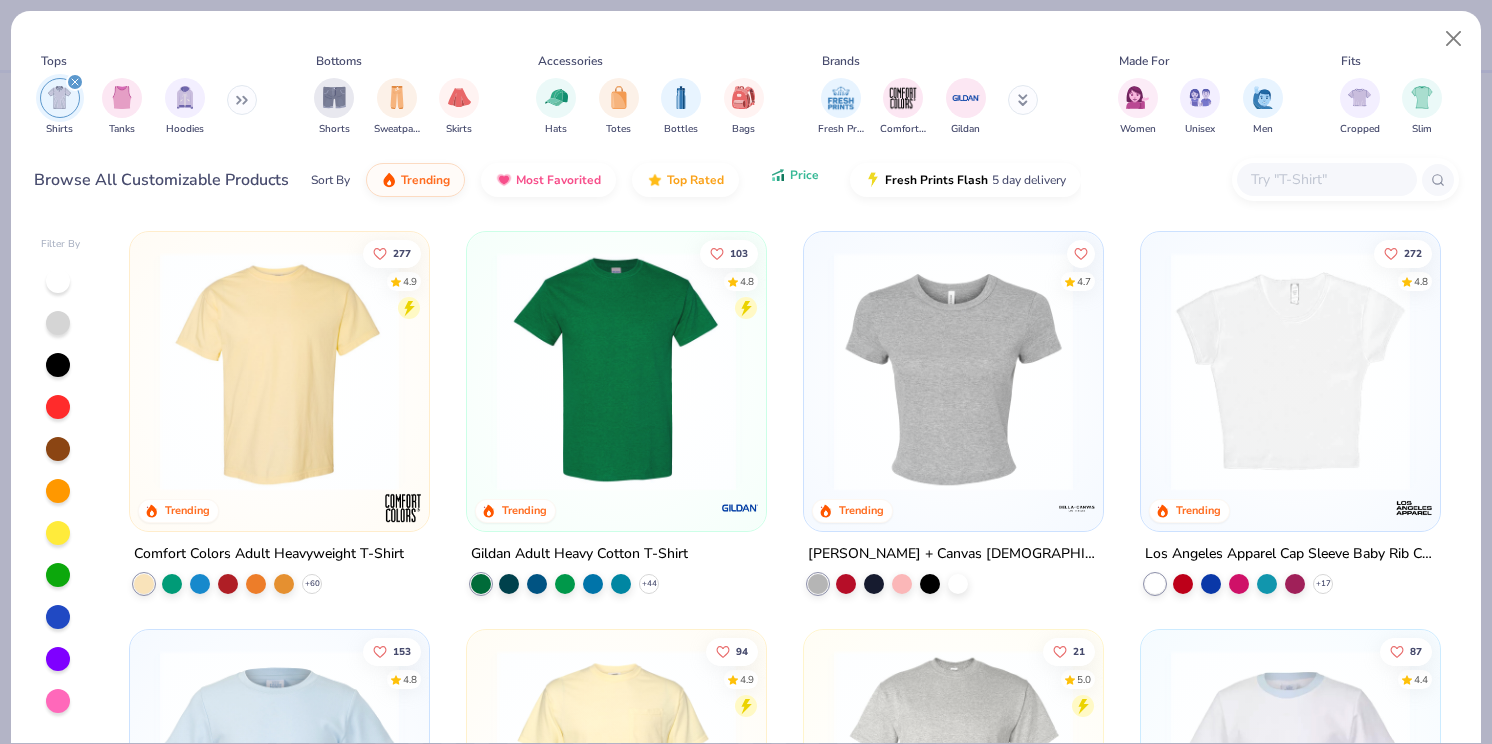 click on "Price" at bounding box center [804, 175] 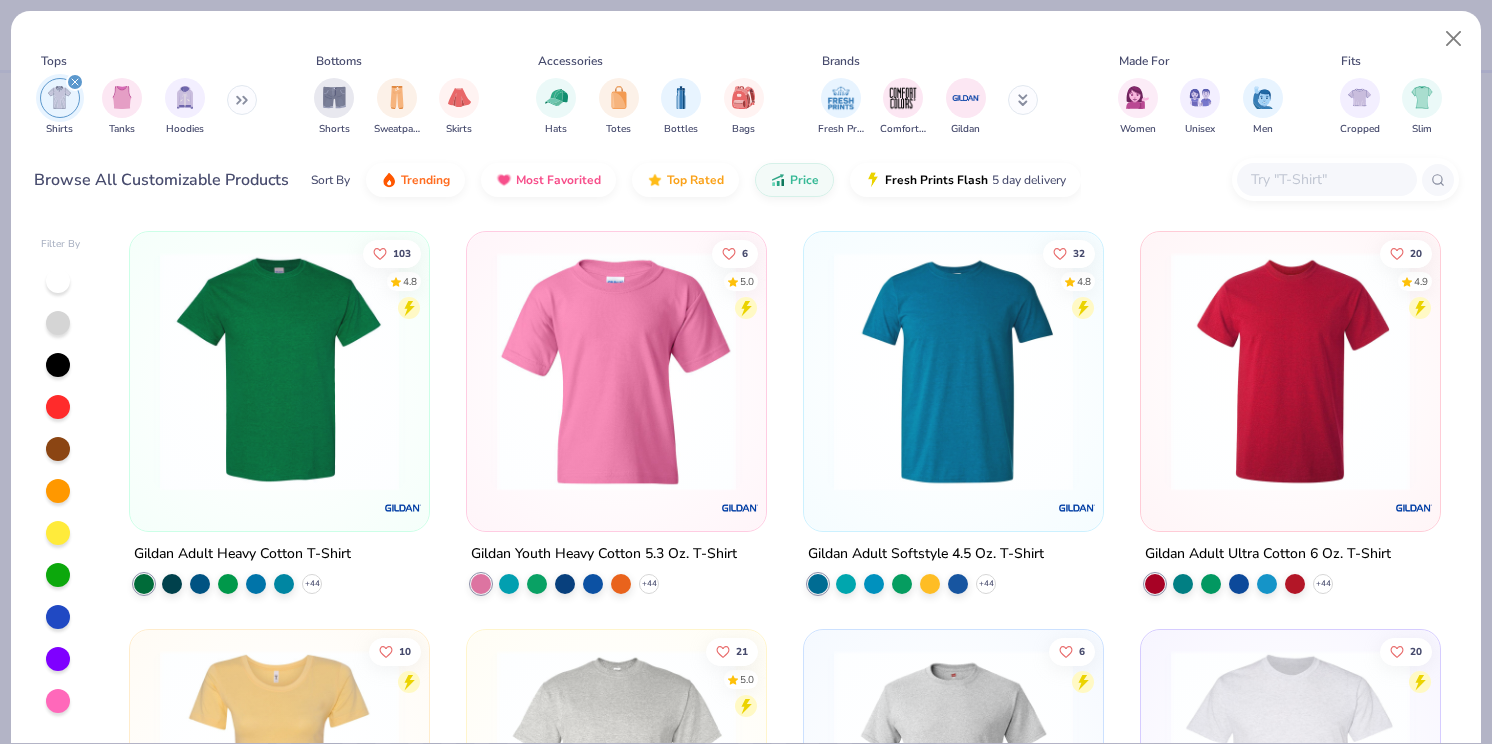 click at bounding box center (61, 491) 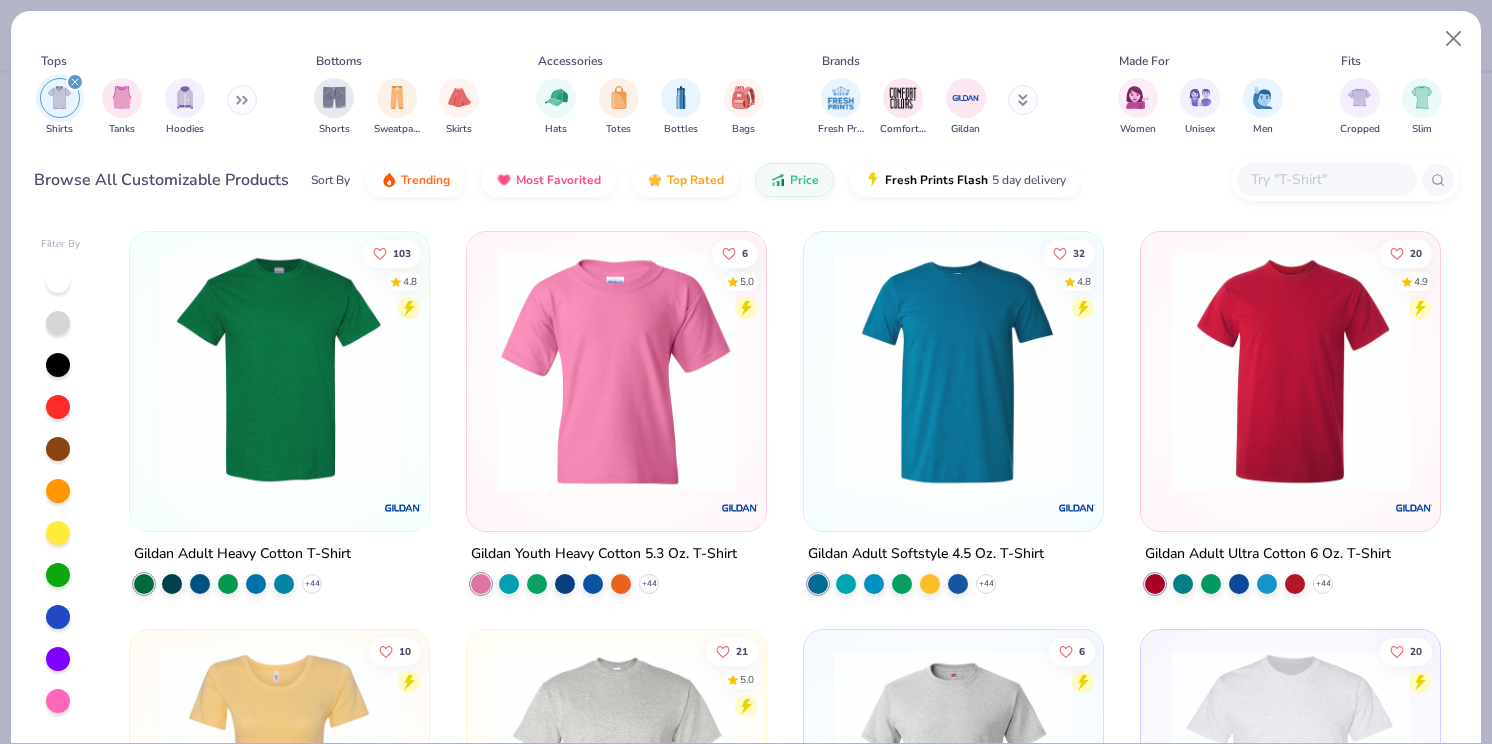 click at bounding box center (58, 365) 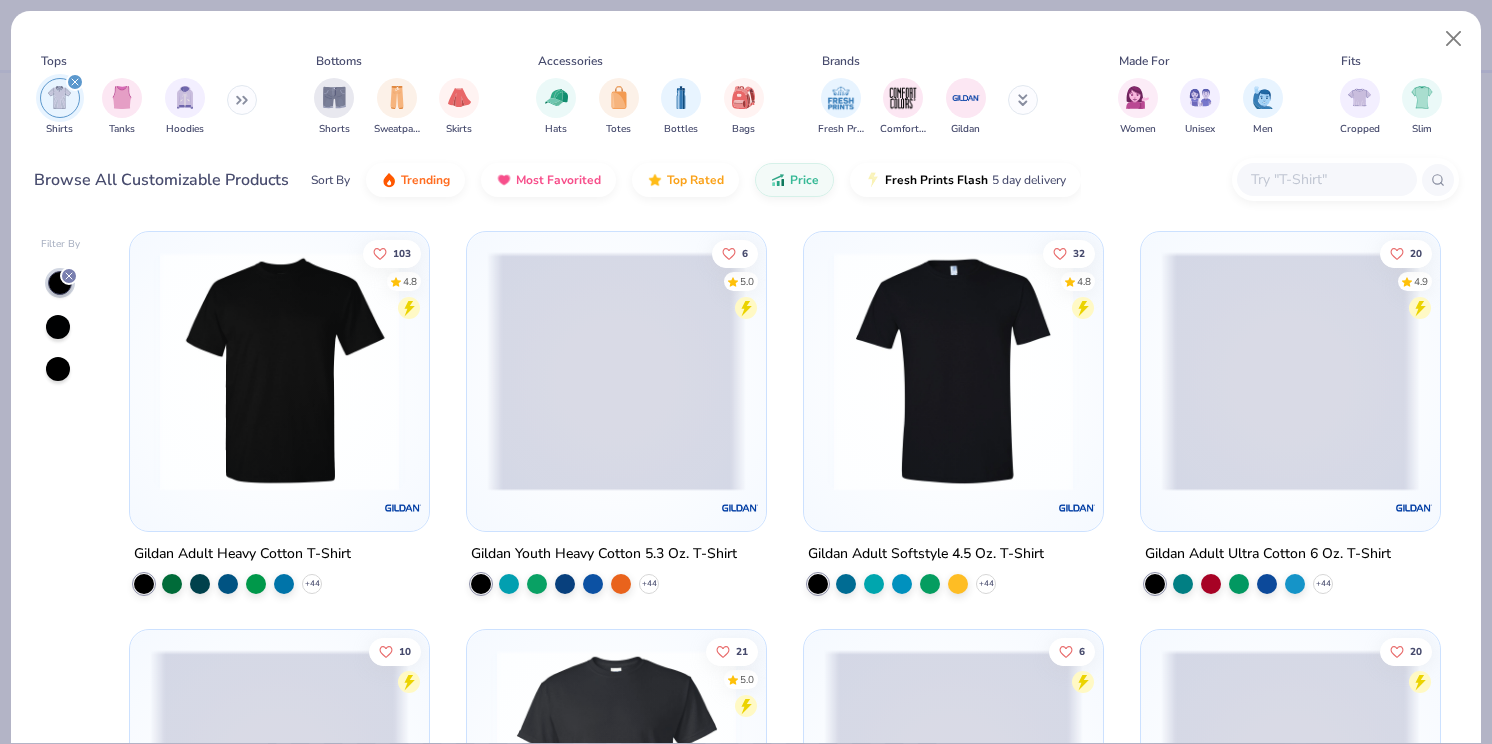 click at bounding box center [69, 276] 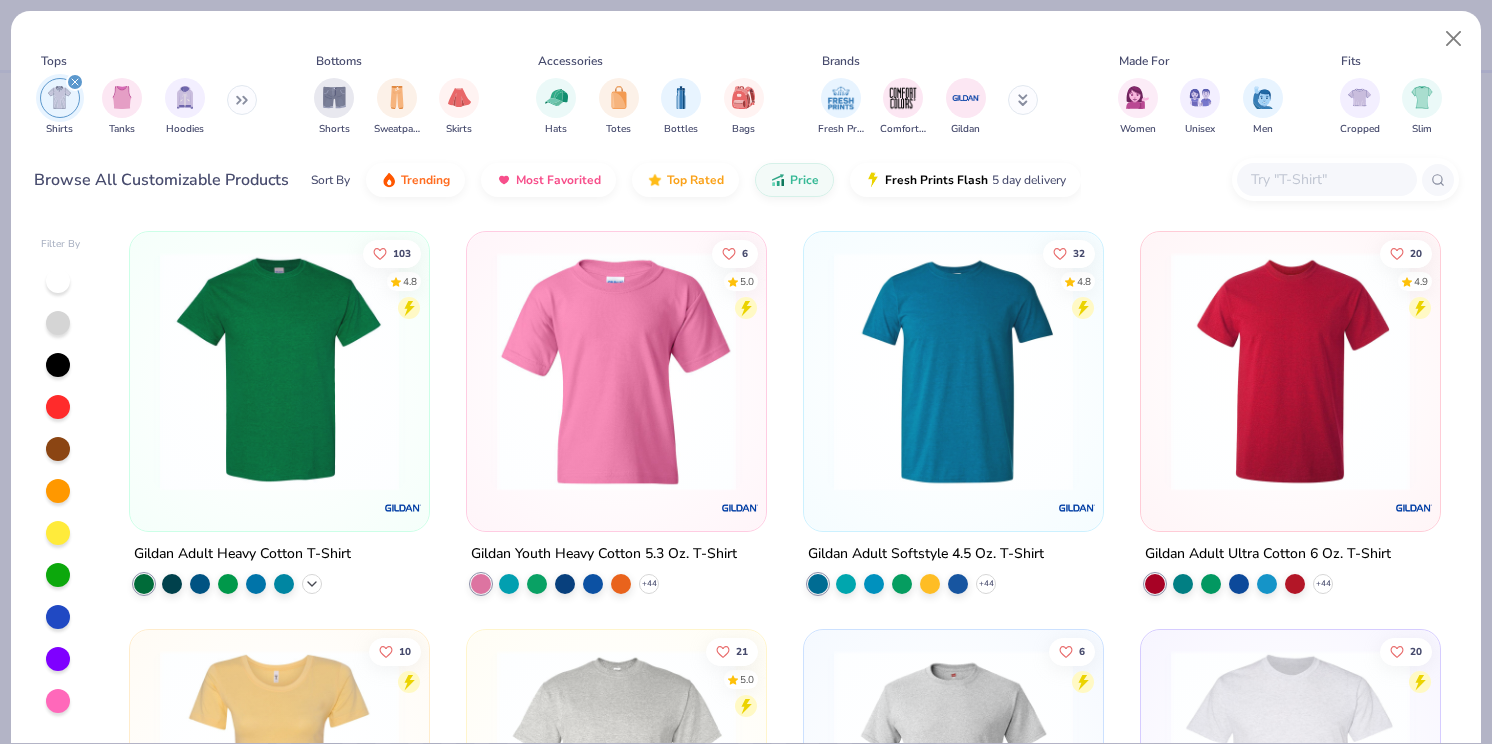 click at bounding box center (312, 584) 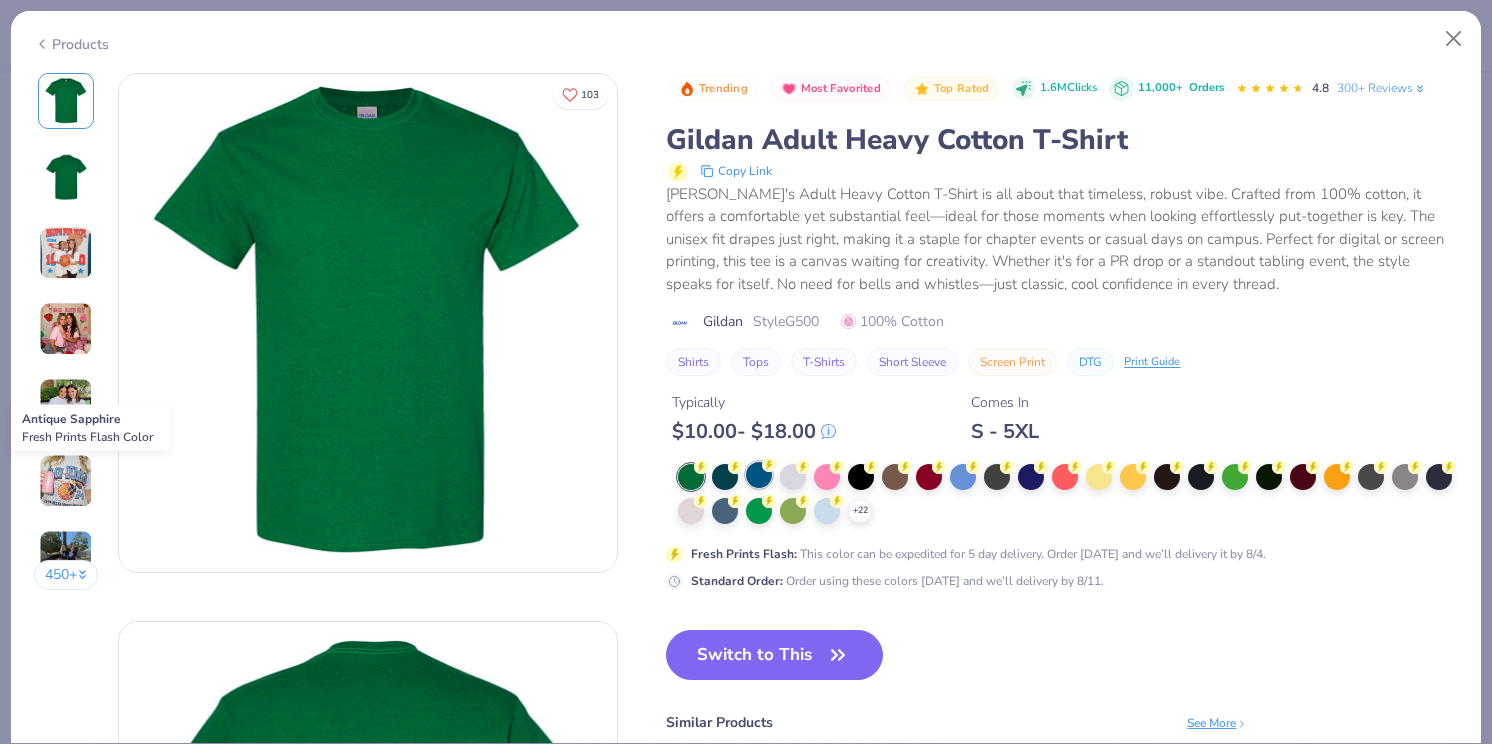 click at bounding box center (759, 475) 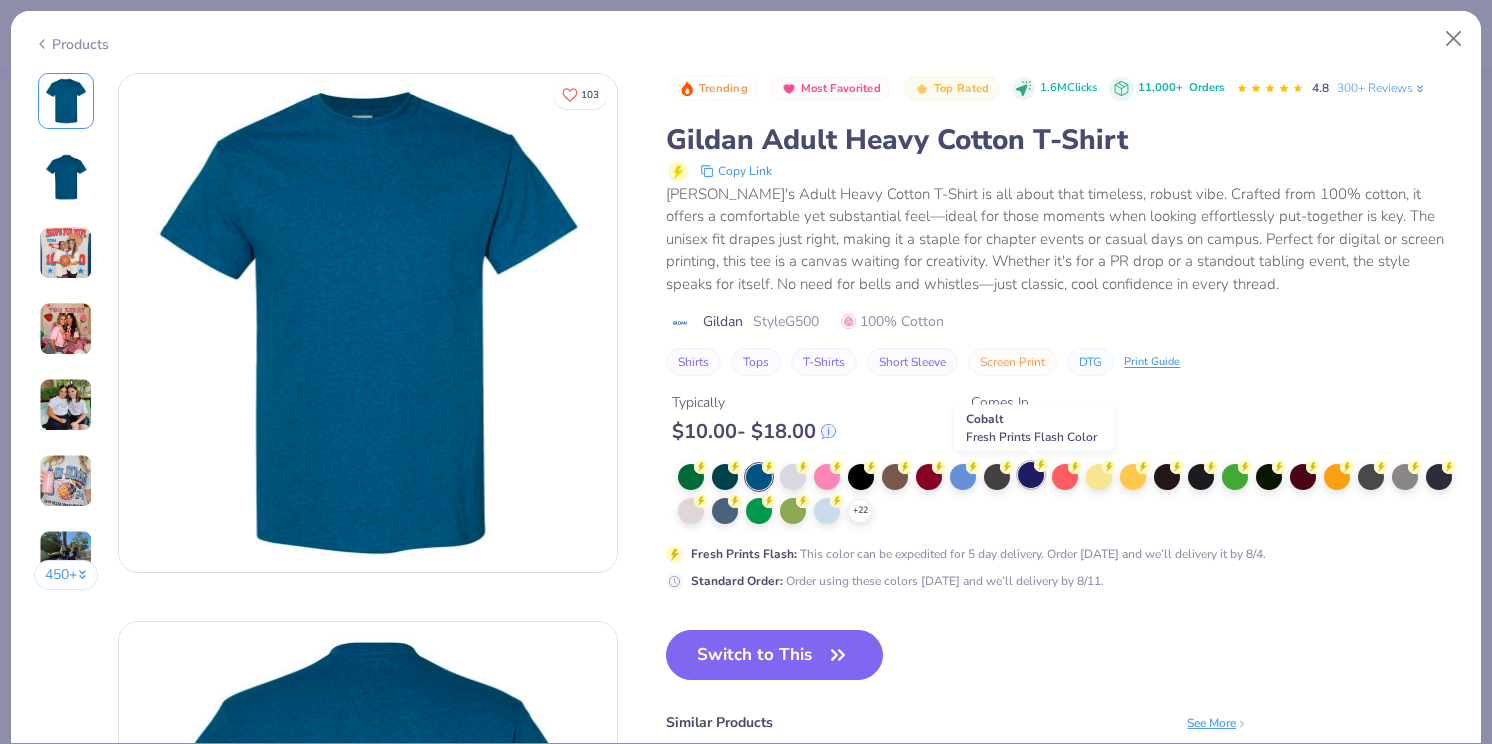 click at bounding box center [1031, 475] 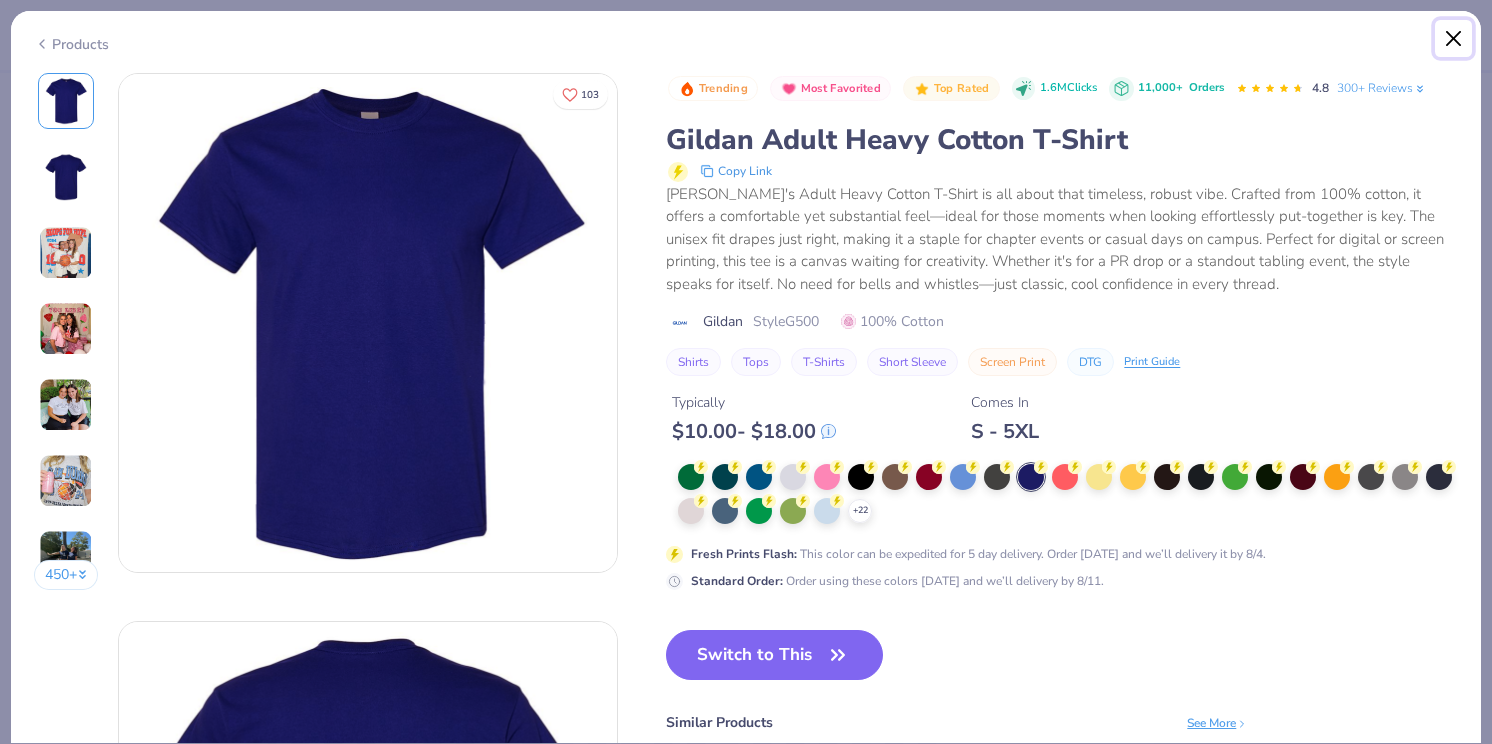 click at bounding box center (1454, 39) 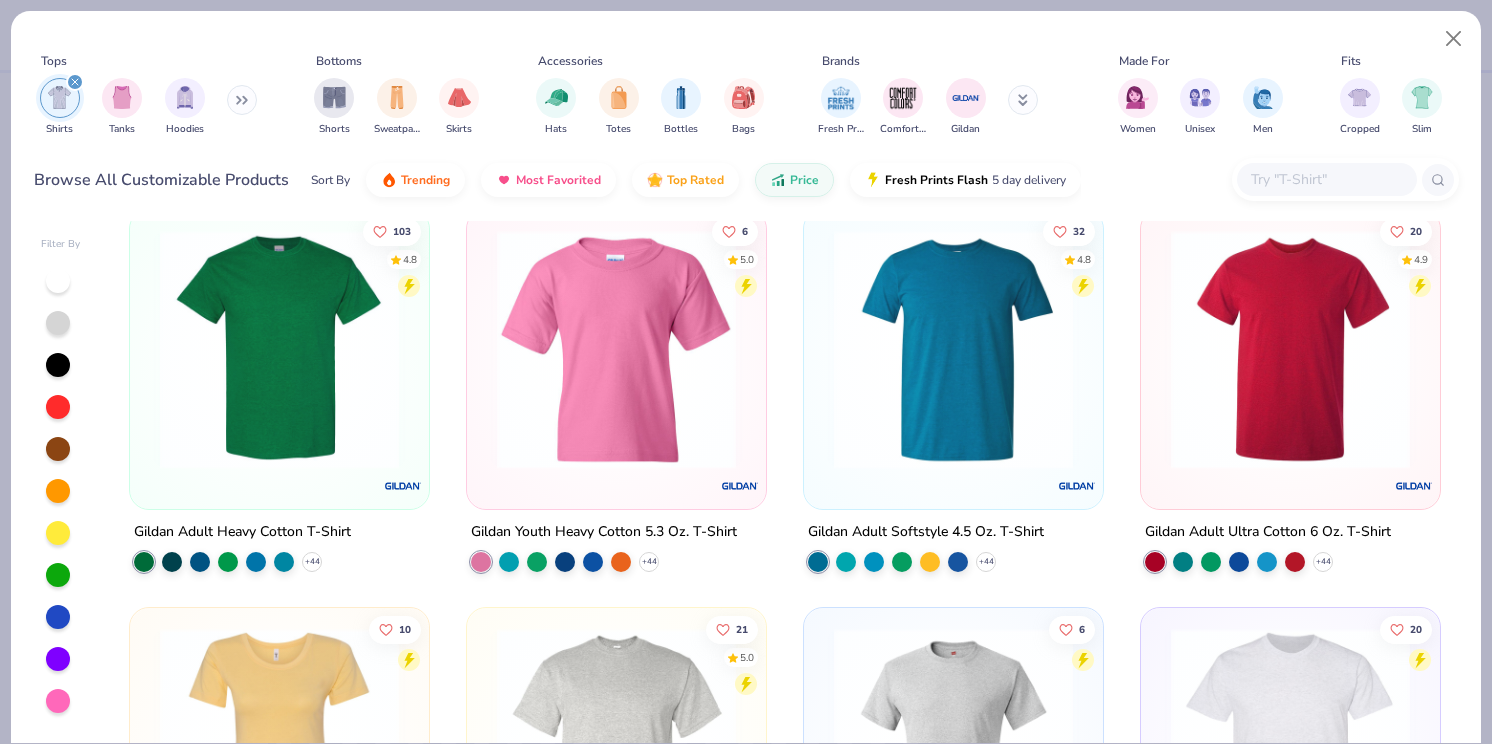 scroll, scrollTop: 38, scrollLeft: 0, axis: vertical 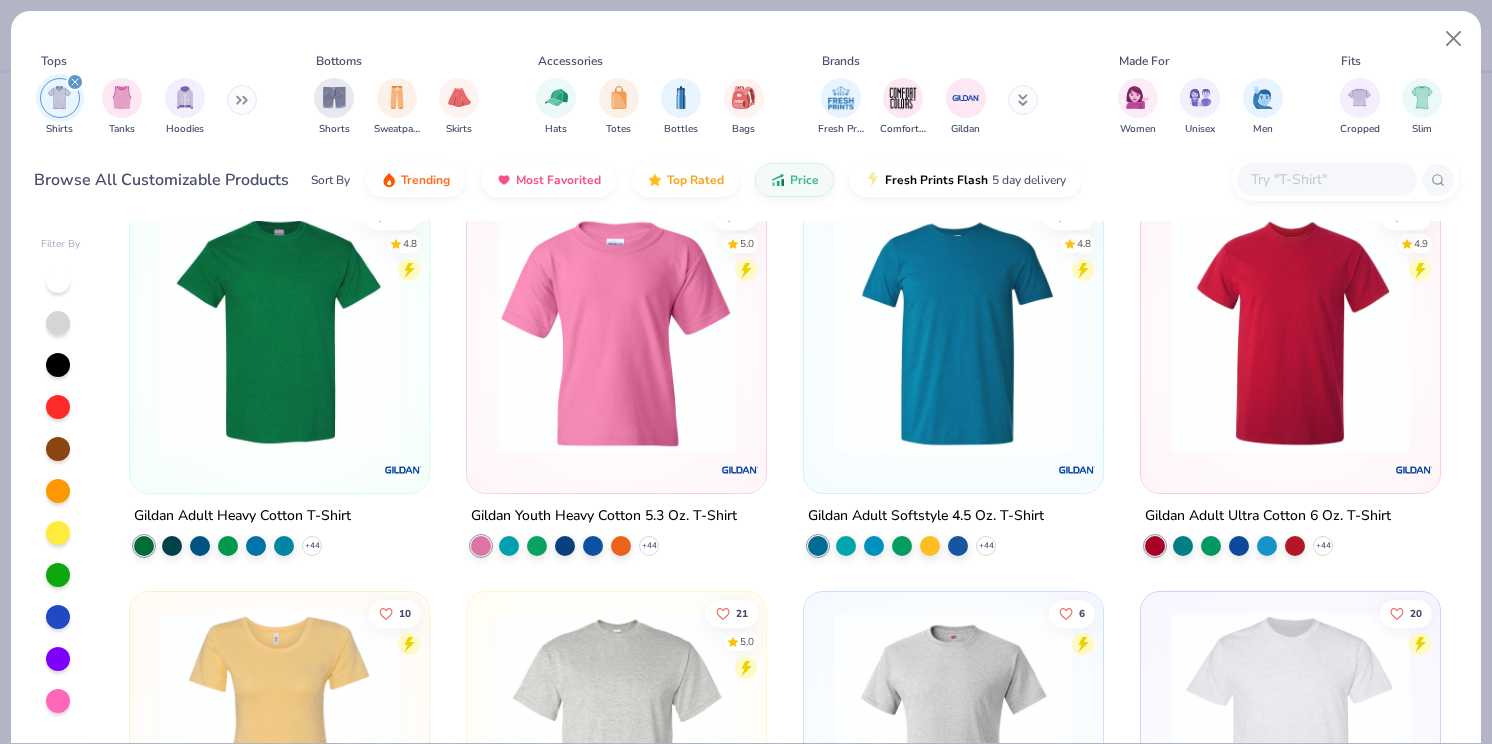 click at bounding box center [279, 333] 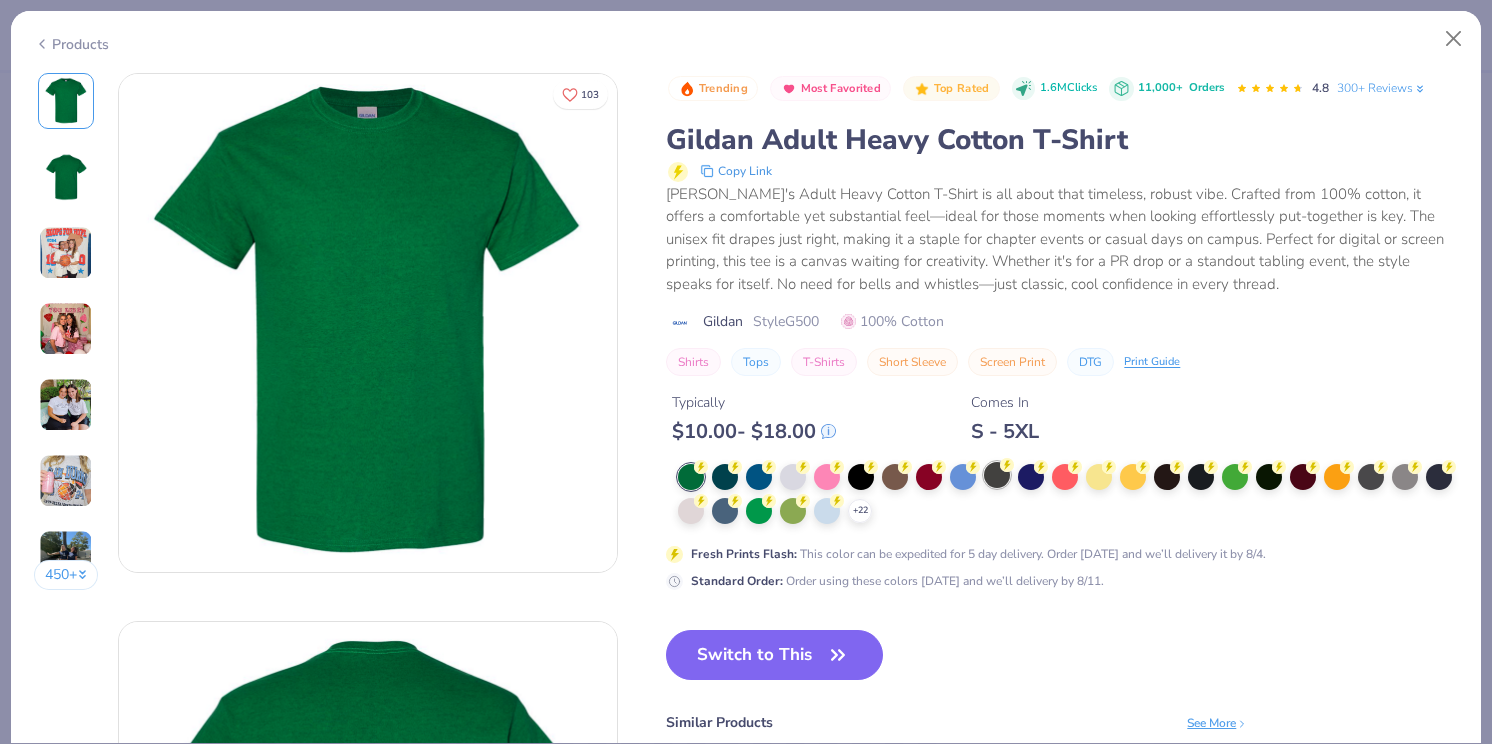 click at bounding box center [997, 475] 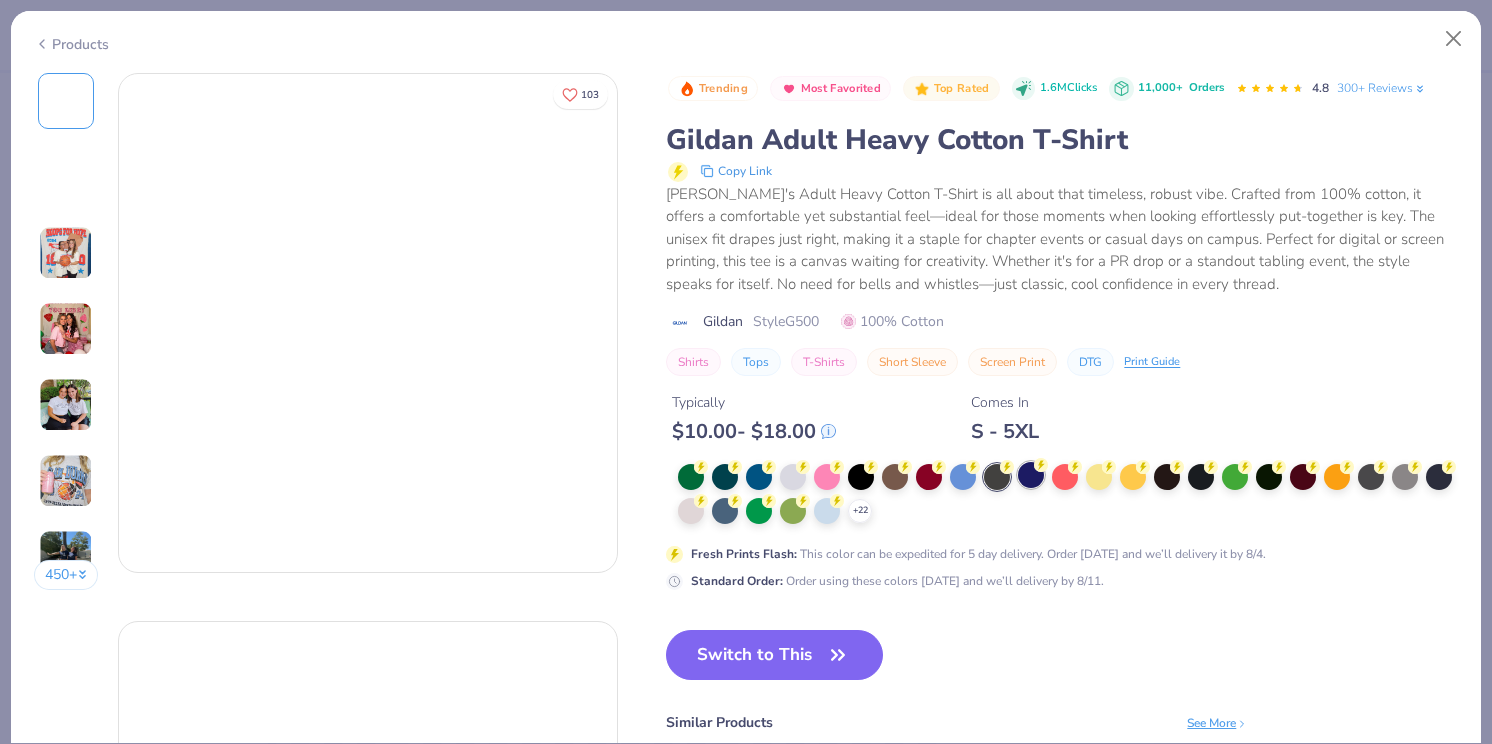 click at bounding box center (1031, 475) 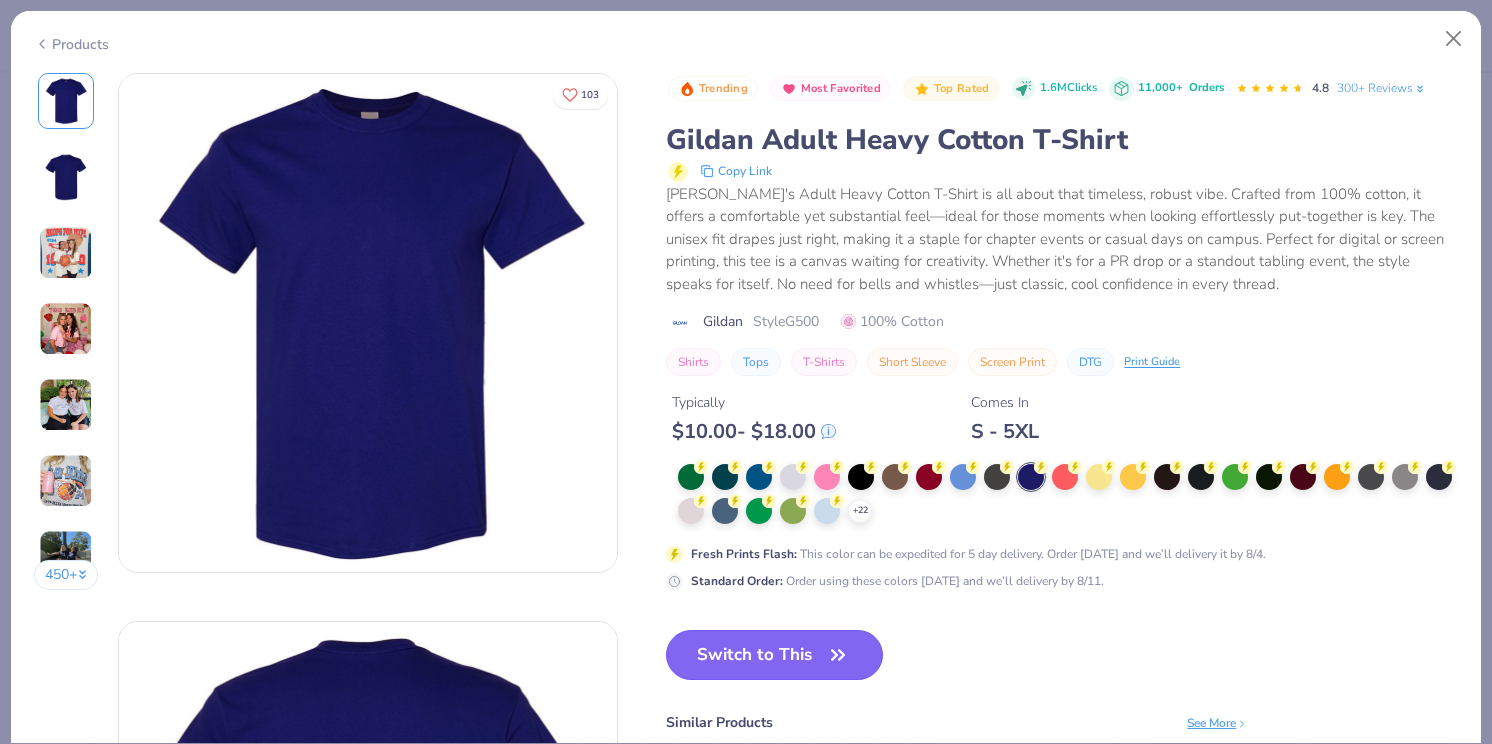 click on "Switch to This" at bounding box center [774, 655] 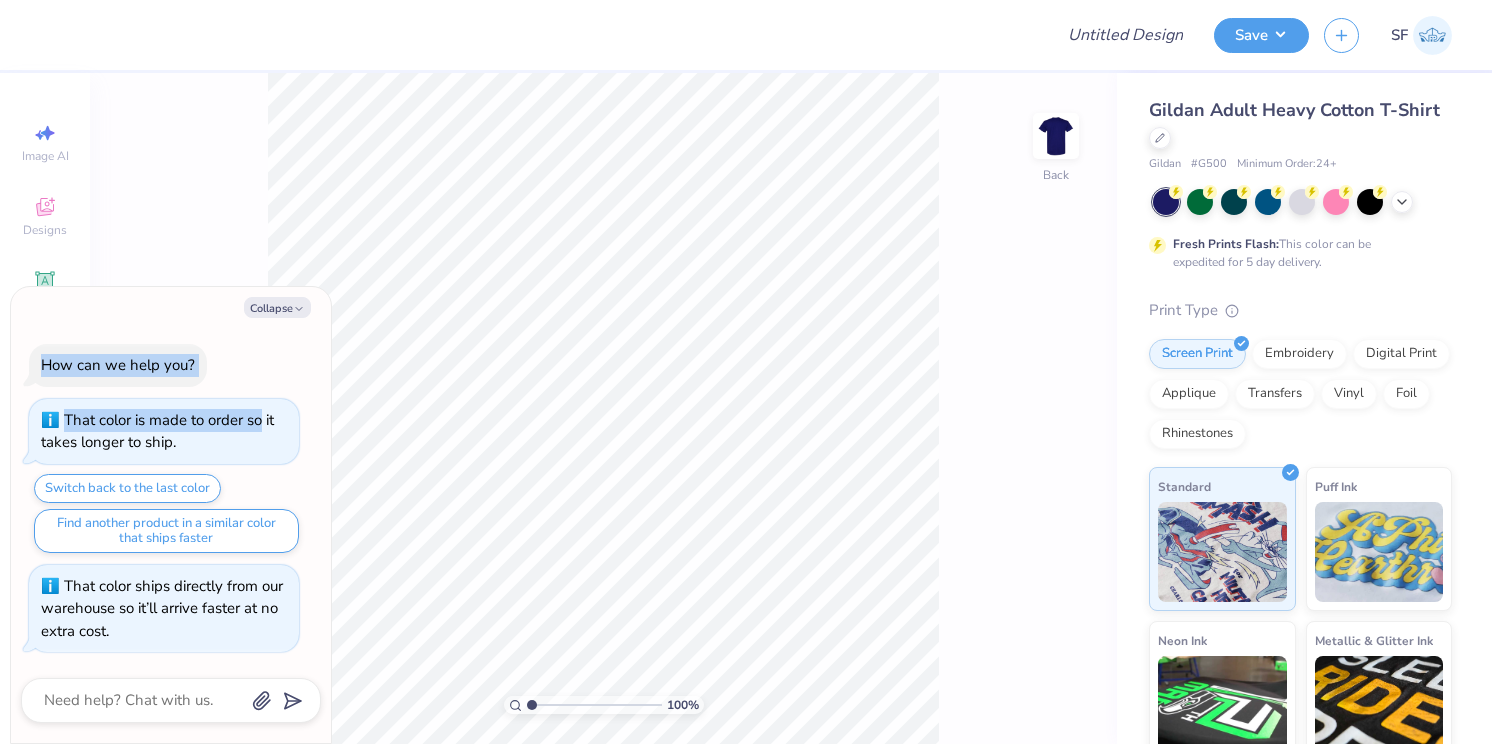 drag, startPoint x: 302, startPoint y: 293, endPoint x: 258, endPoint y: 414, distance: 128.7517 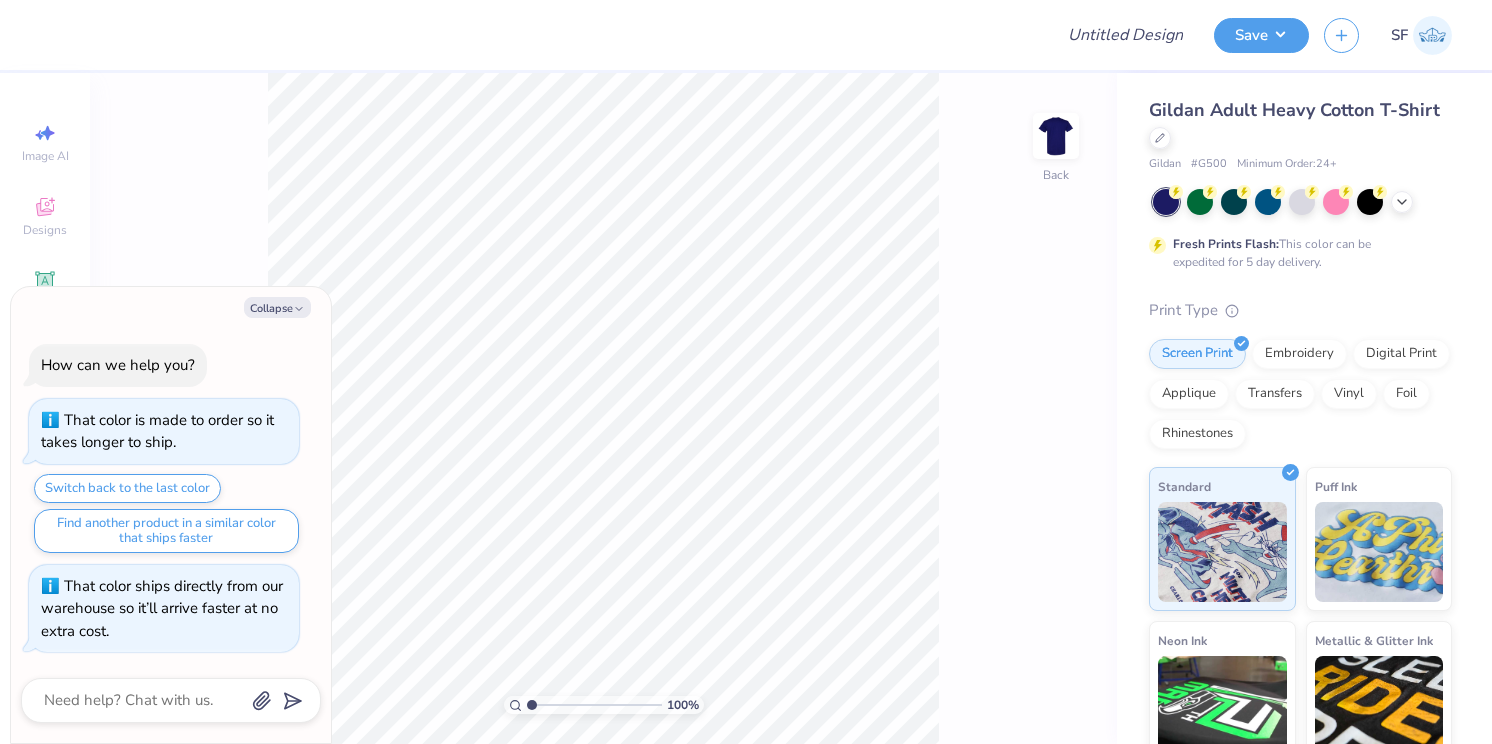 click on "Collapse" at bounding box center [171, 307] 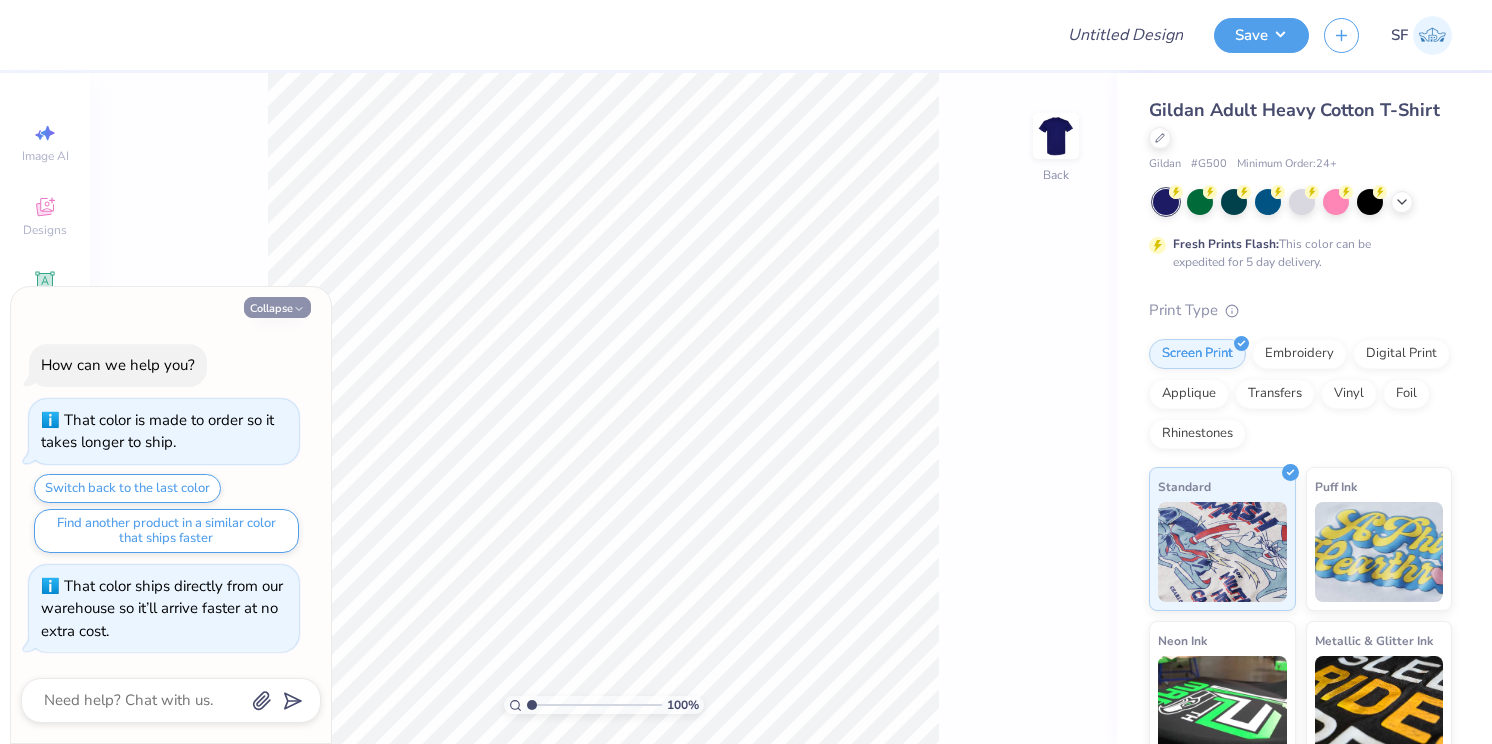 click 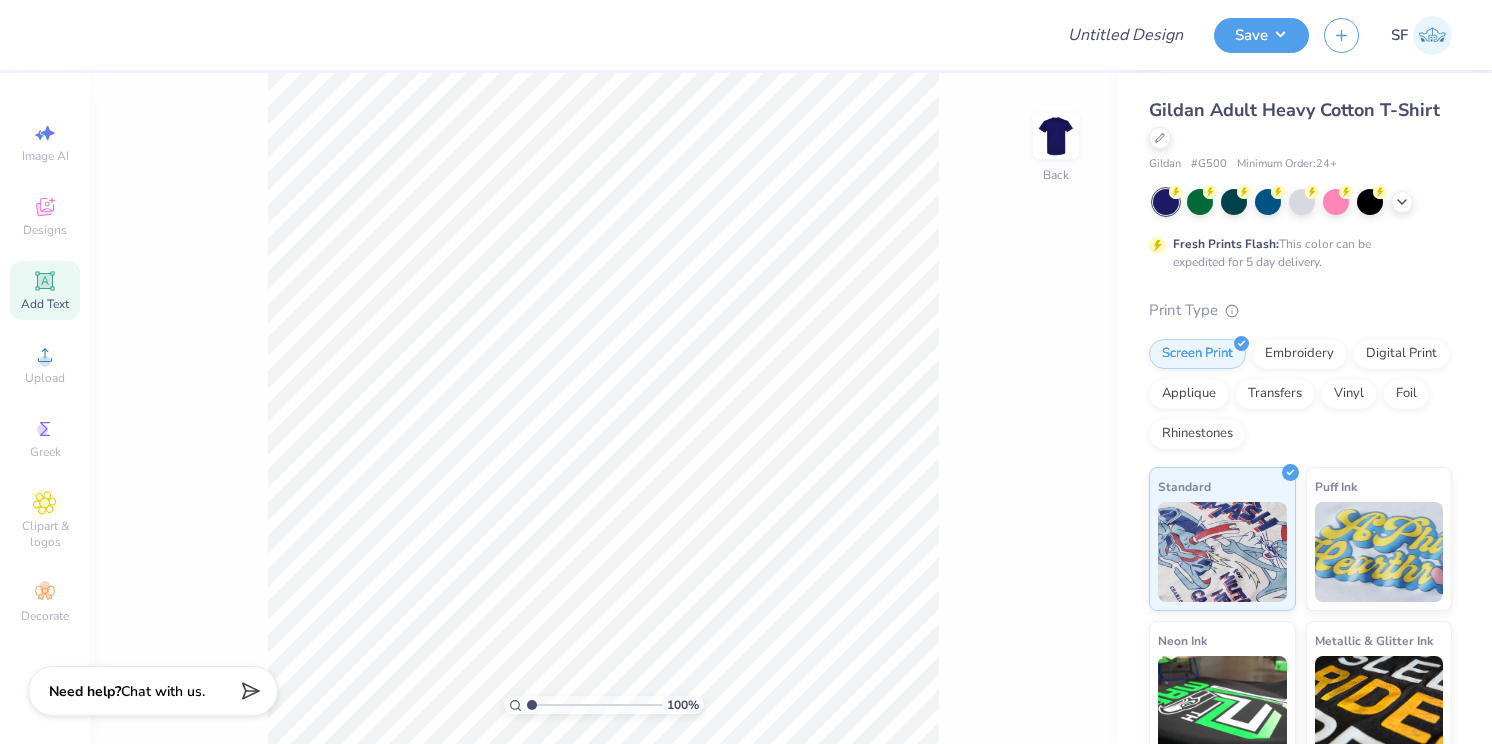 click 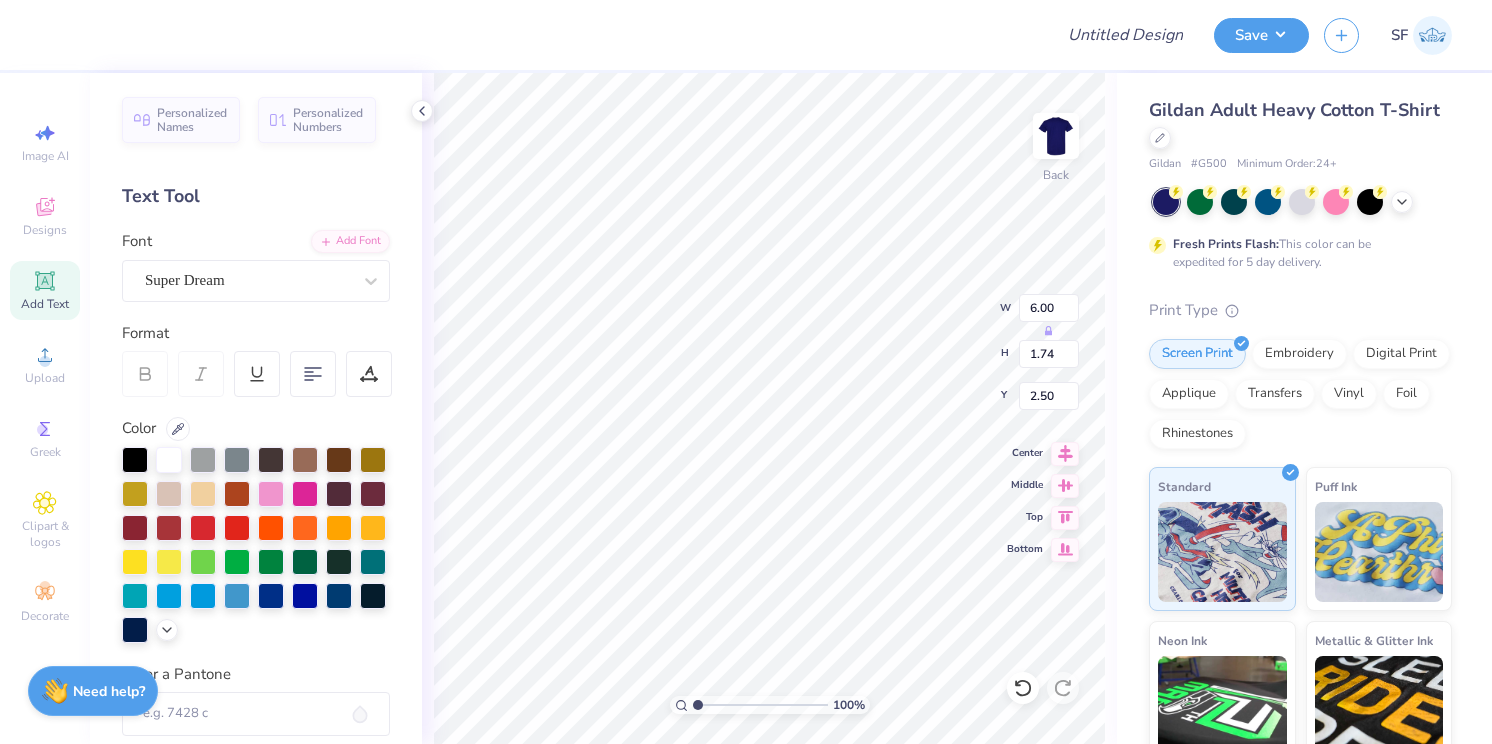 type on "2.50" 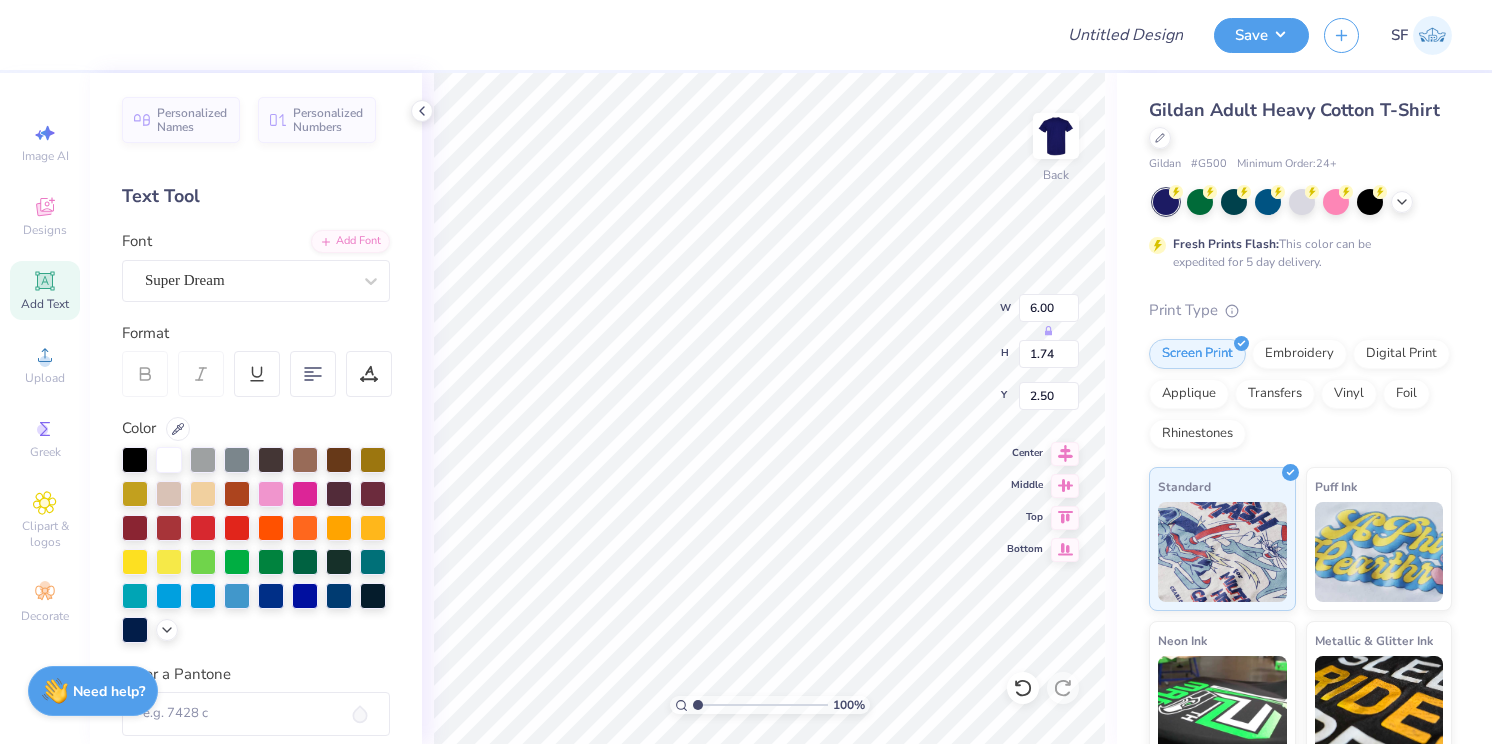 type on "T" 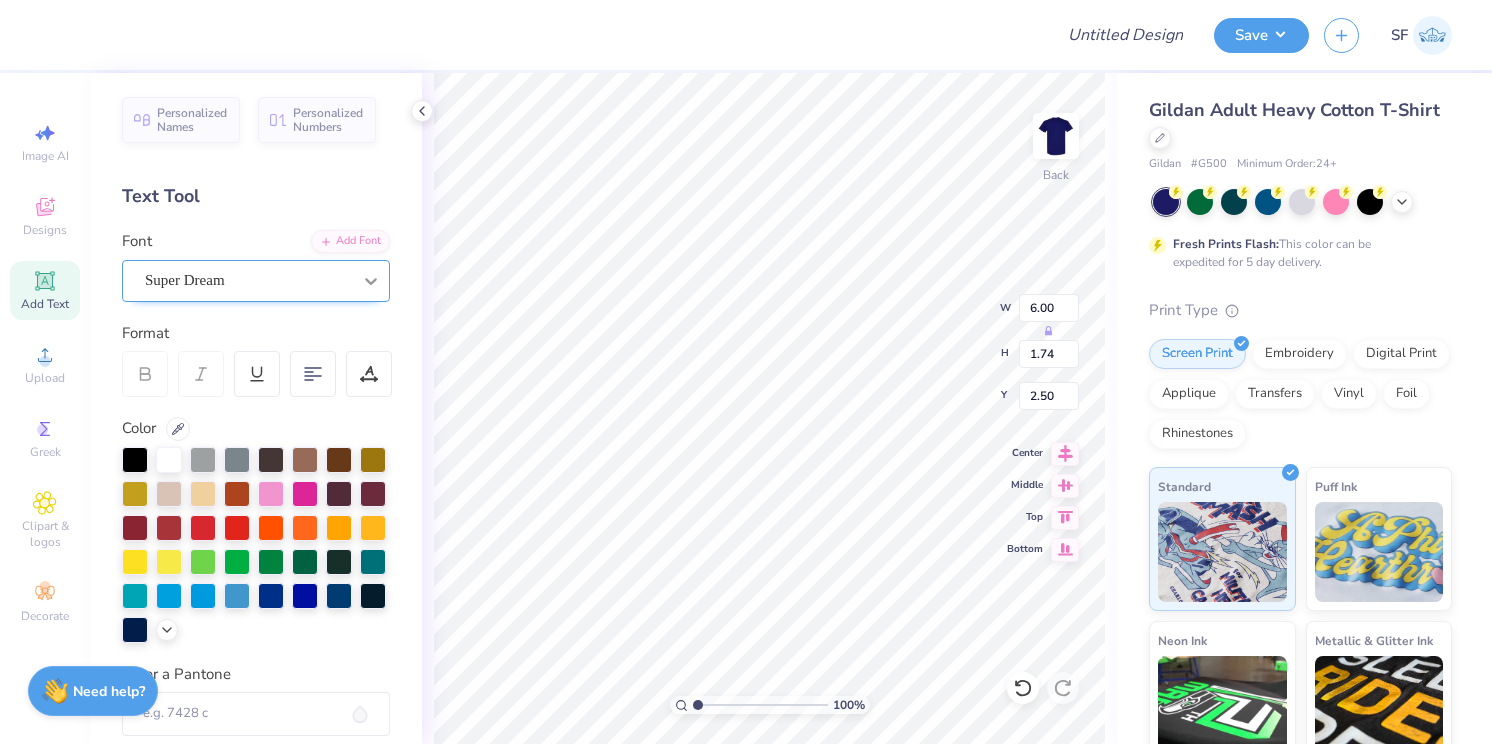 click at bounding box center [371, 281] 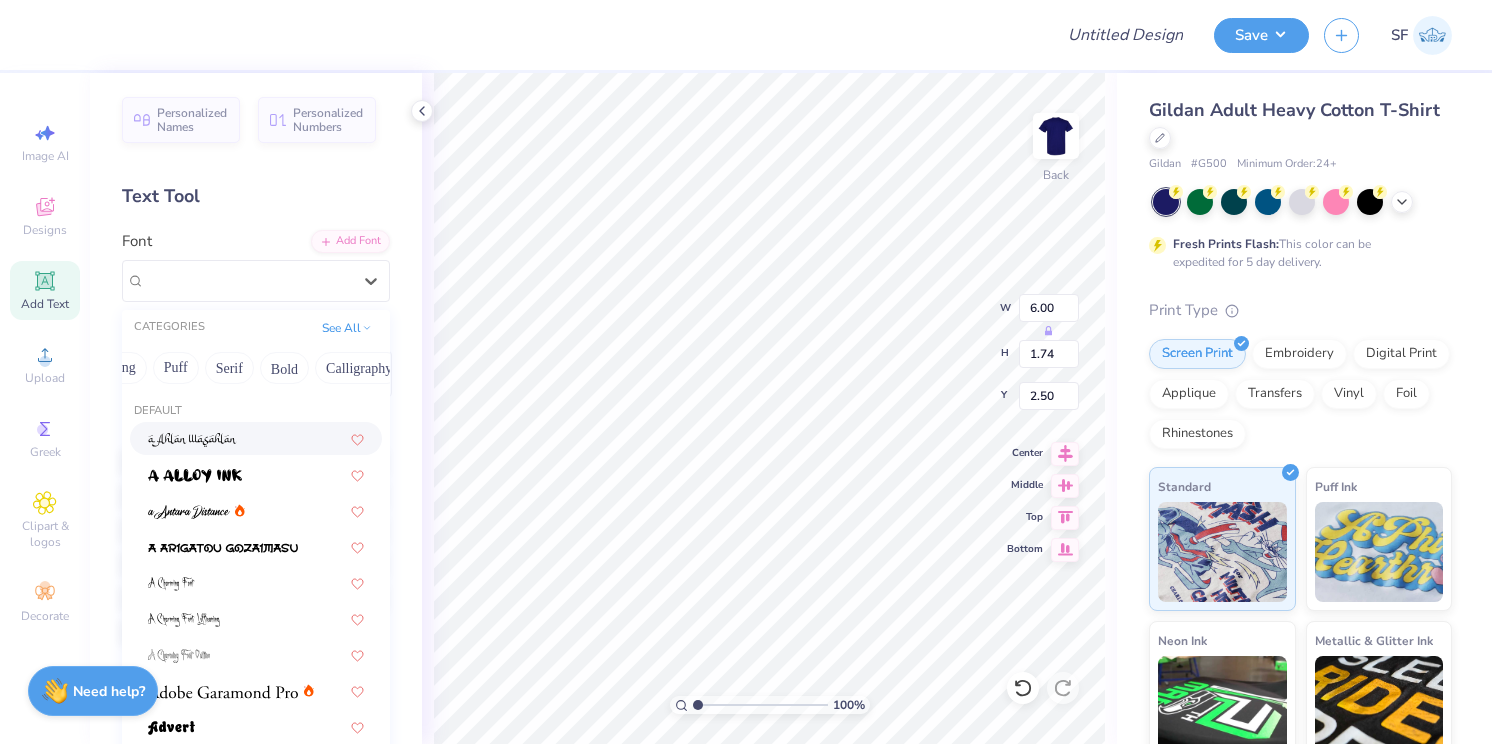 scroll, scrollTop: 0, scrollLeft: 0, axis: both 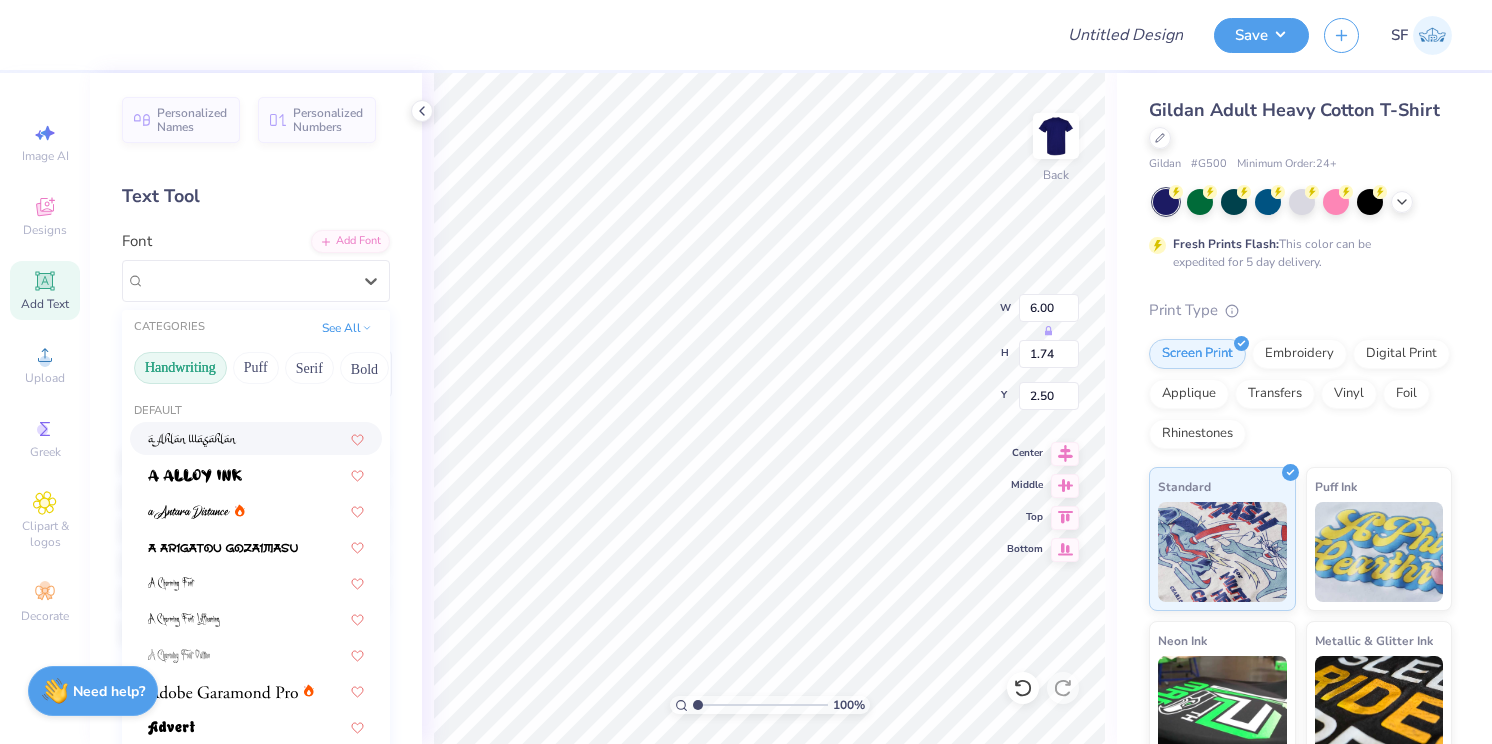 click on "Handwriting" at bounding box center (180, 368) 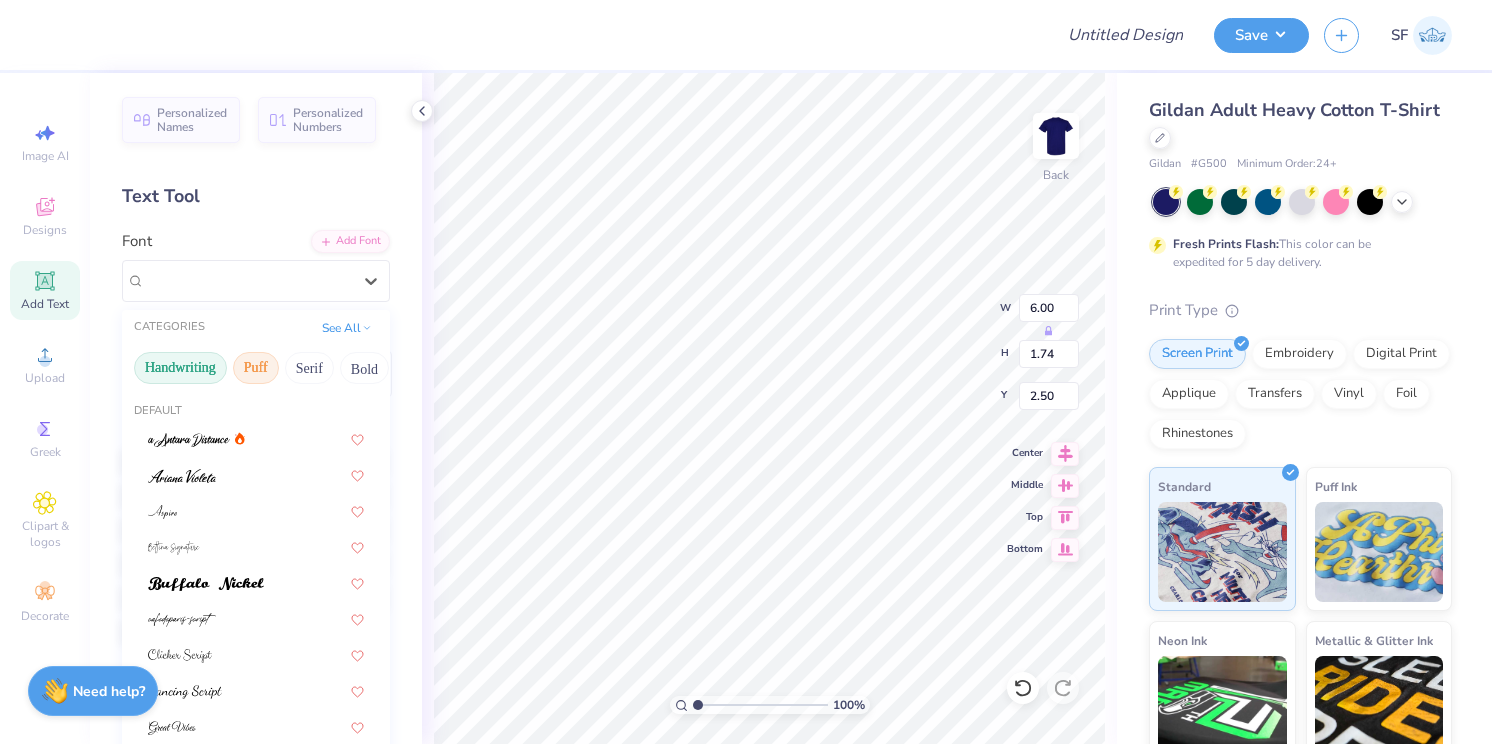 click on "Puff" at bounding box center [256, 368] 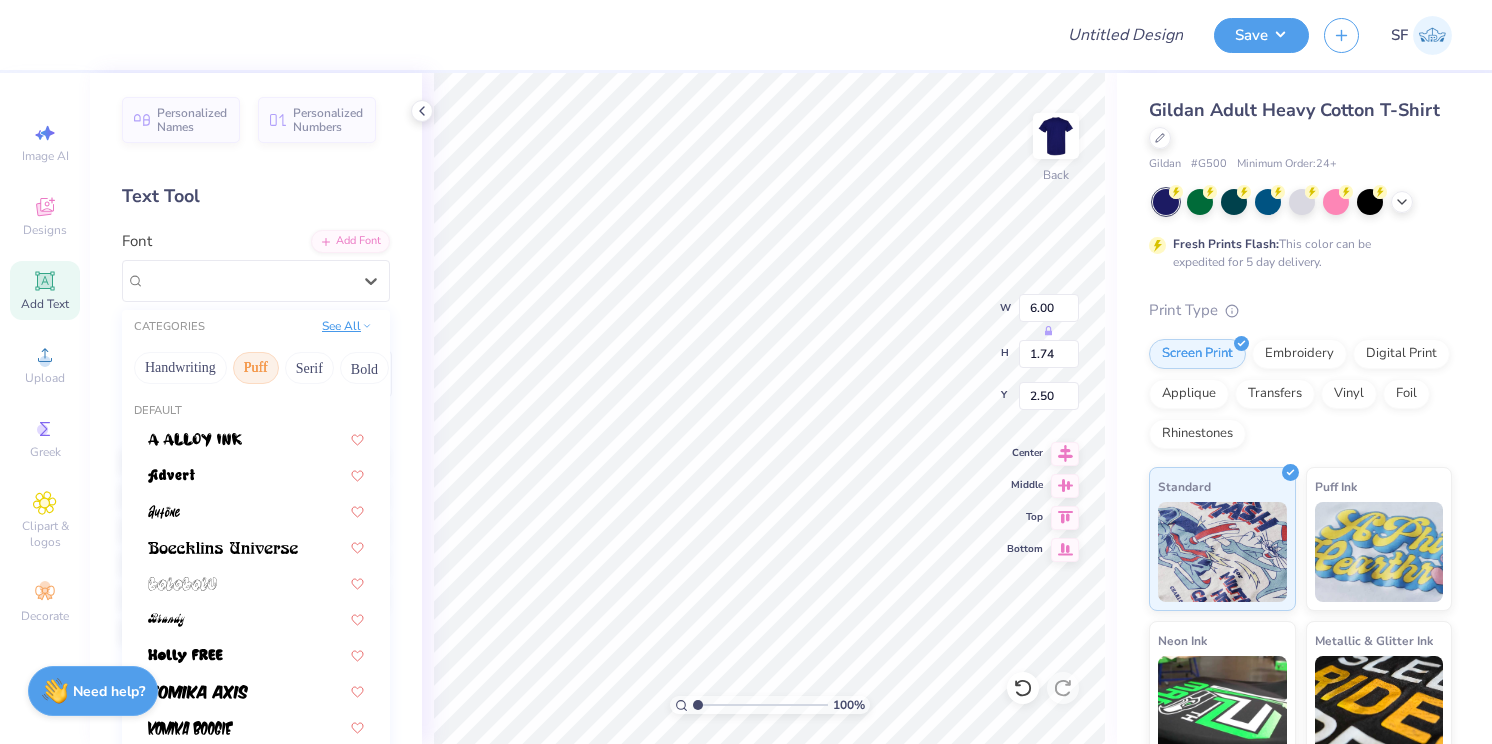 click on "See All" at bounding box center (347, 326) 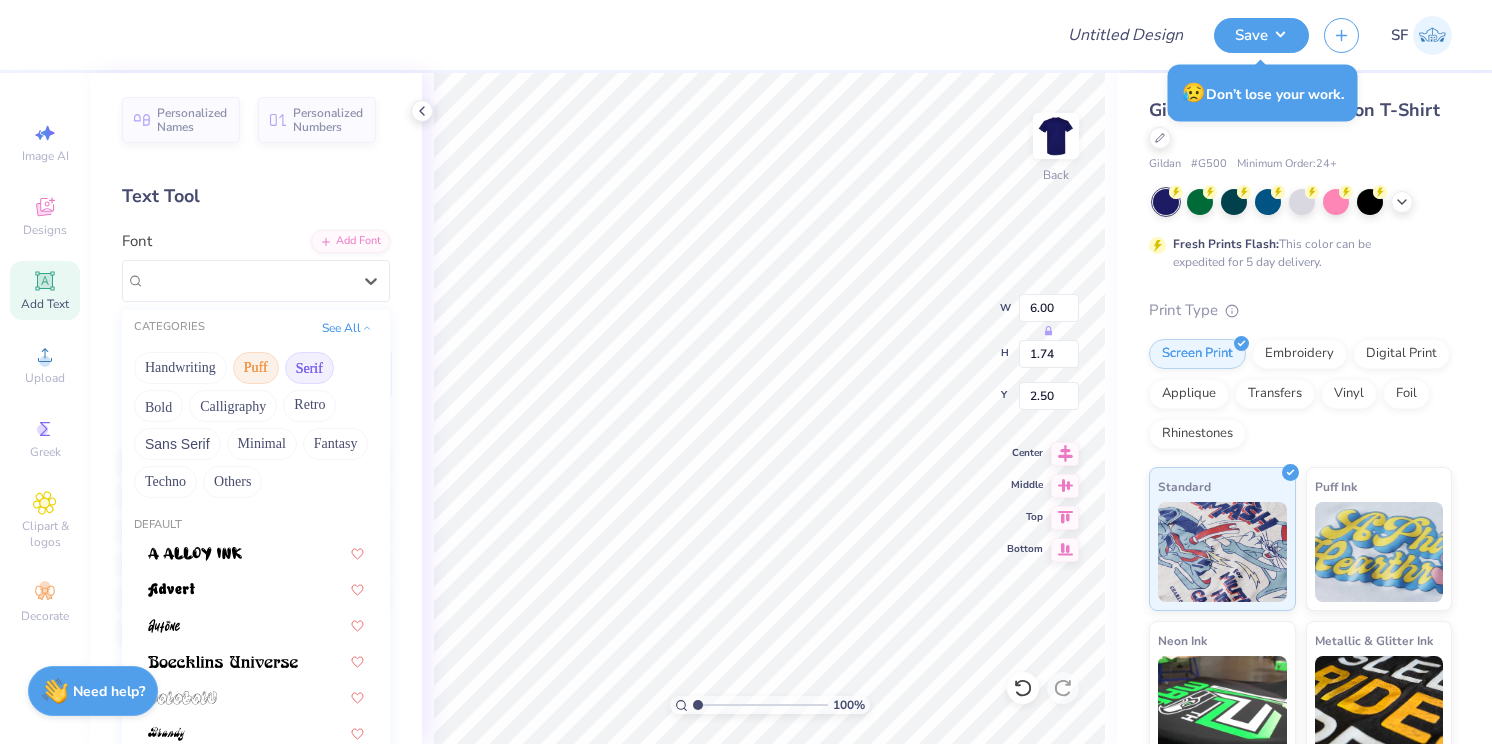 click on "Serif" at bounding box center [309, 368] 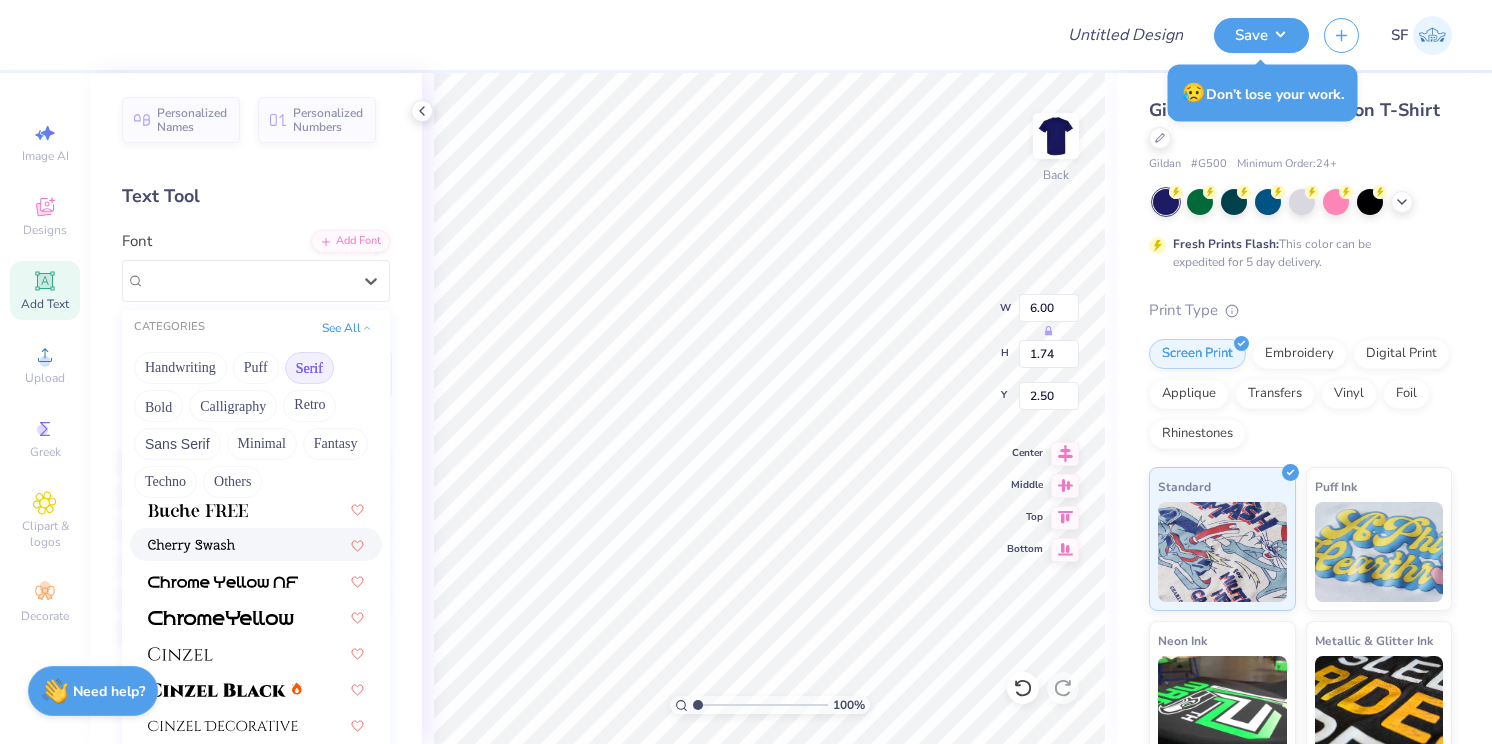 scroll, scrollTop: 262, scrollLeft: 0, axis: vertical 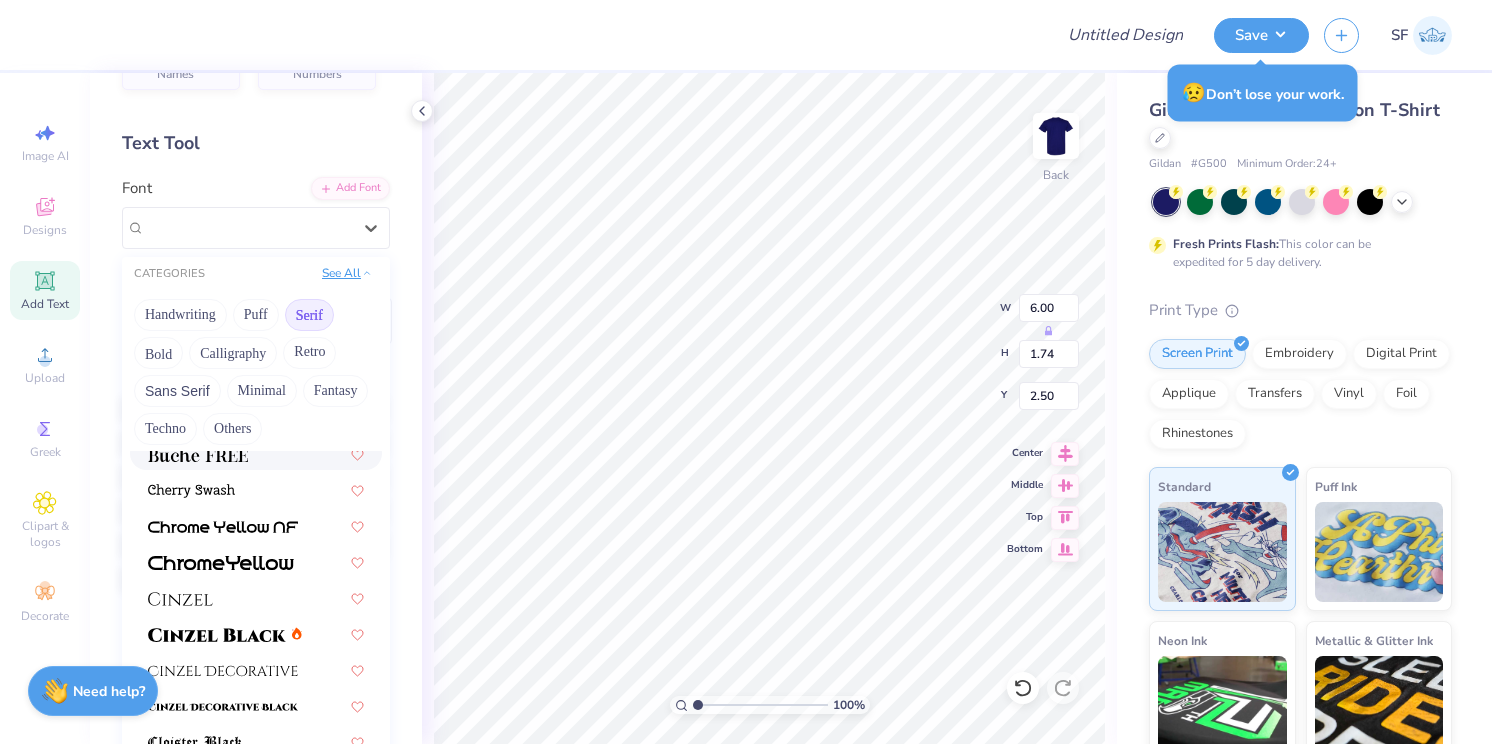 click on "See All" at bounding box center [347, 273] 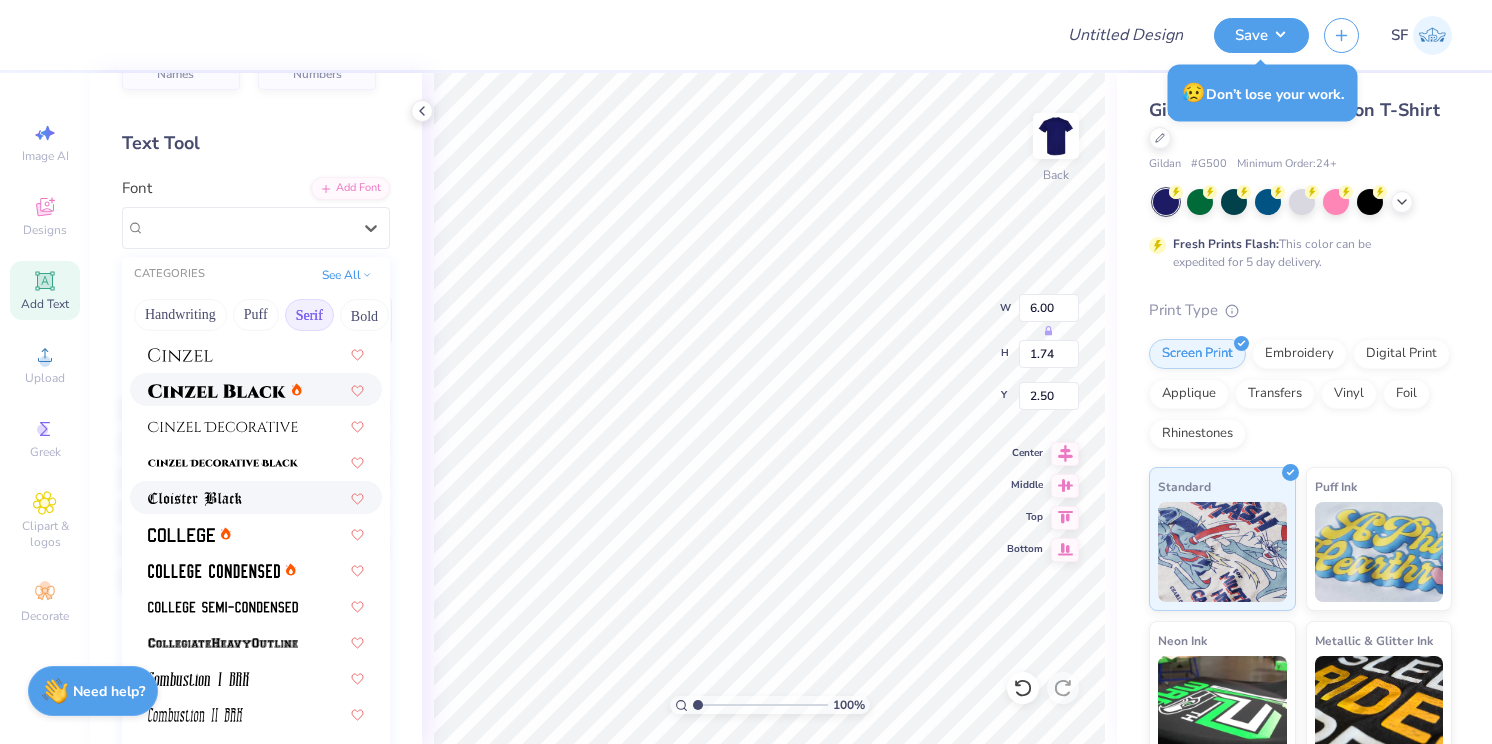 scroll, scrollTop: 393, scrollLeft: 0, axis: vertical 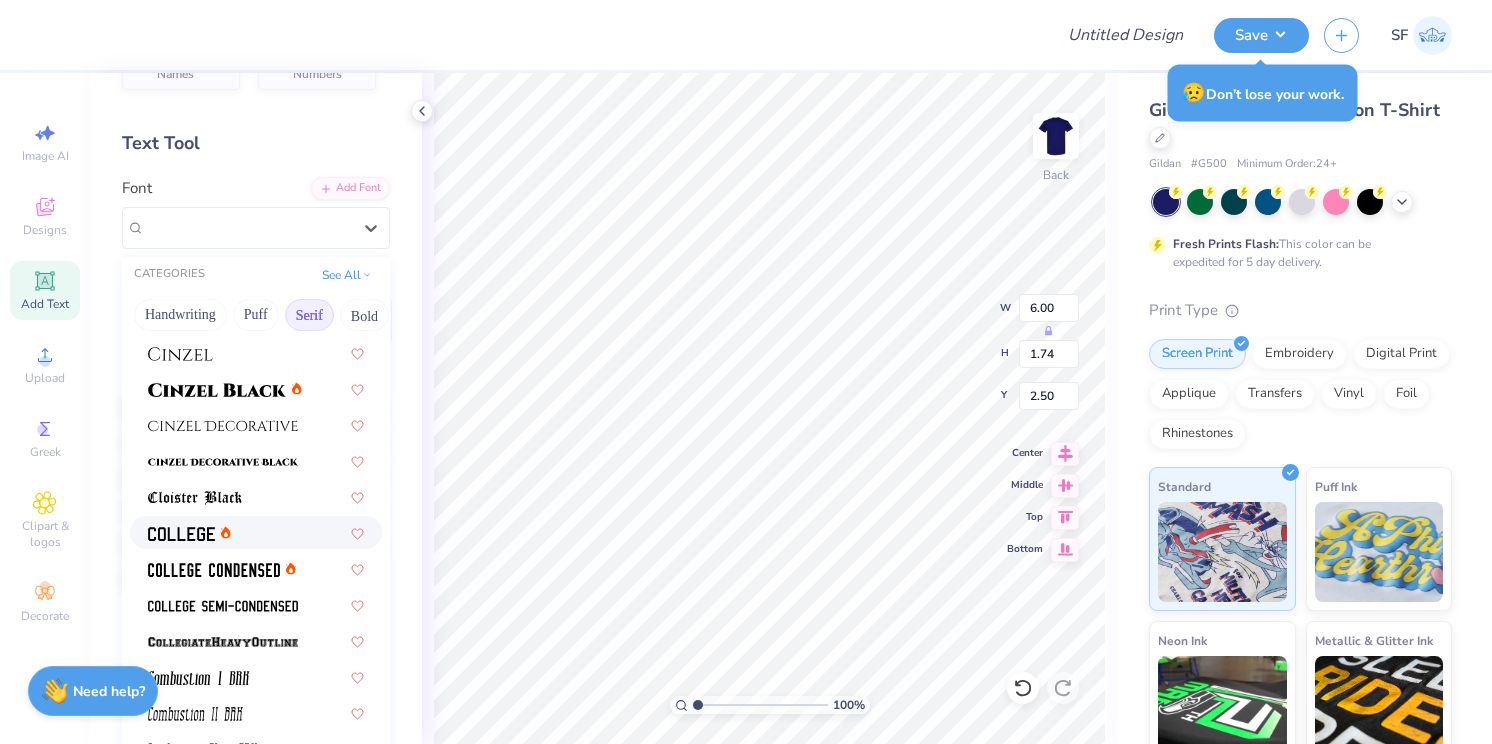 click at bounding box center [256, 532] 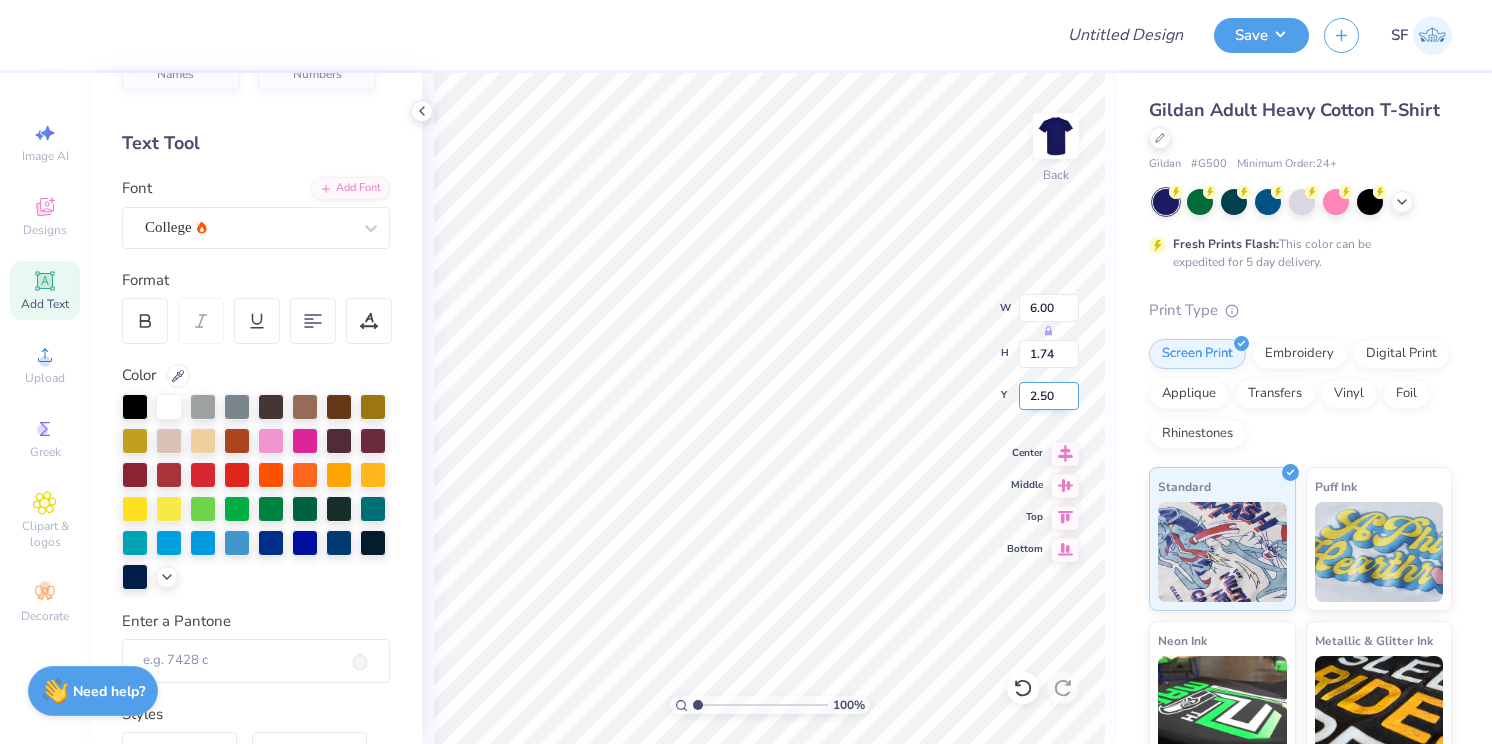 scroll, scrollTop: 1, scrollLeft: 3, axis: both 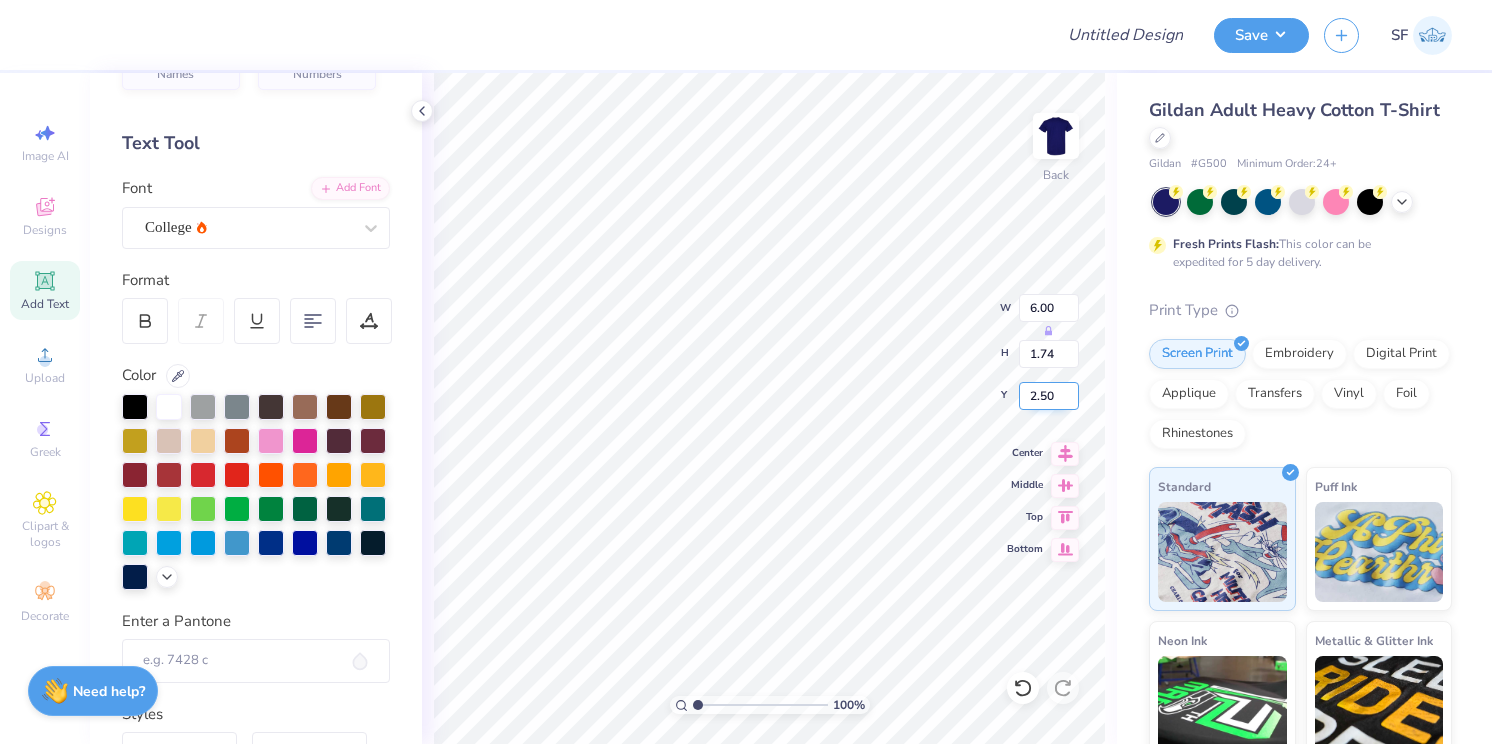 type on "Dont be
Scared
of it" 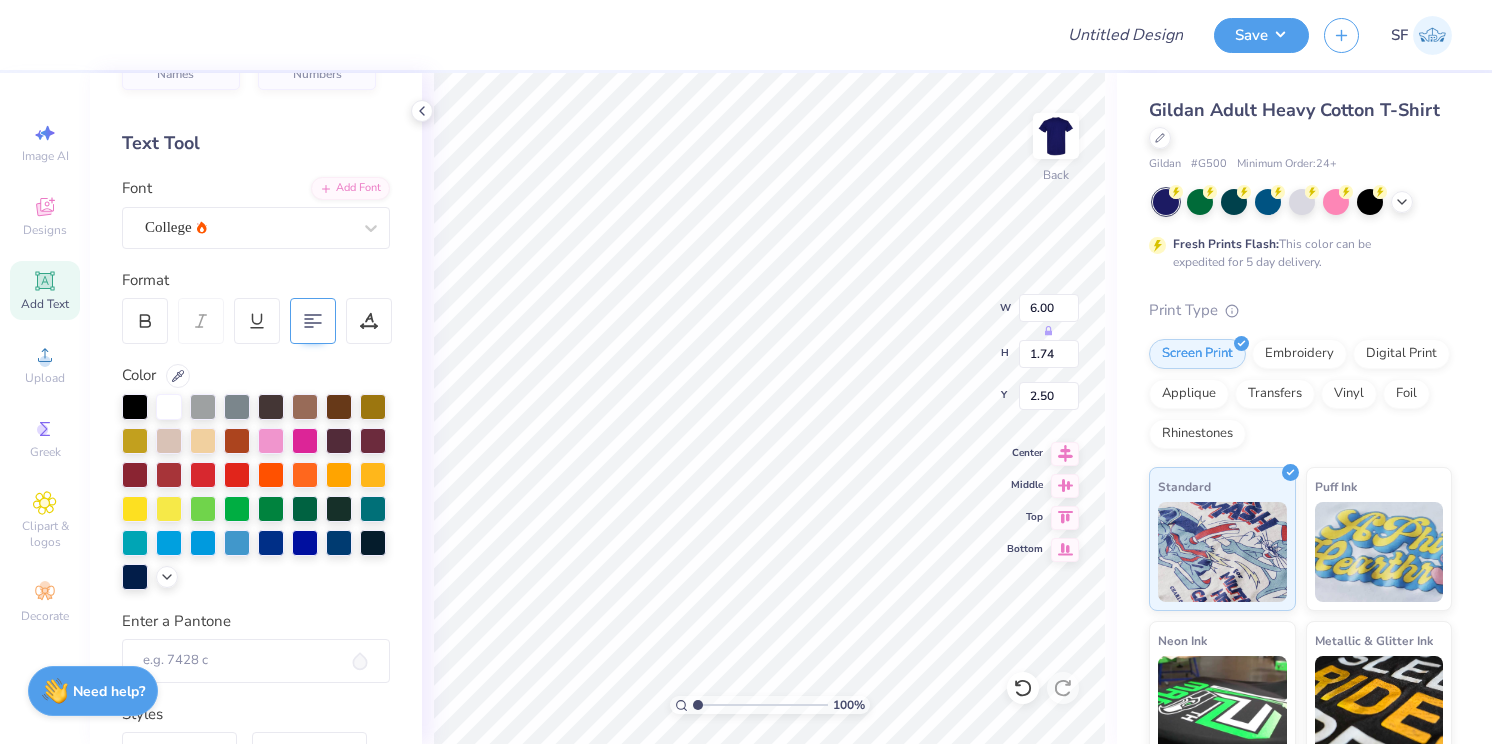 click 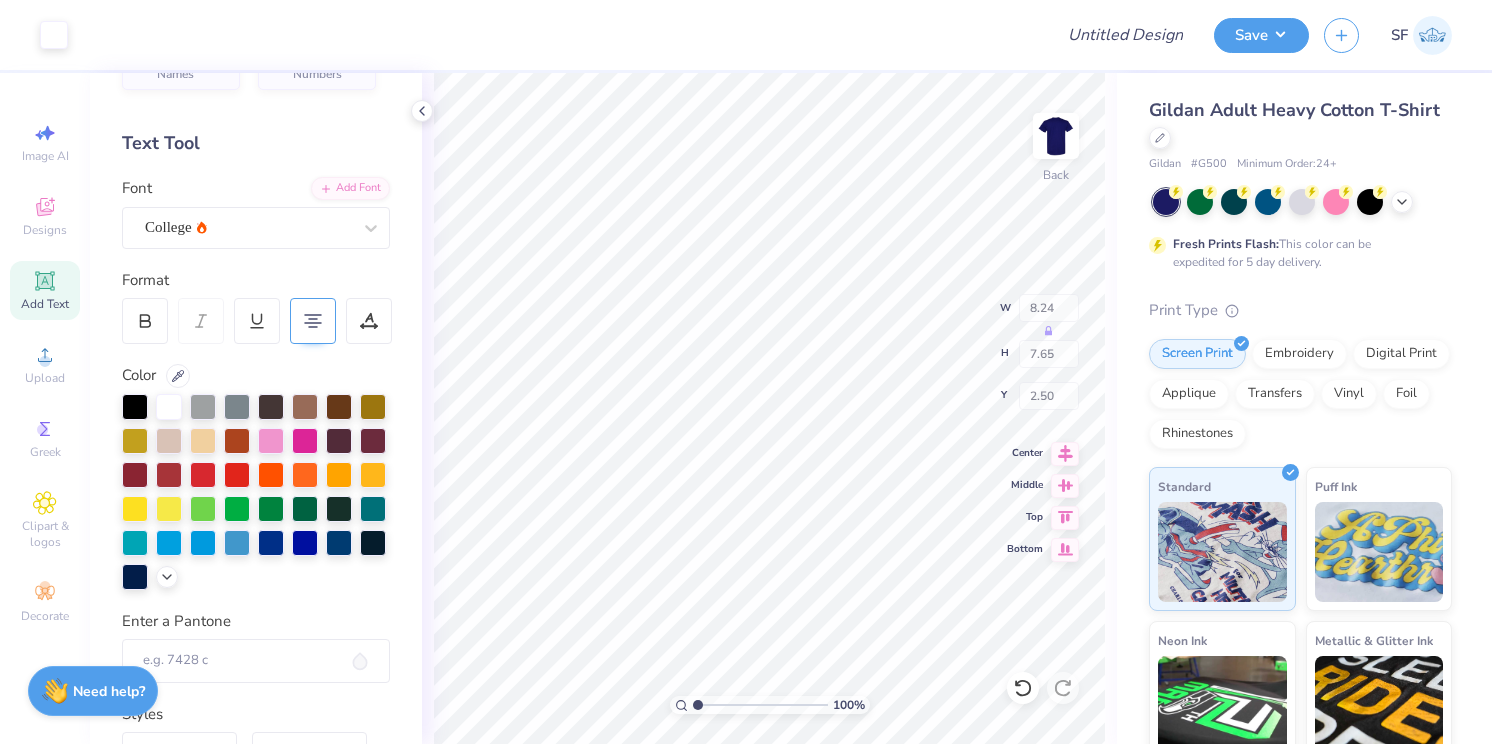 type on "8.24" 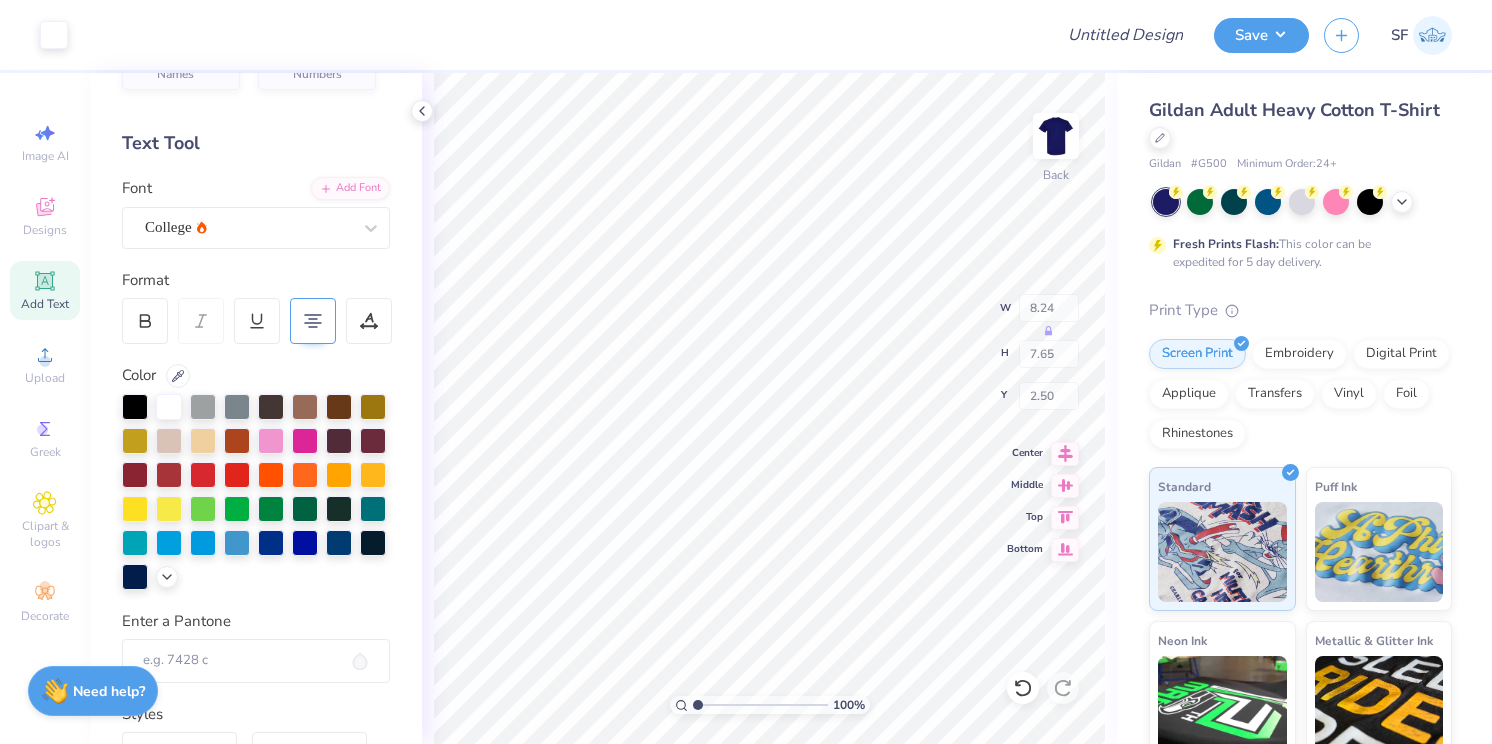 type on "7.65" 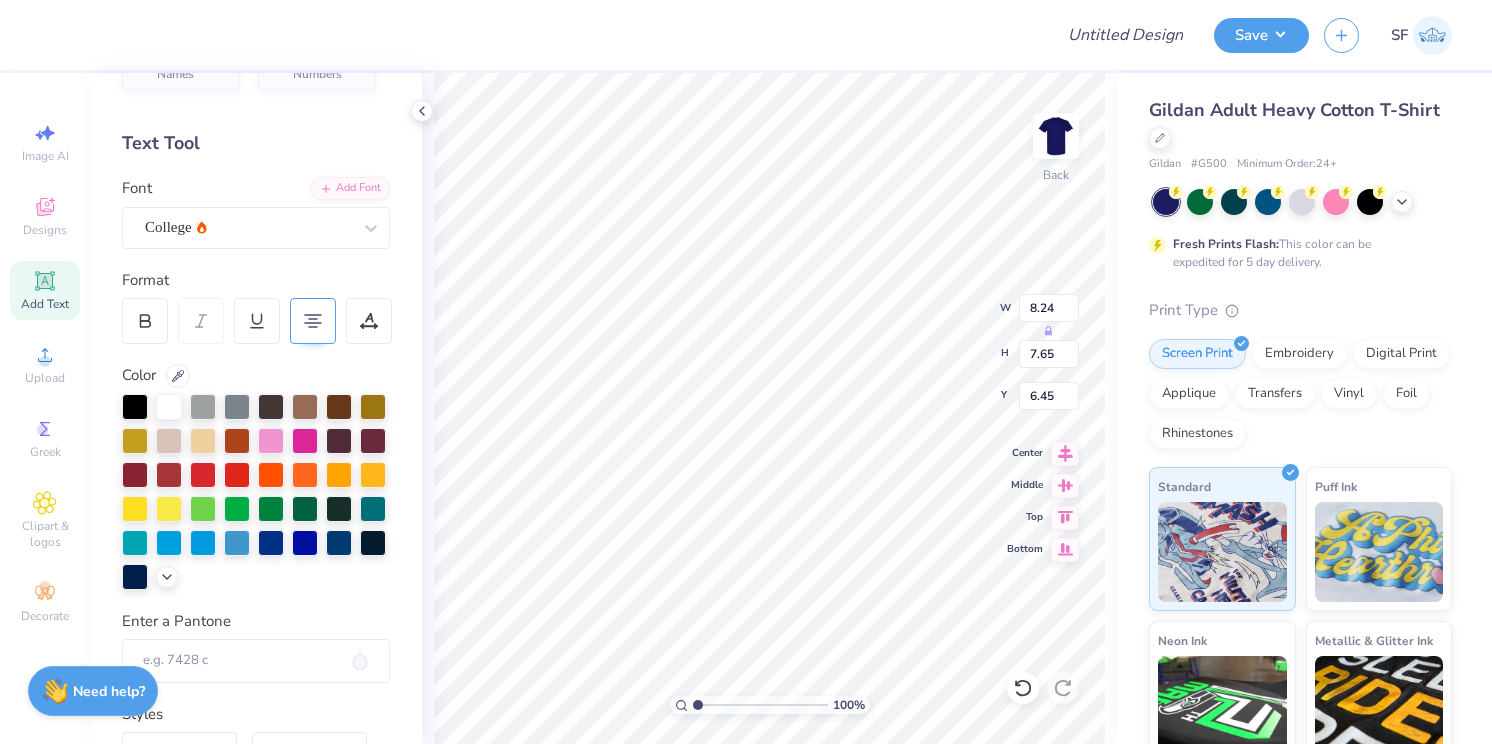 type on "6.45" 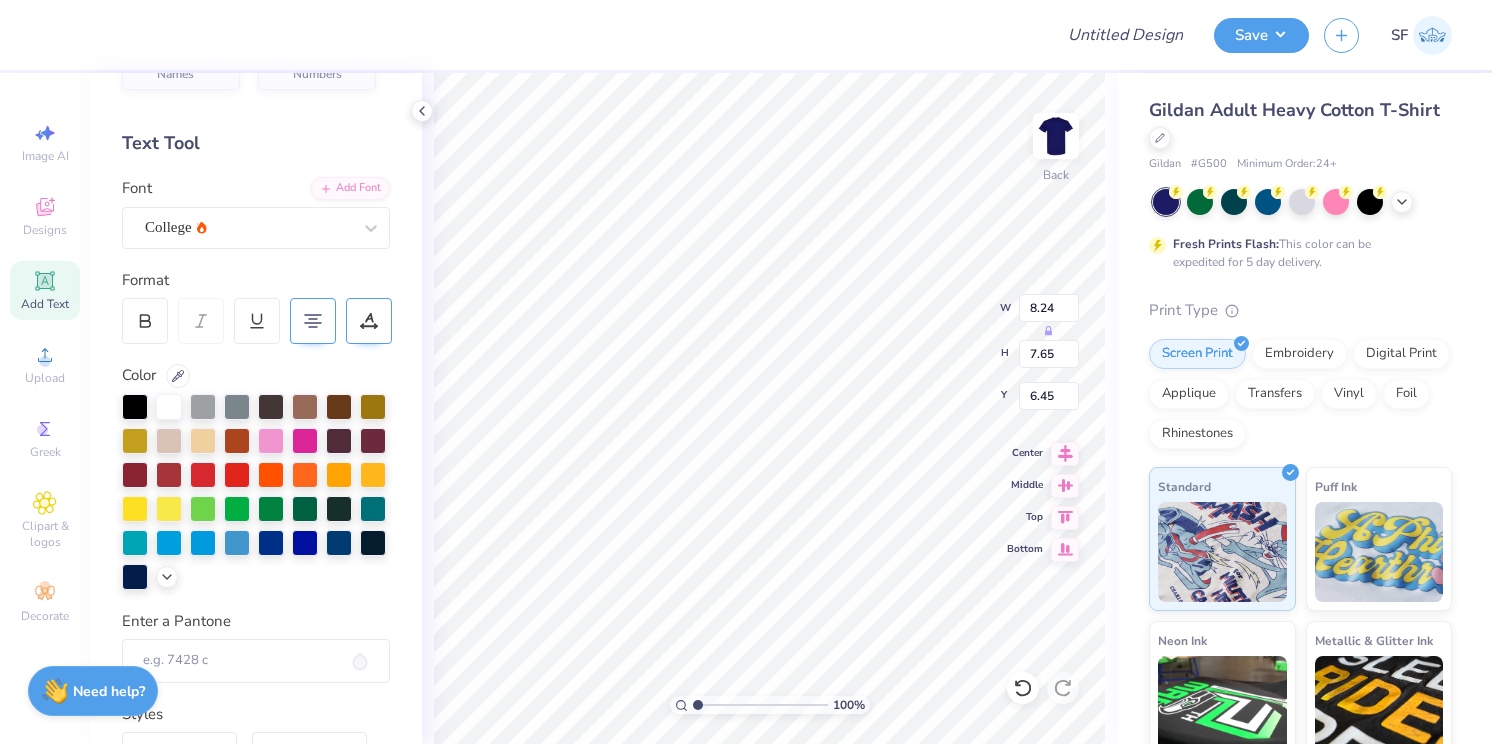 click at bounding box center [369, 321] 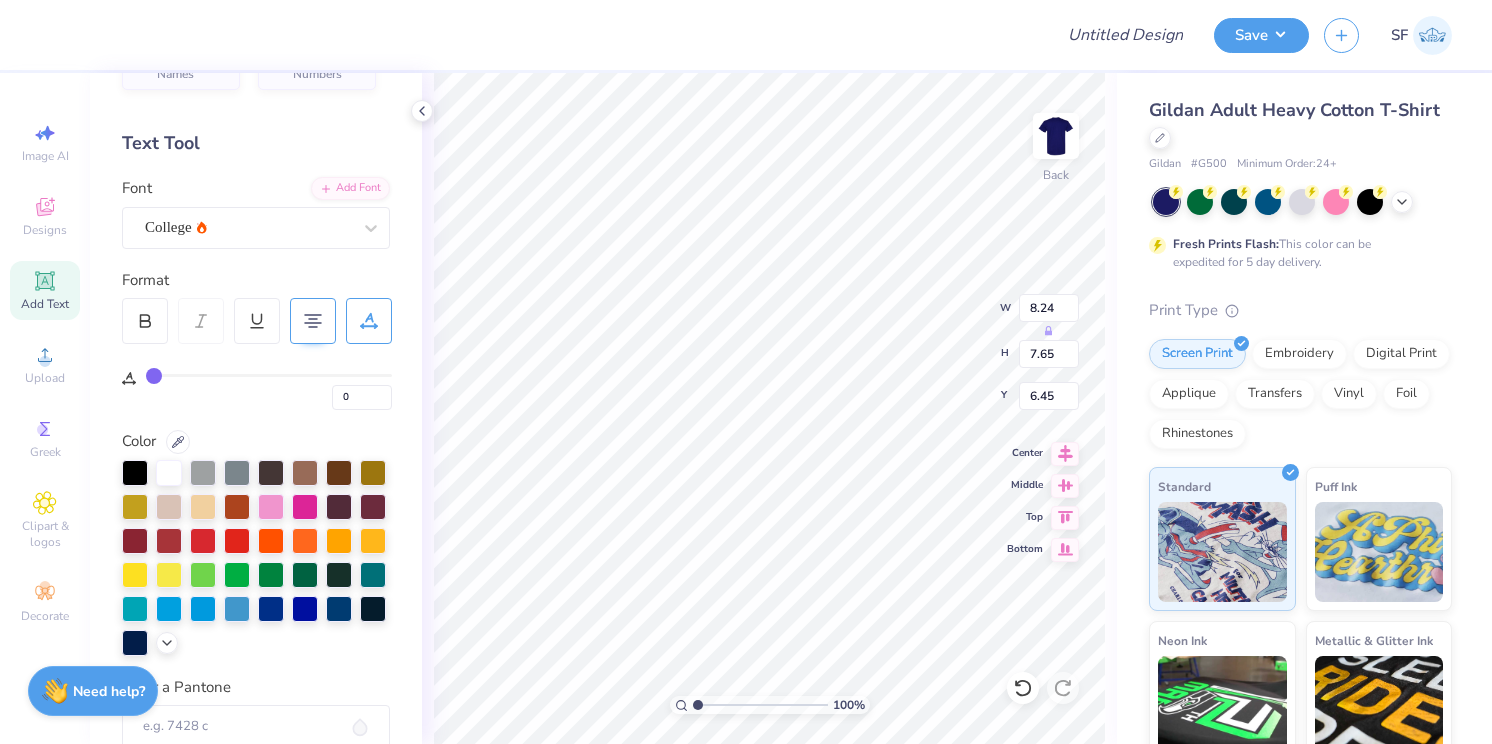 type on "2" 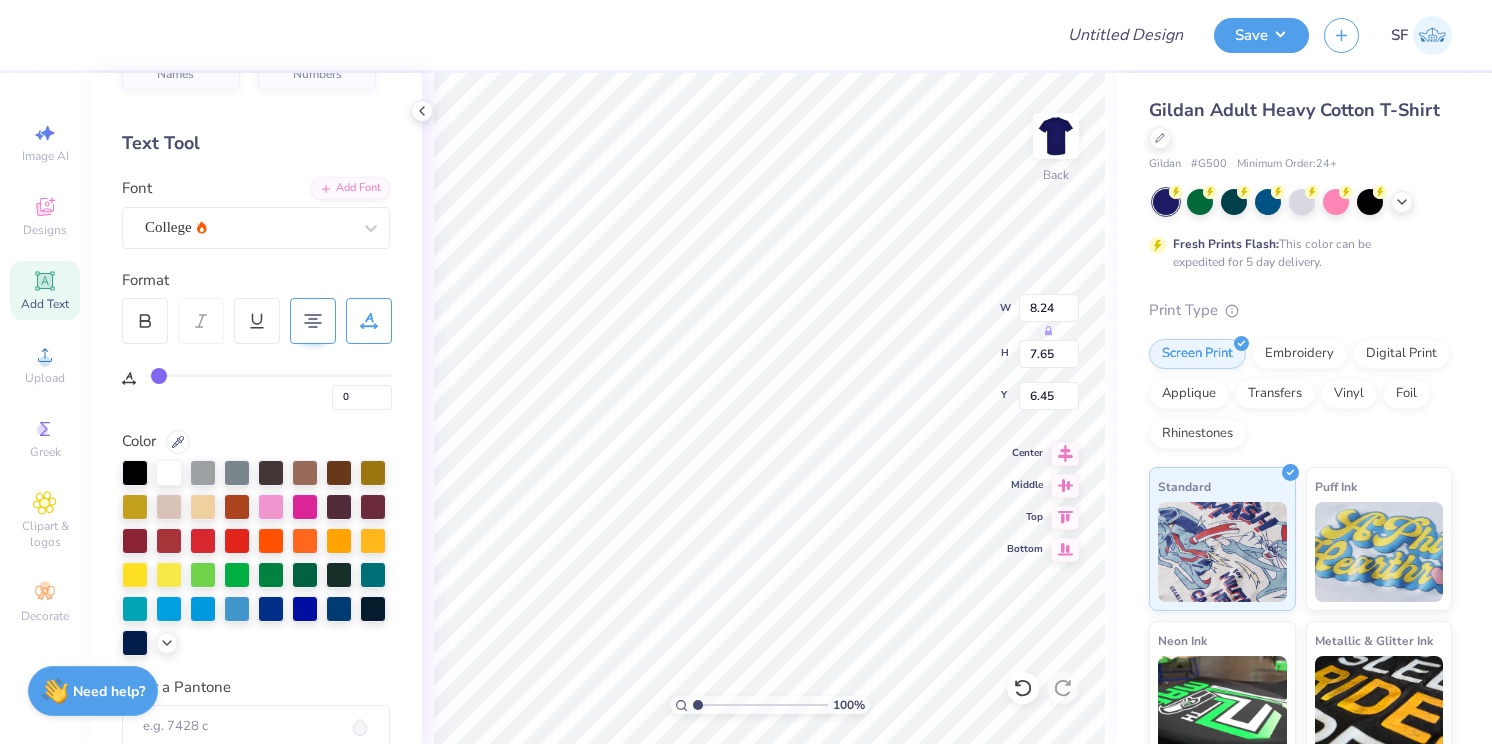 type on "2" 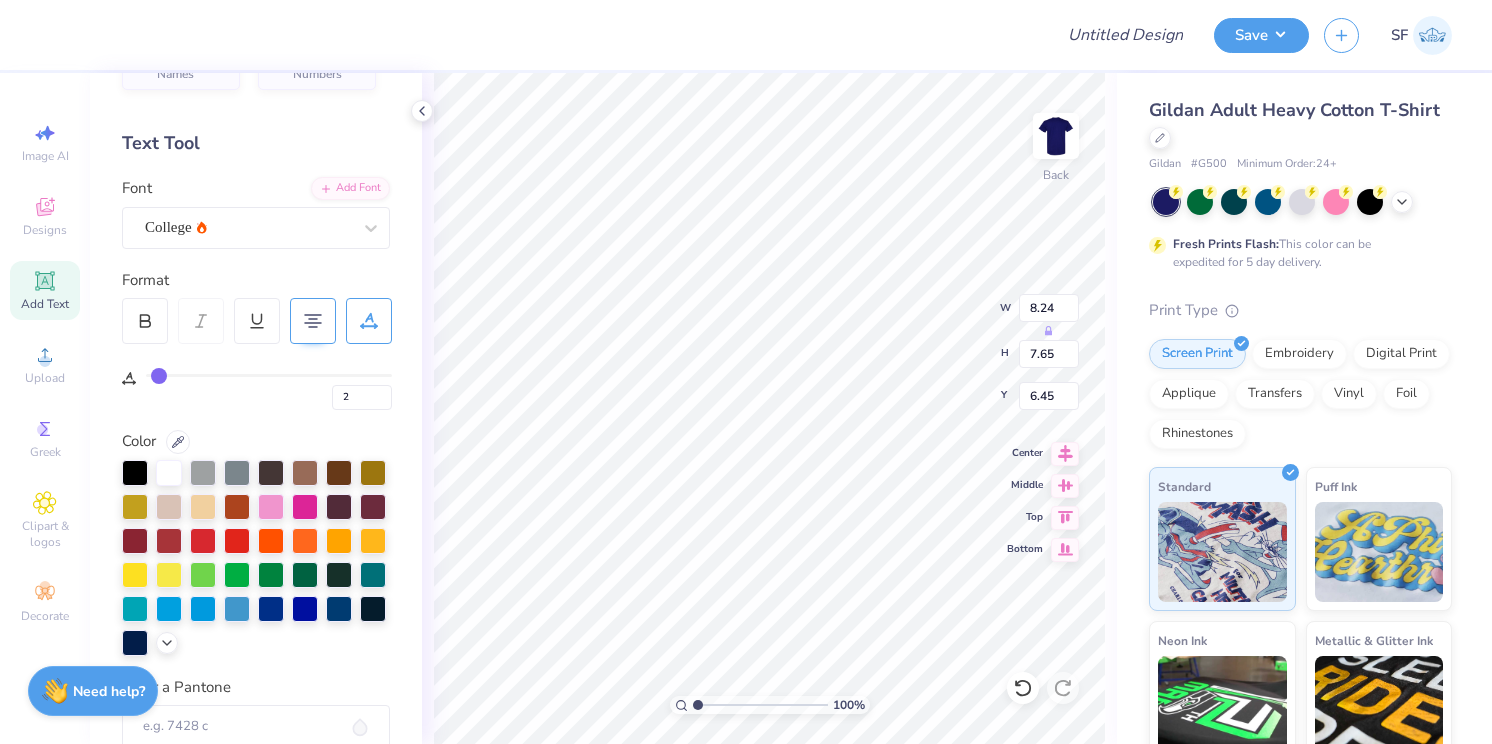 type on "3" 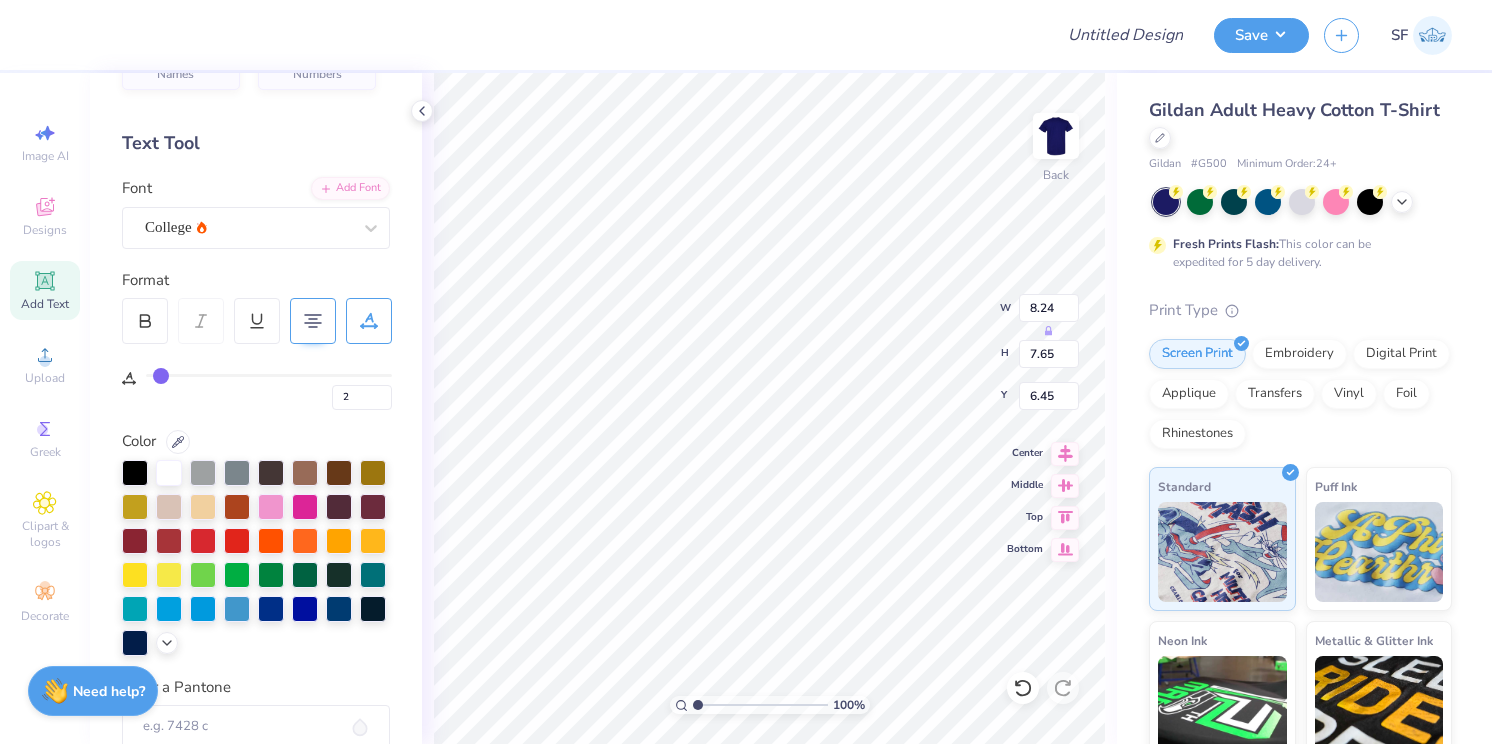type on "3" 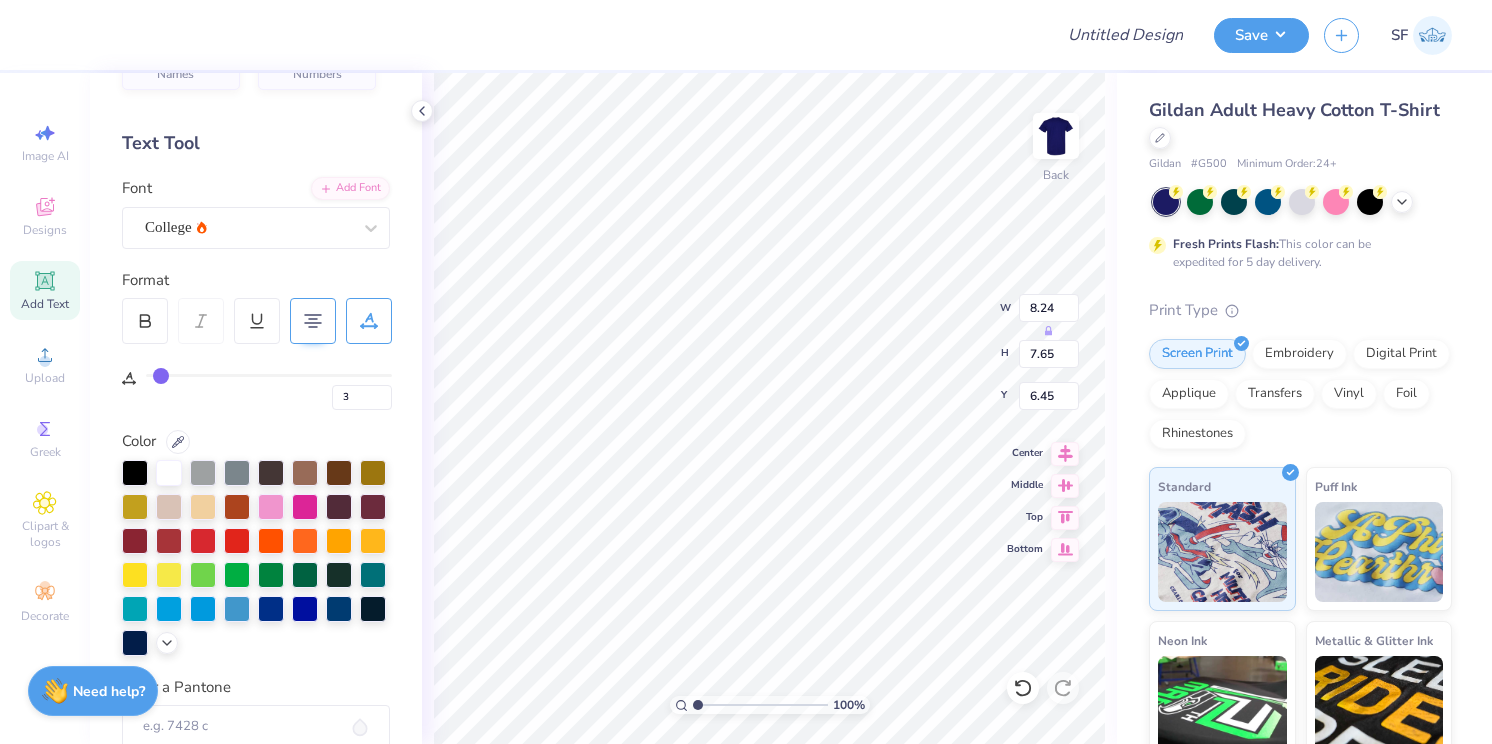 type on "5" 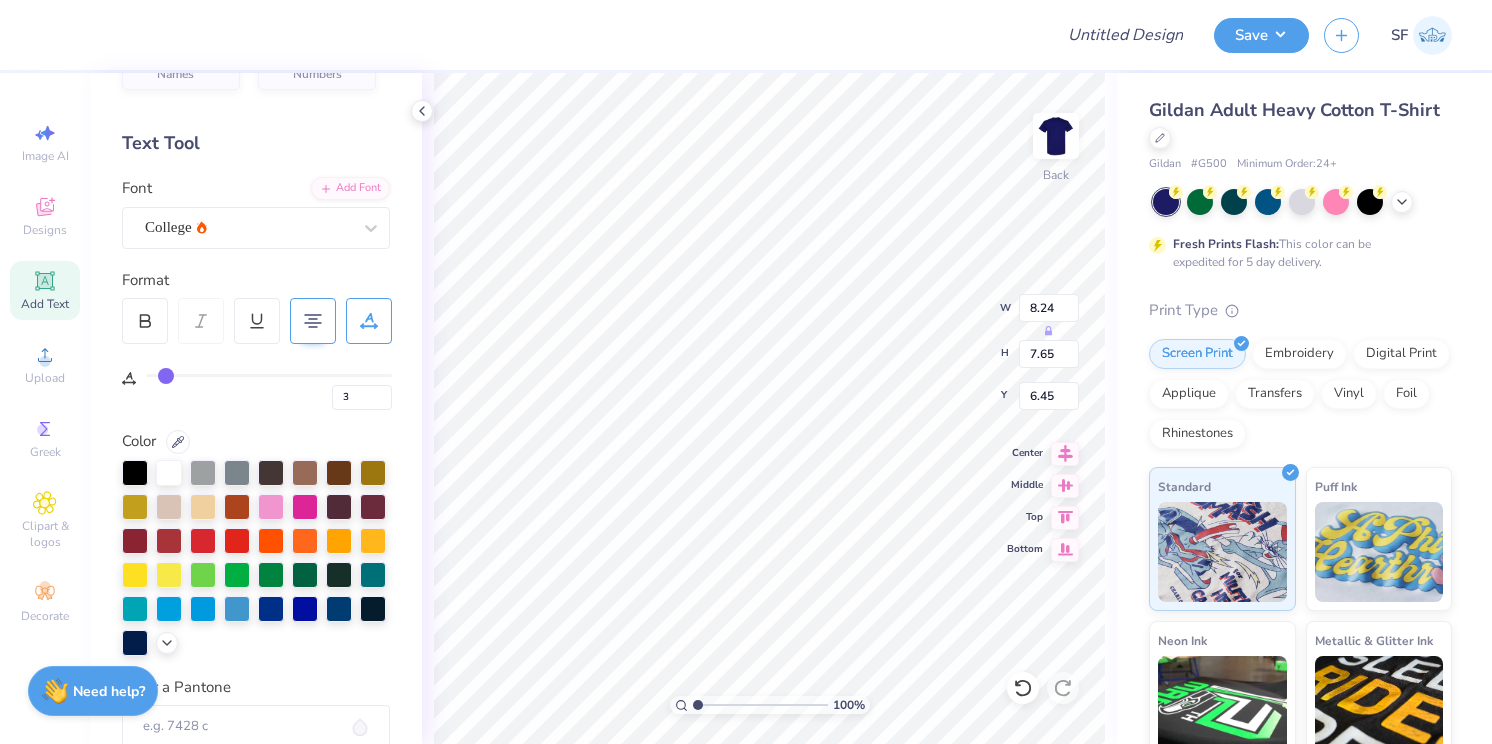 type on "5" 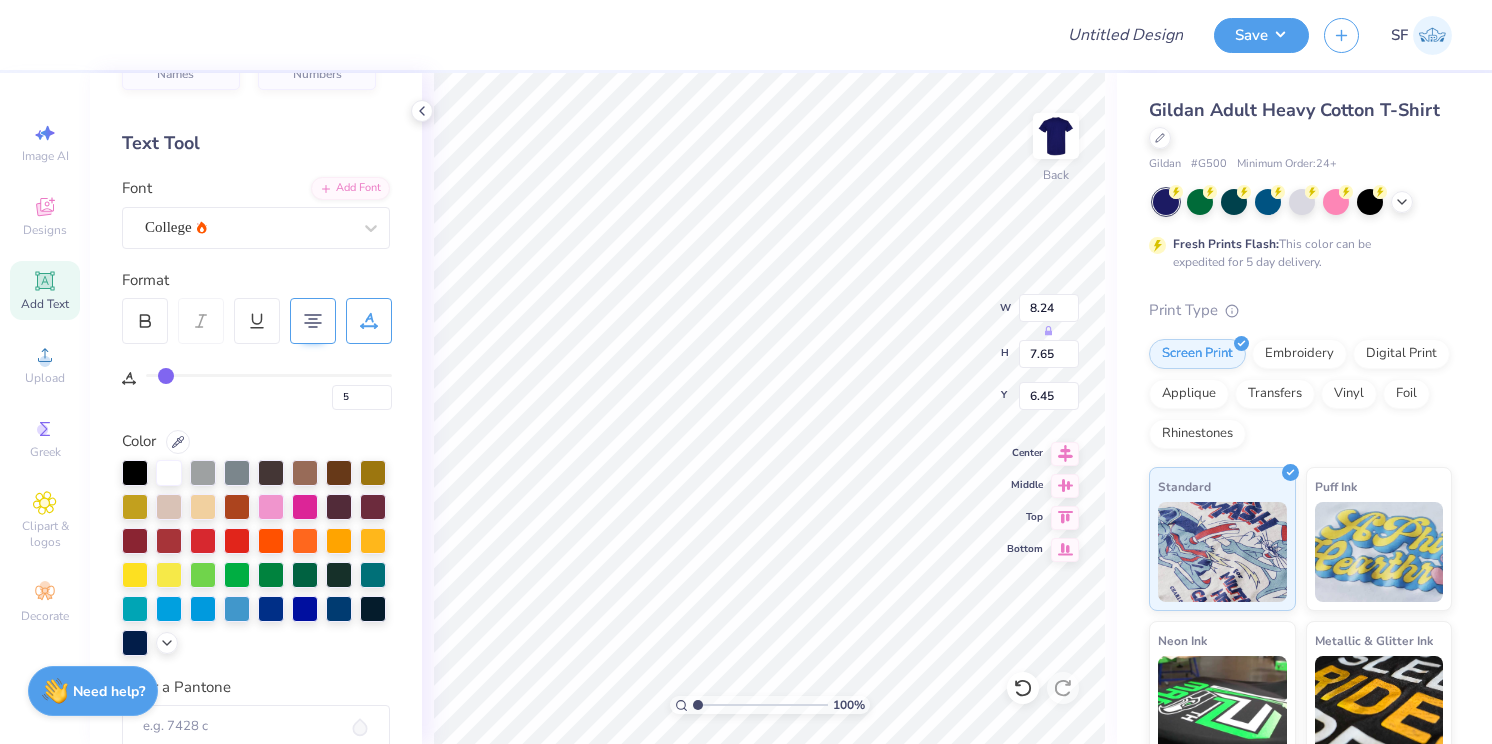 type on "6" 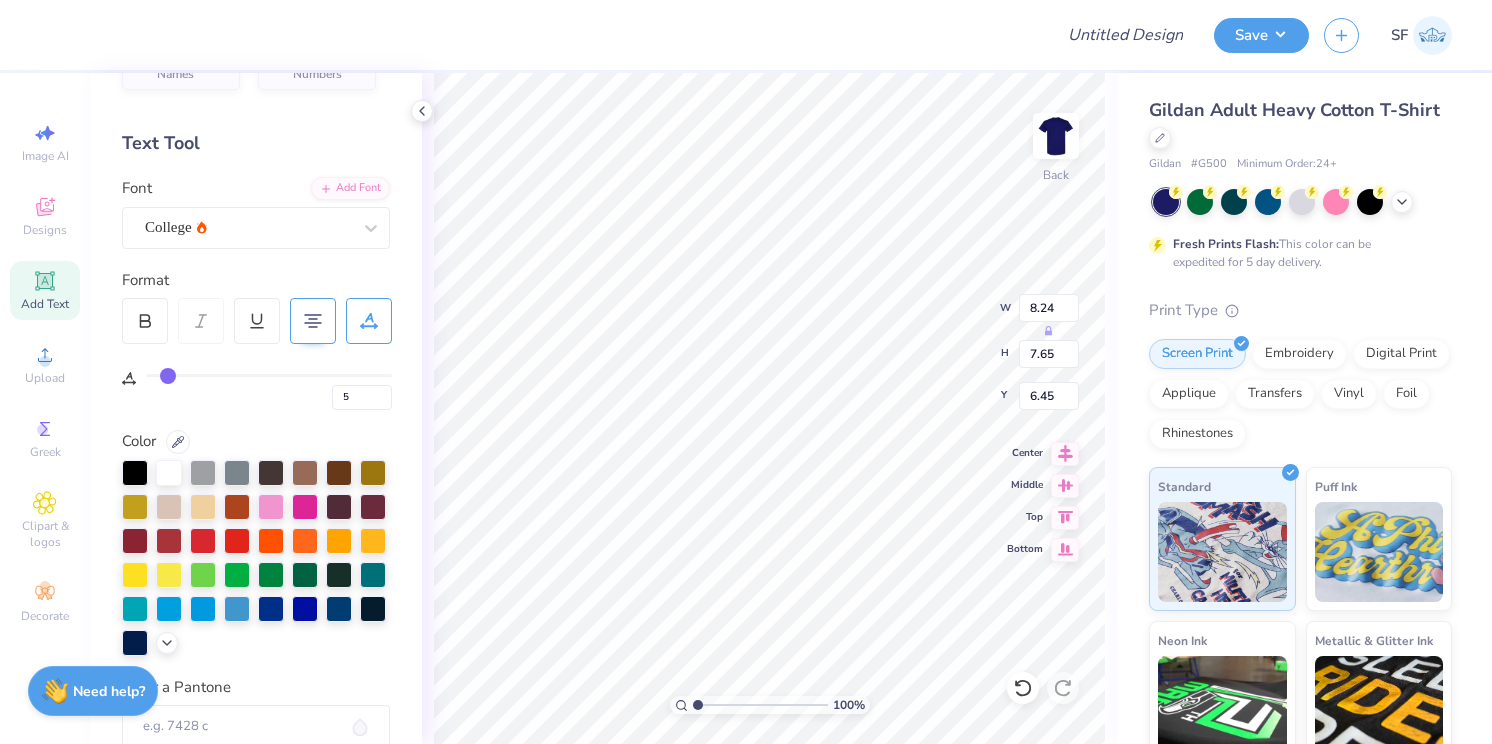 type on "6" 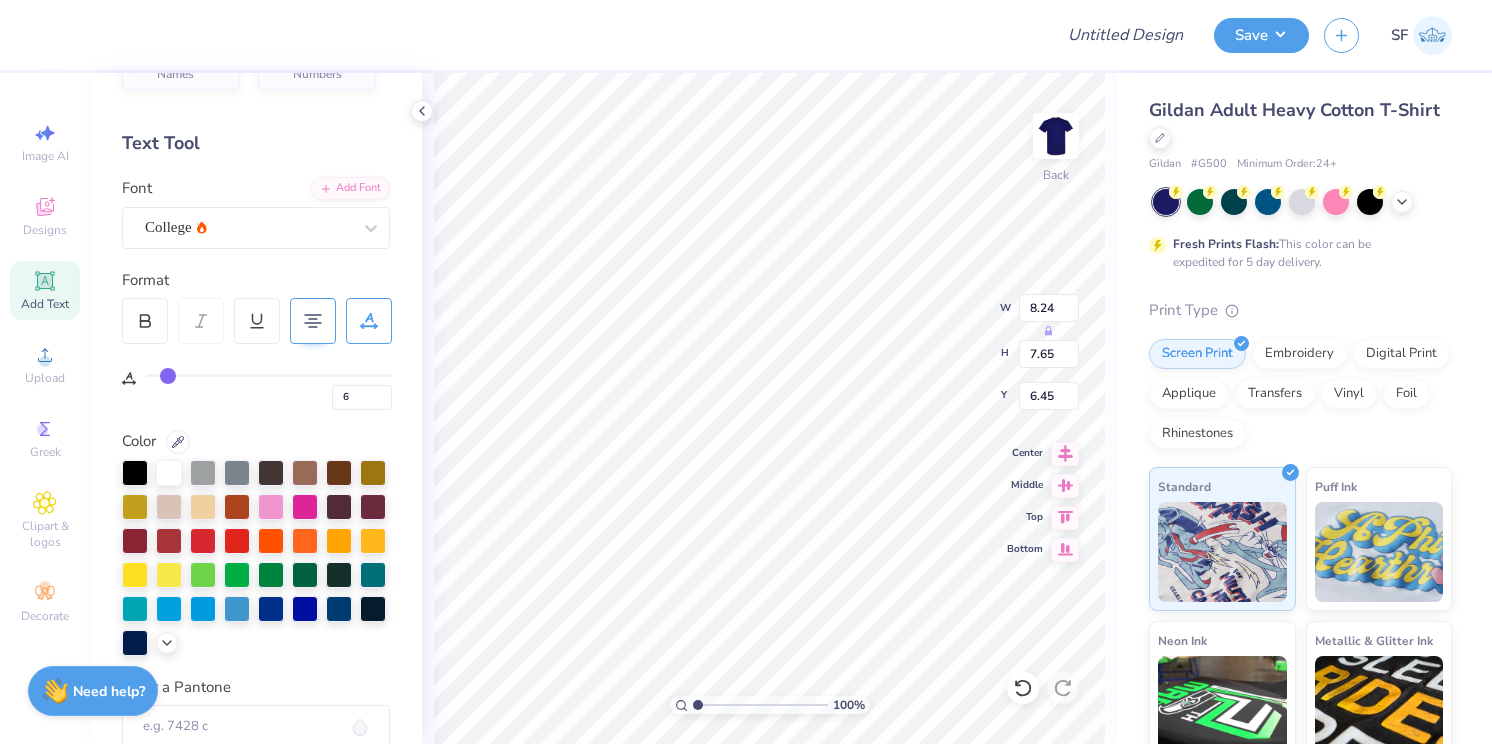 type on "7" 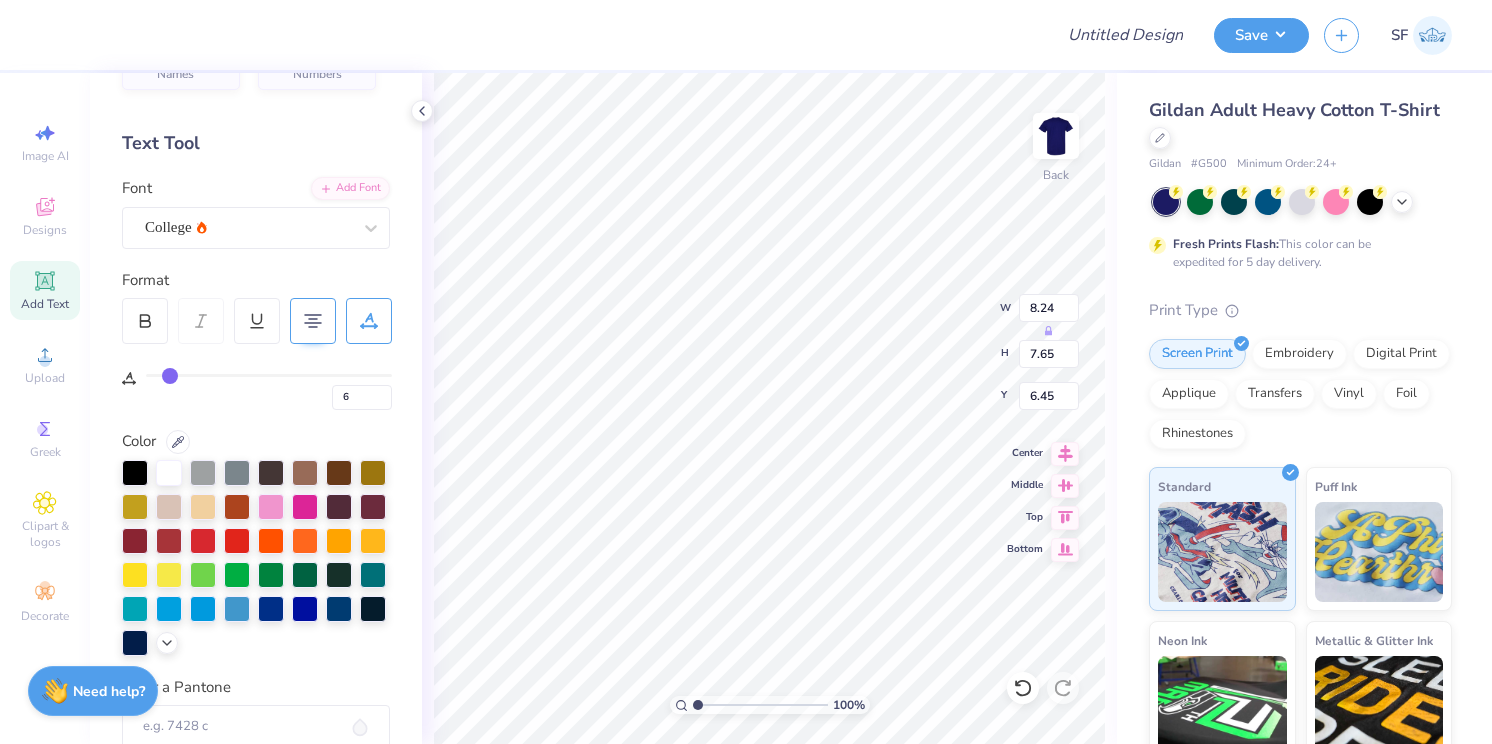type on "7" 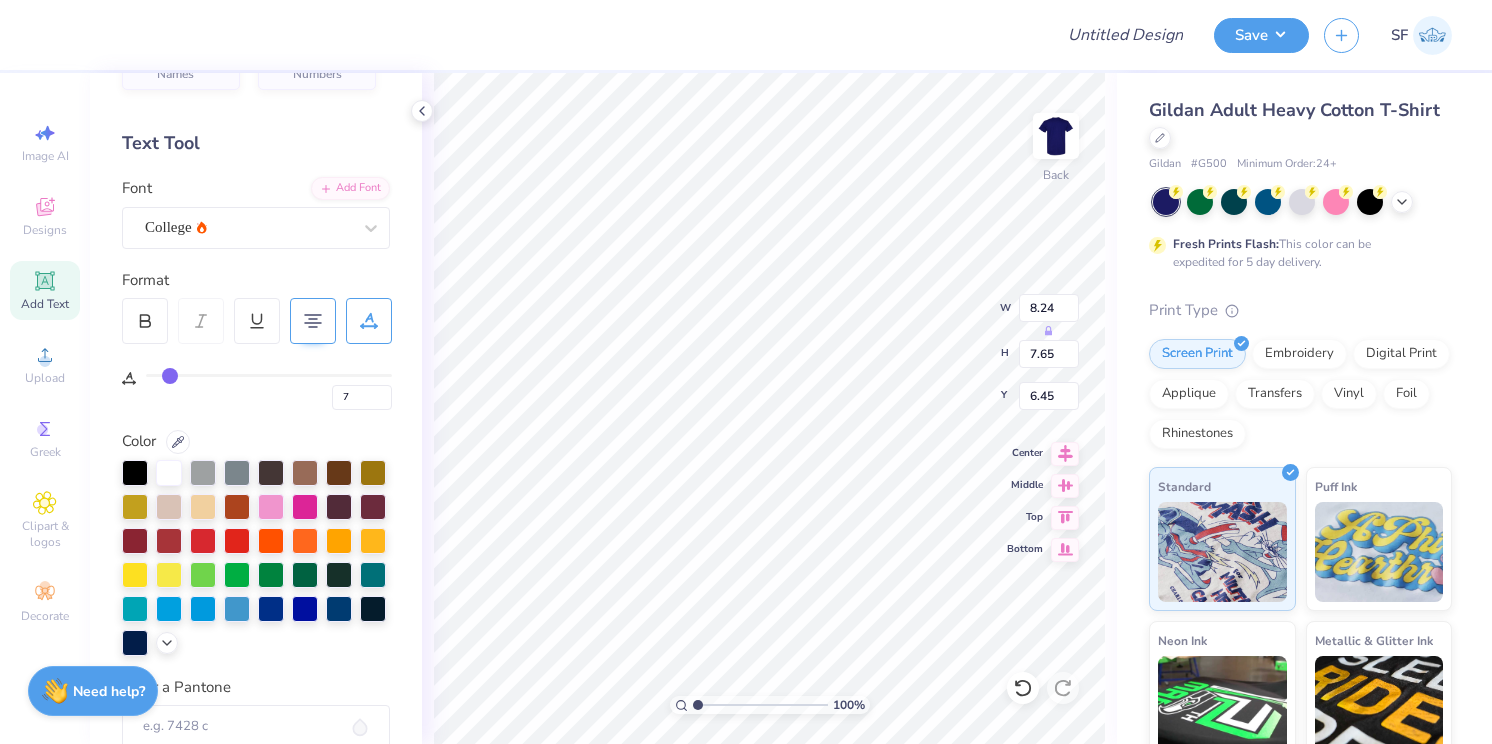 type on "9" 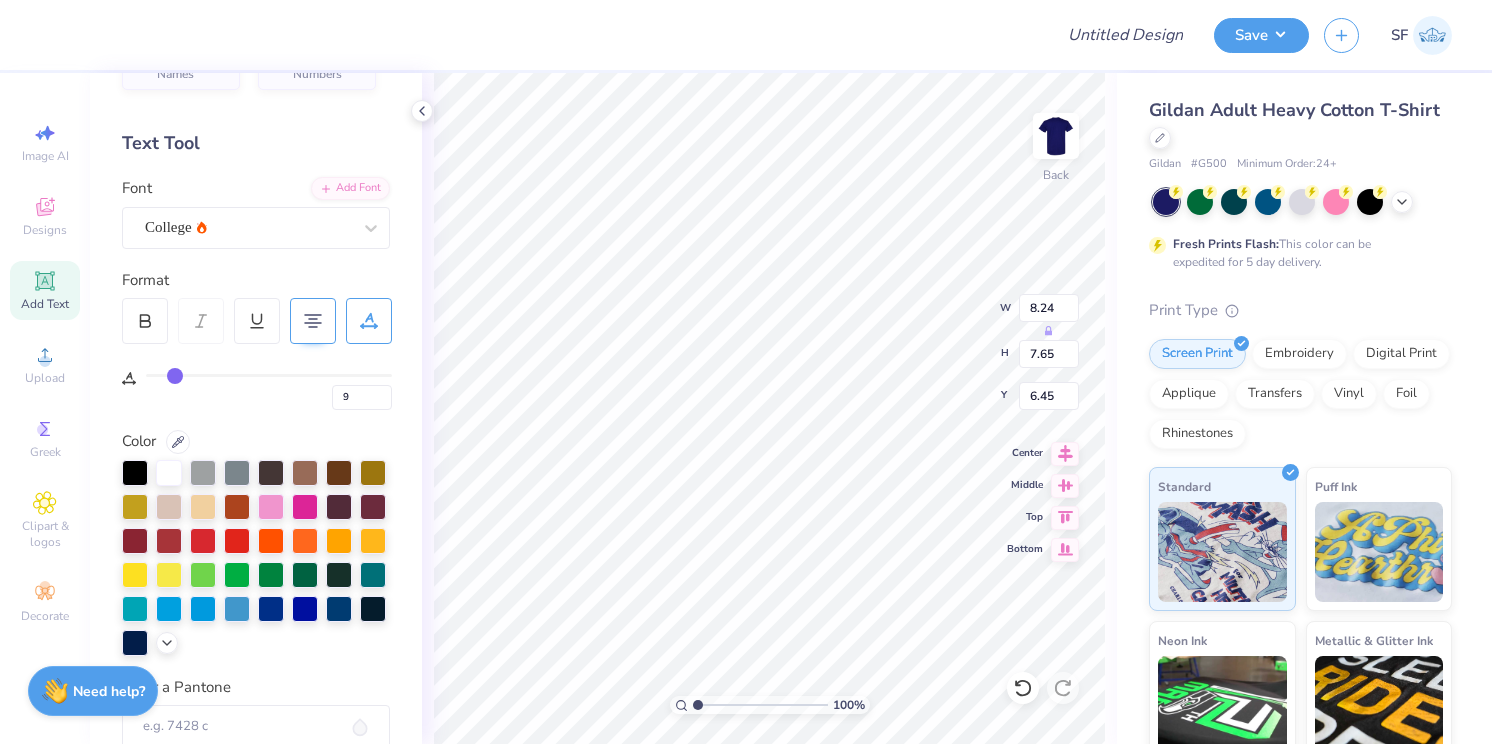 type on "10" 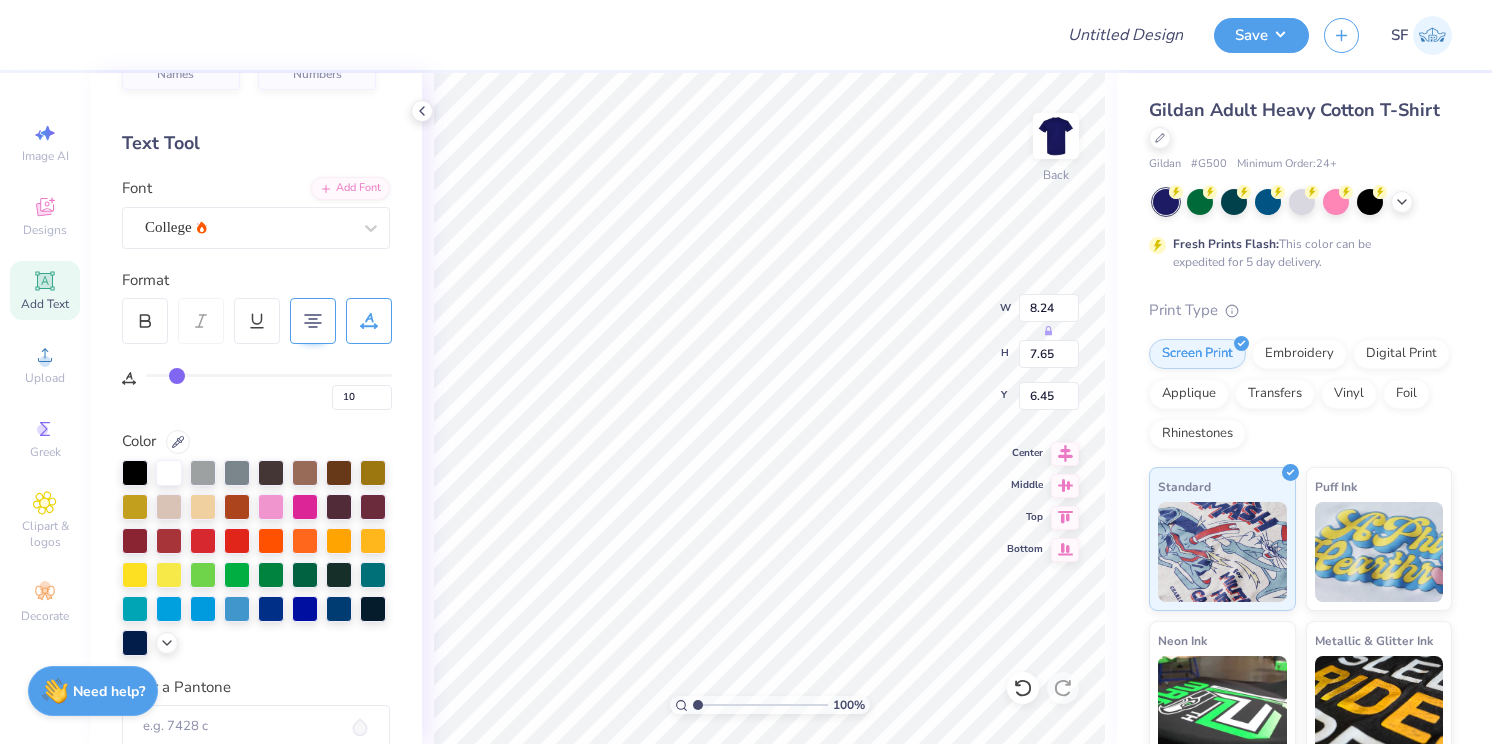 type on "11" 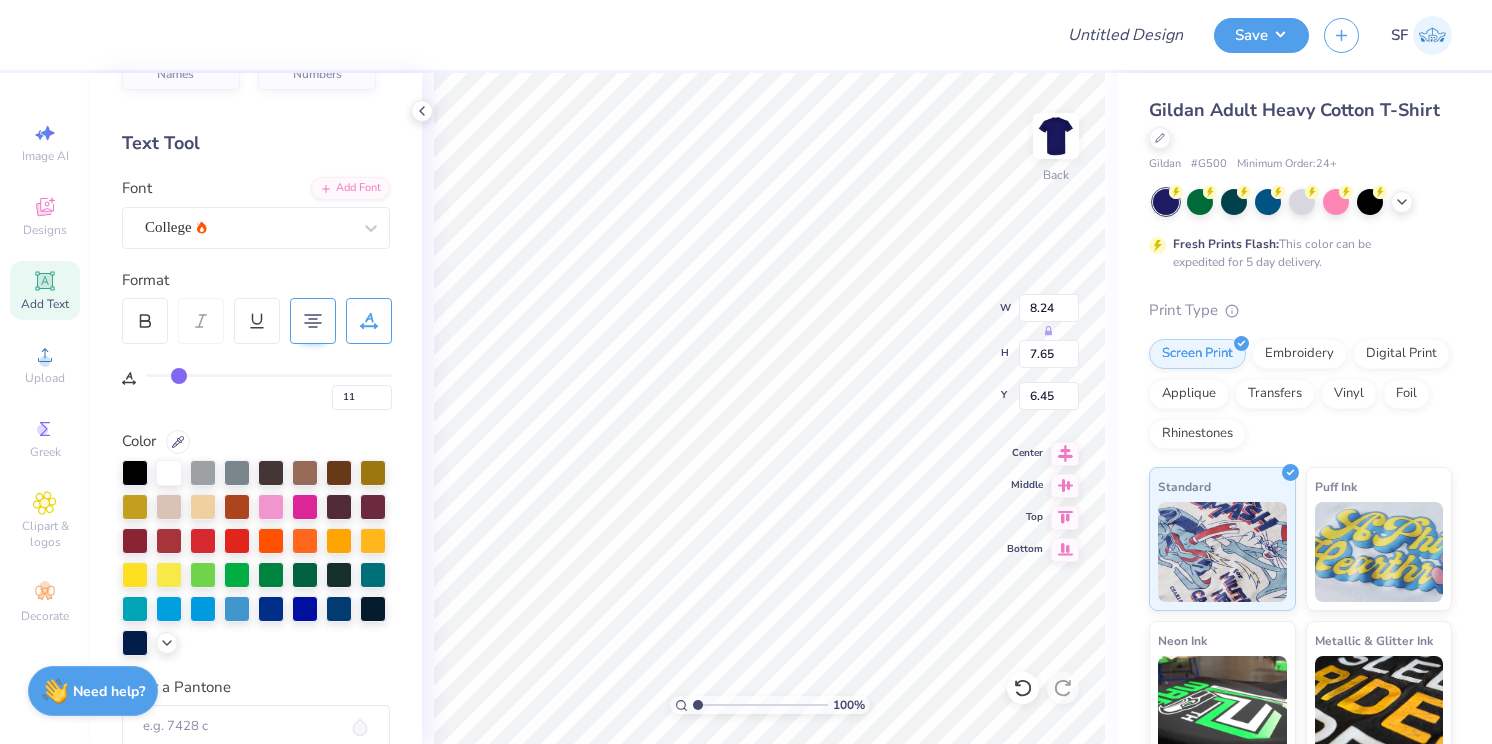 type on "12" 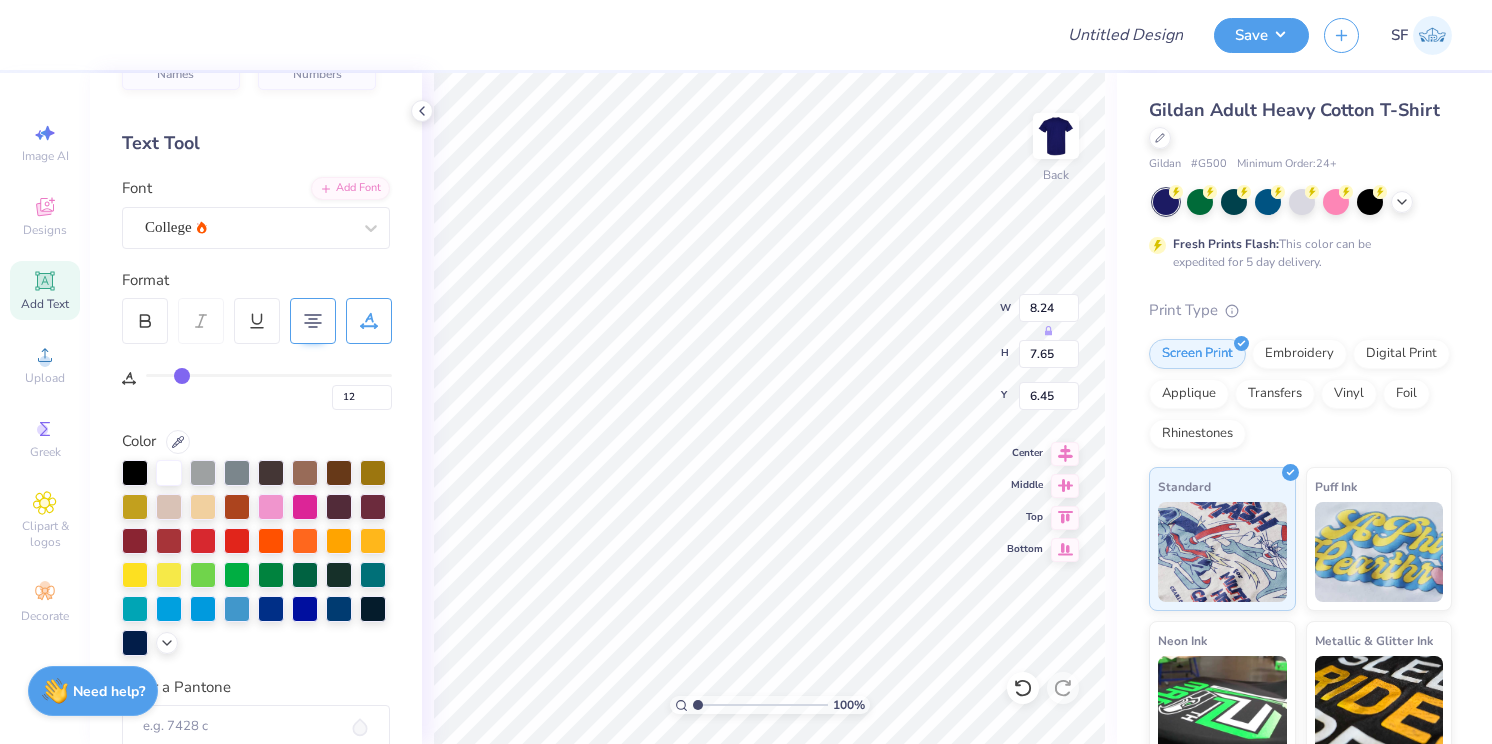 type on "13" 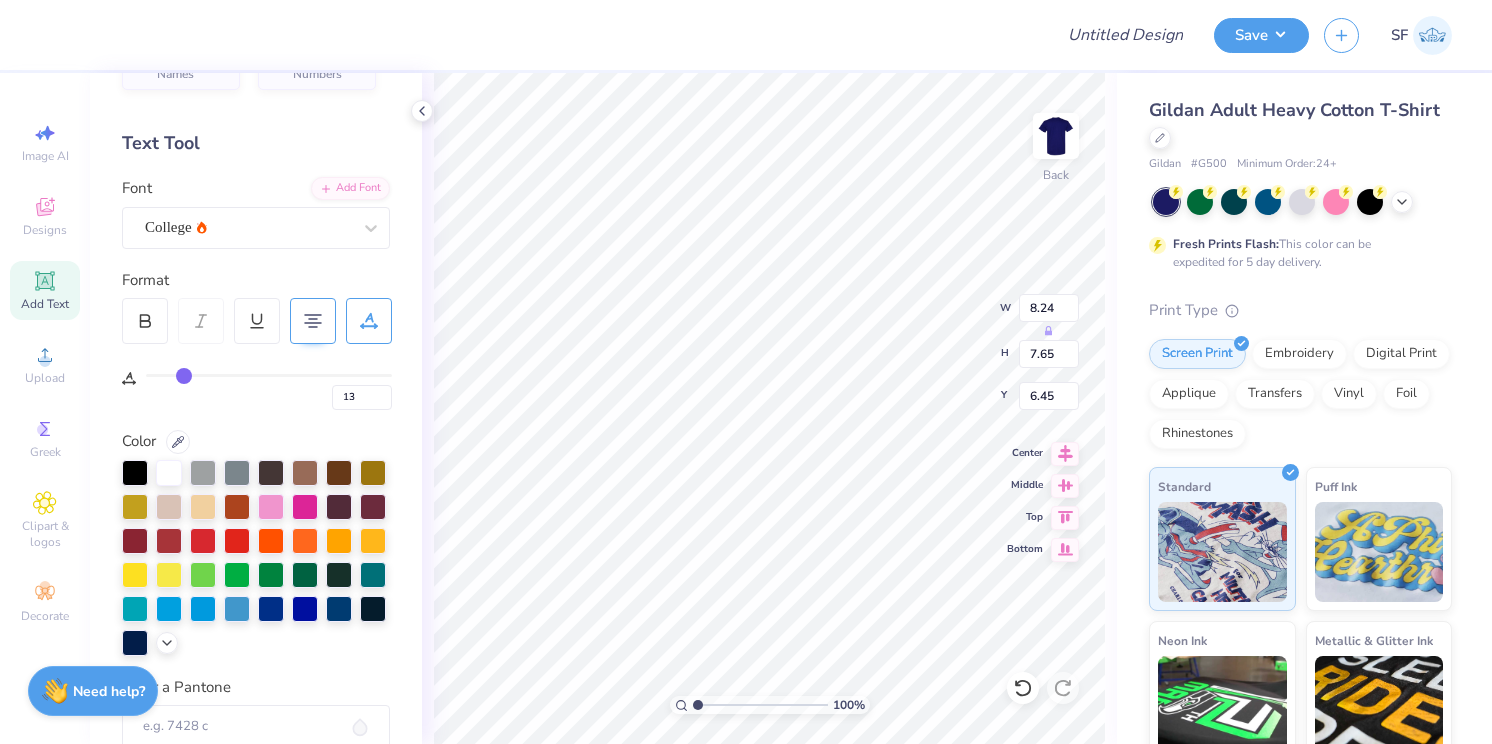 type on "14" 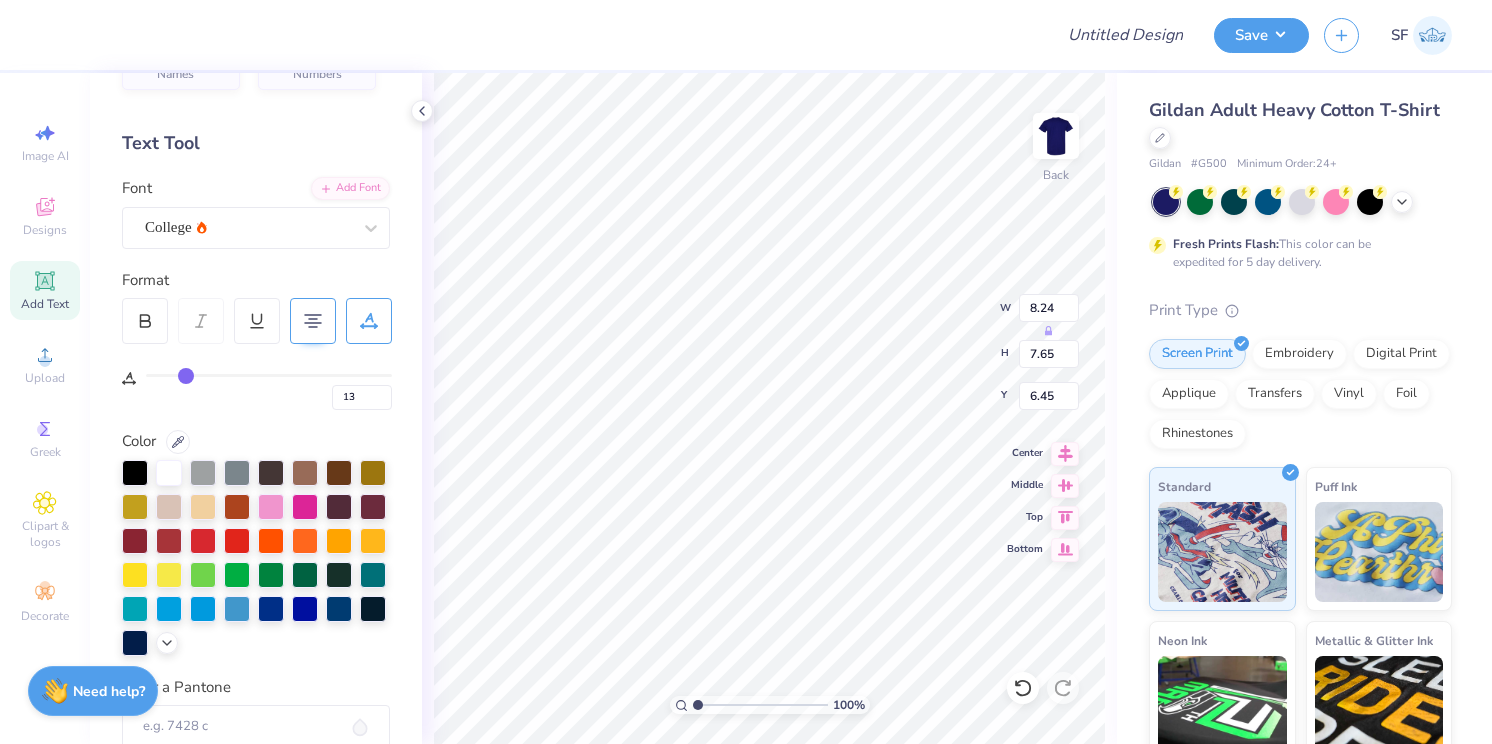 type on "14" 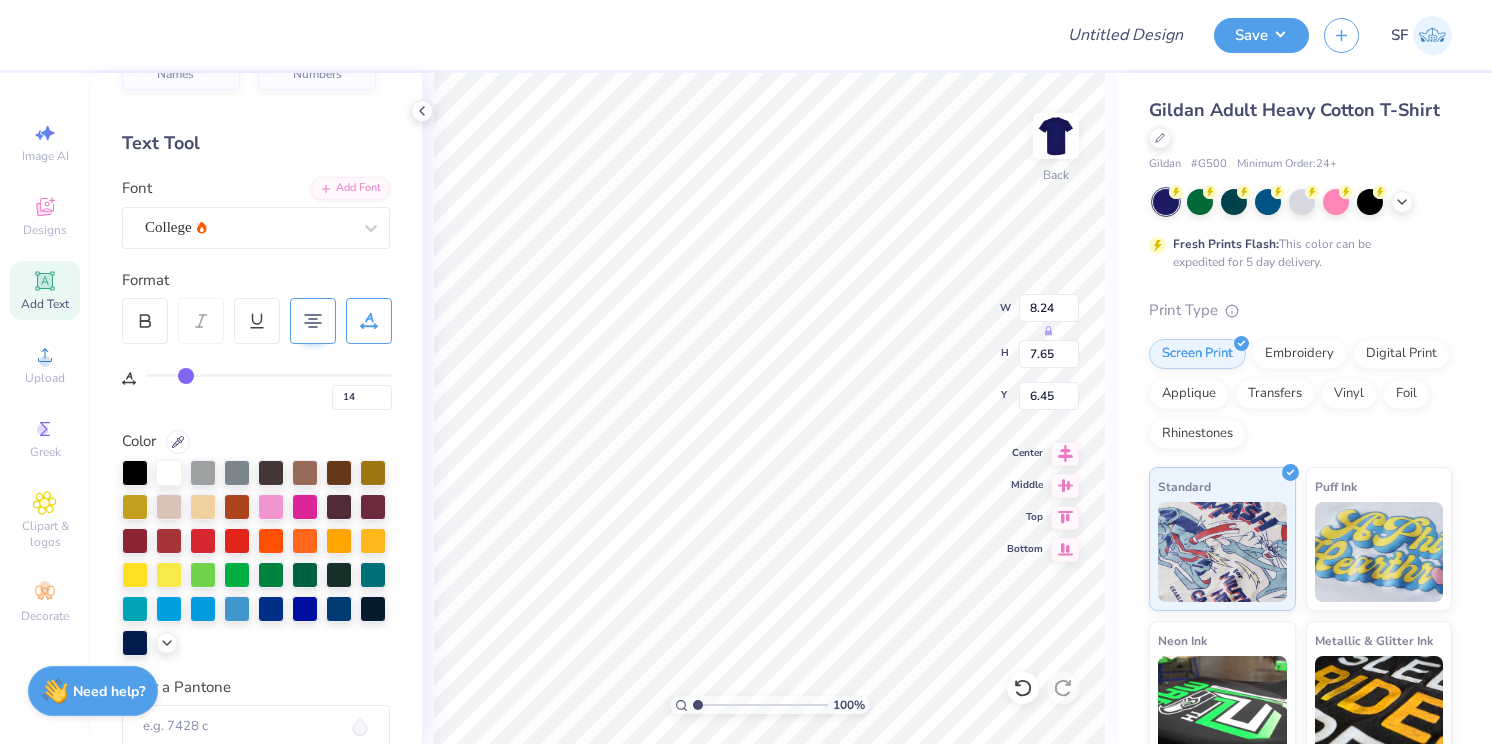 type on "15" 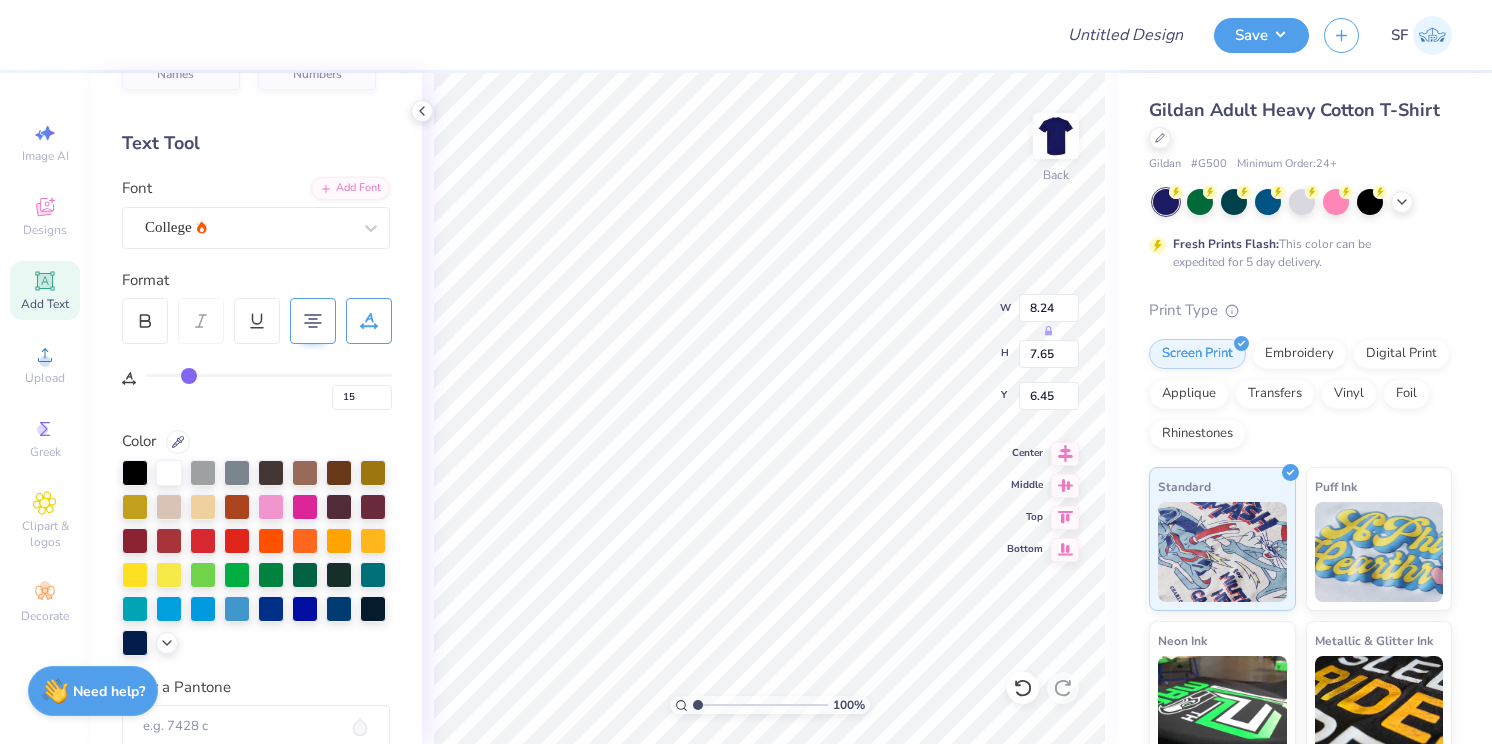 type on "16" 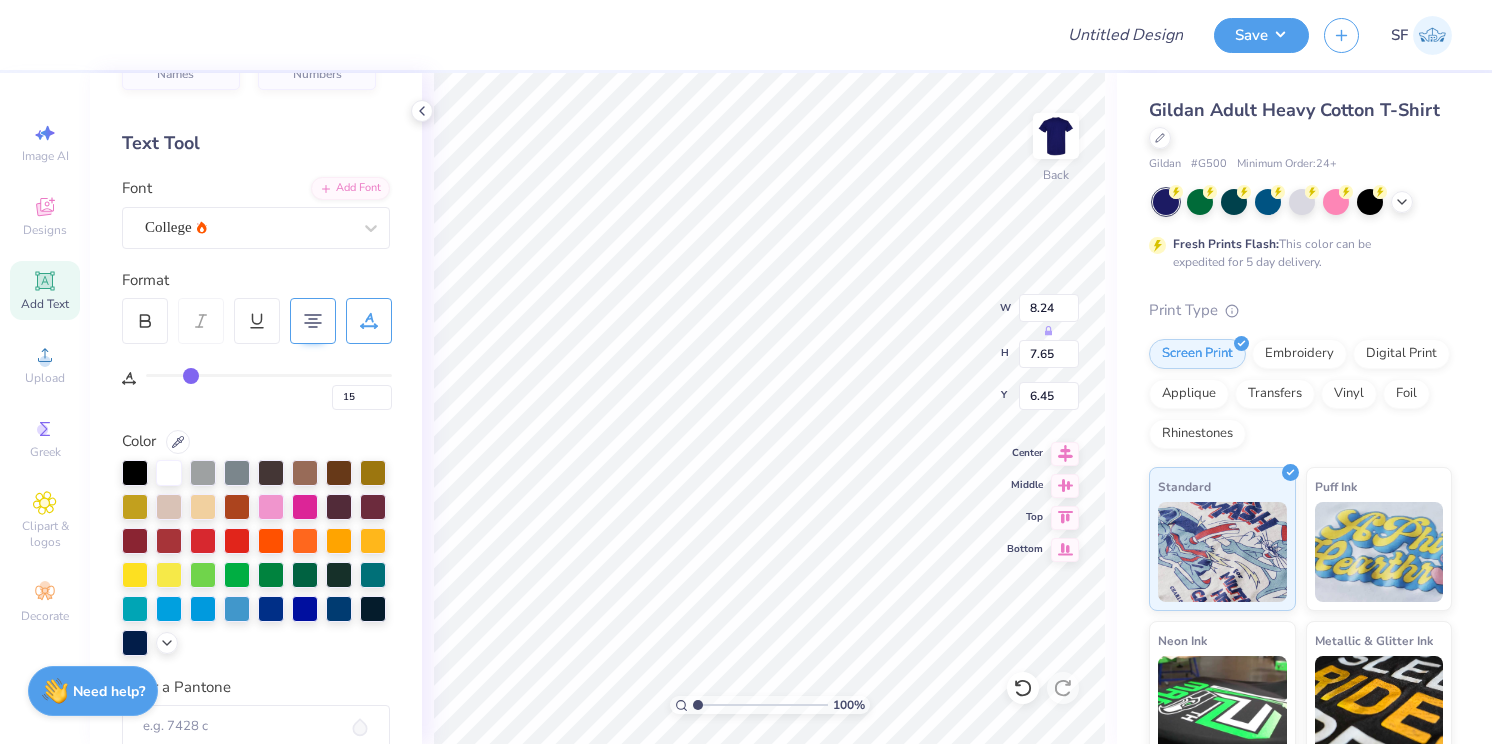 type on "16" 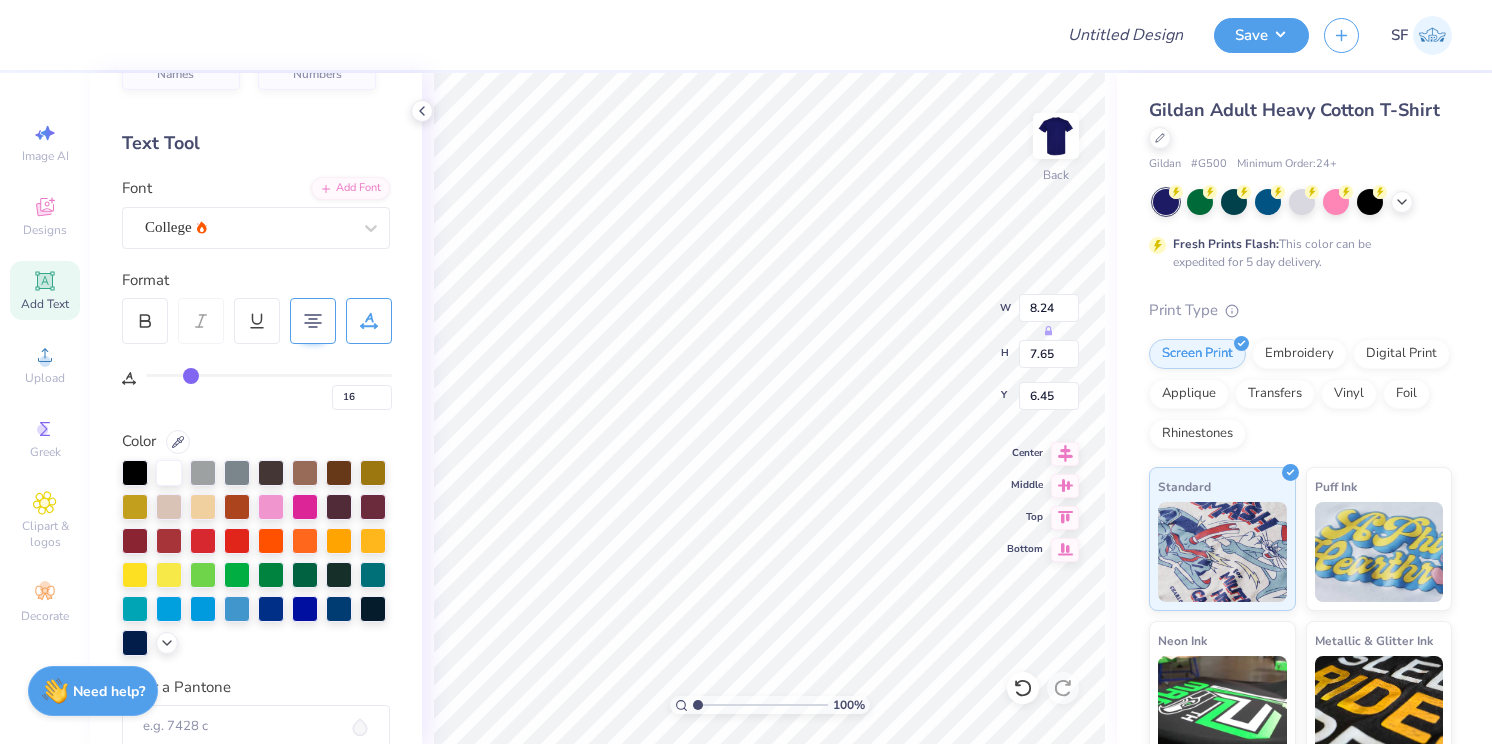 type on "17" 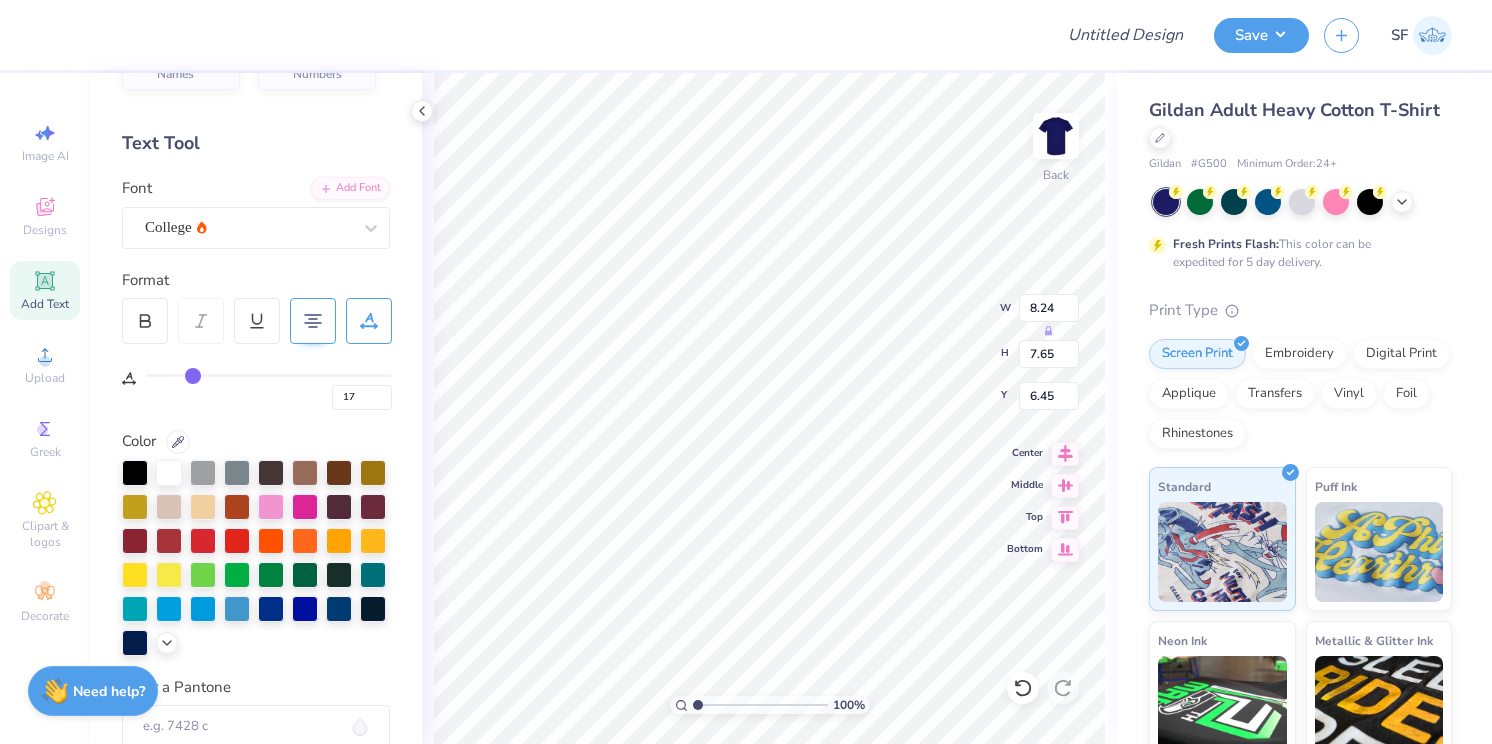 type on "18" 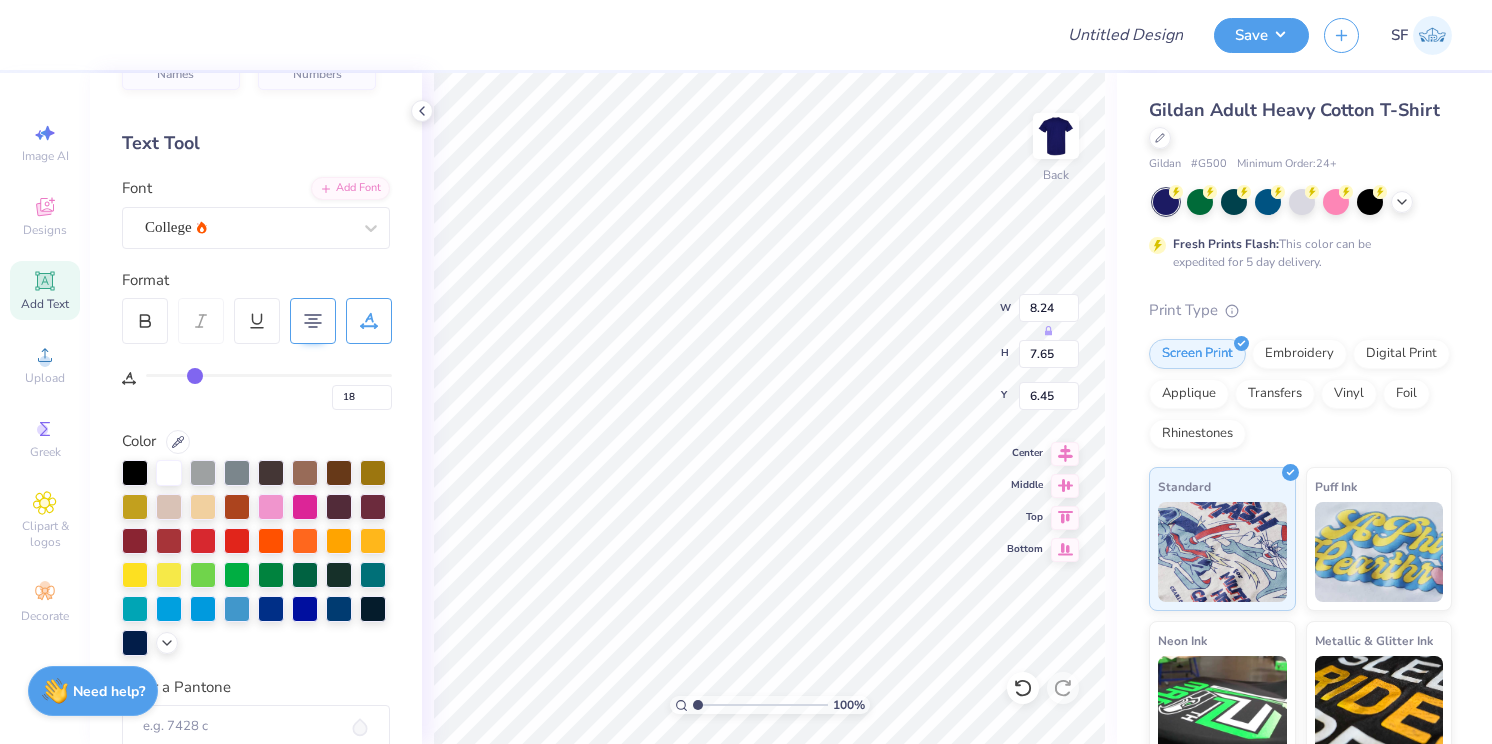 type on "17" 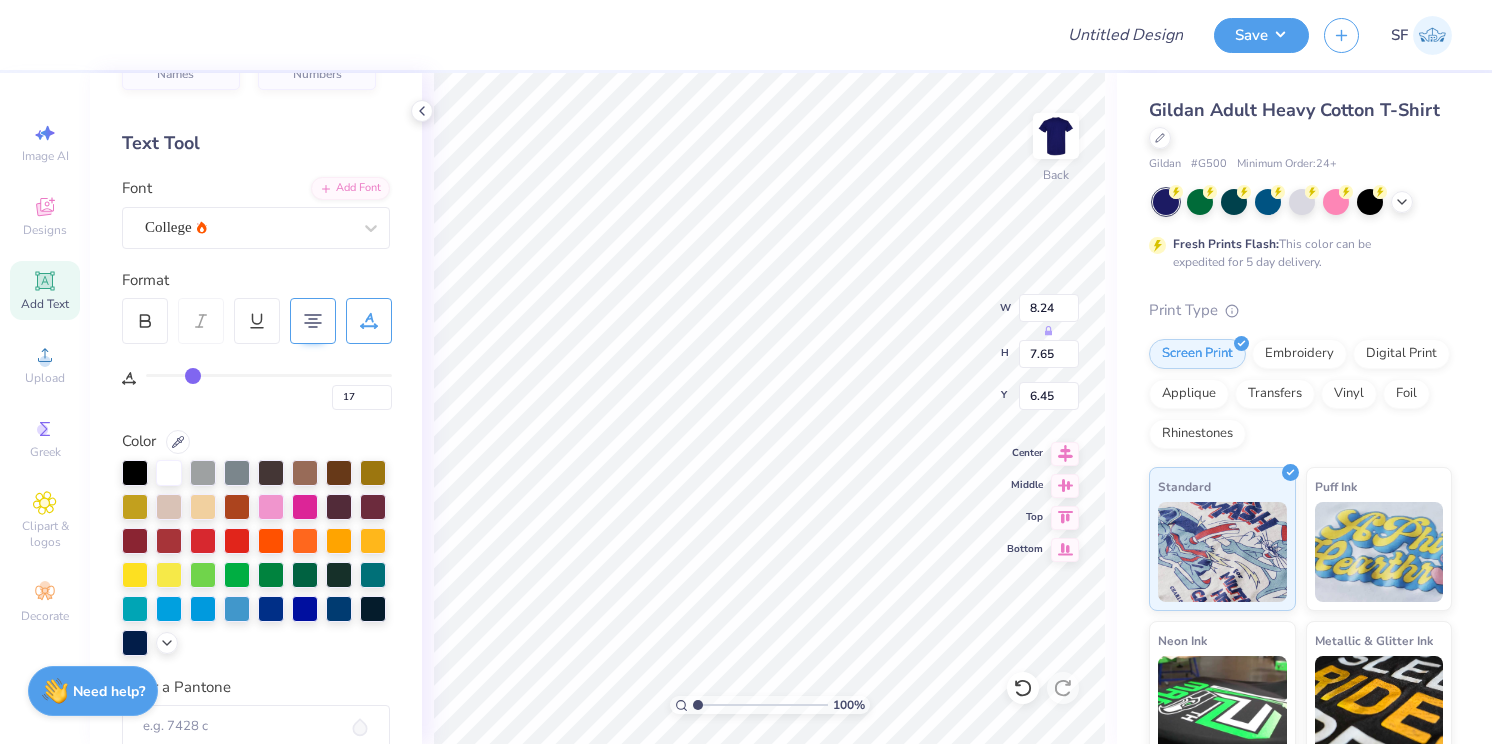 type on "16" 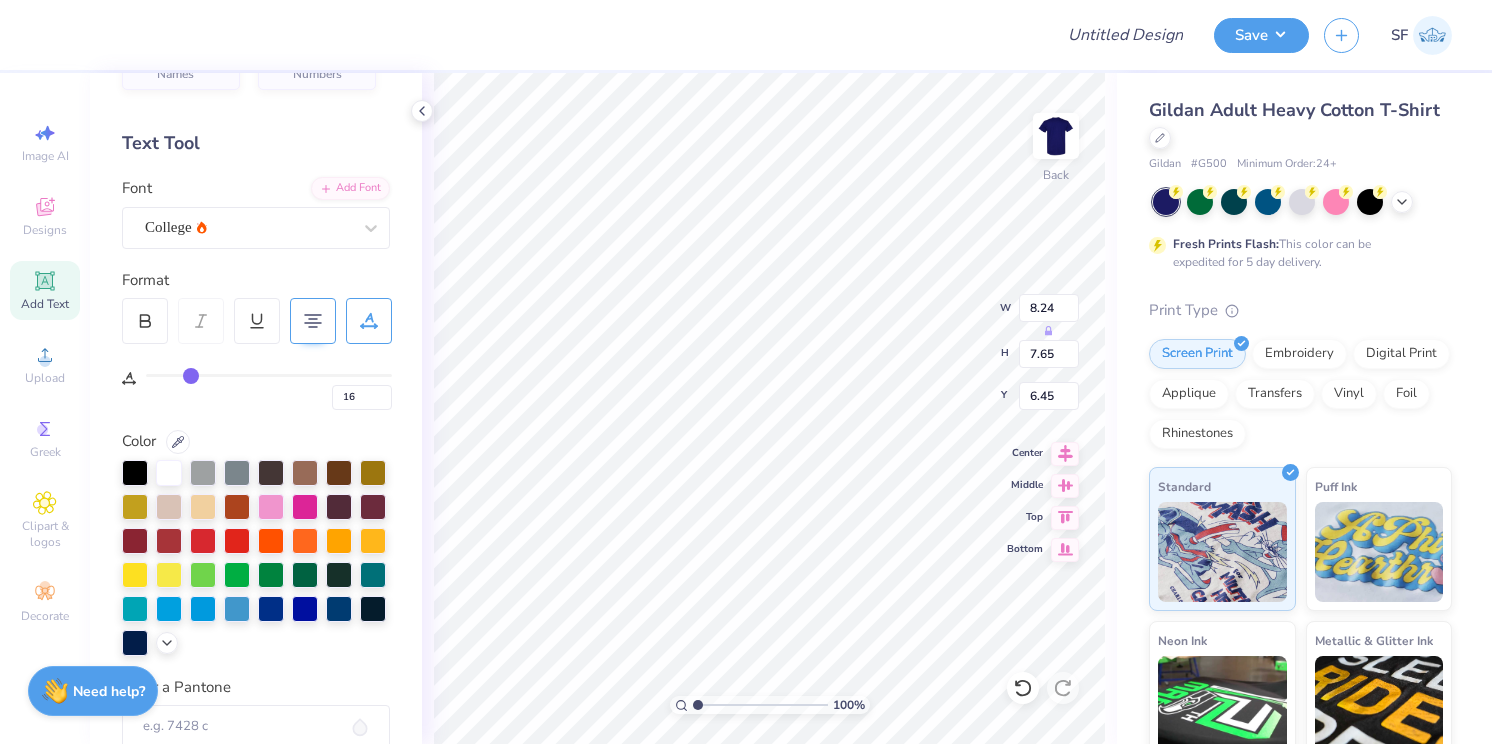 type on "15" 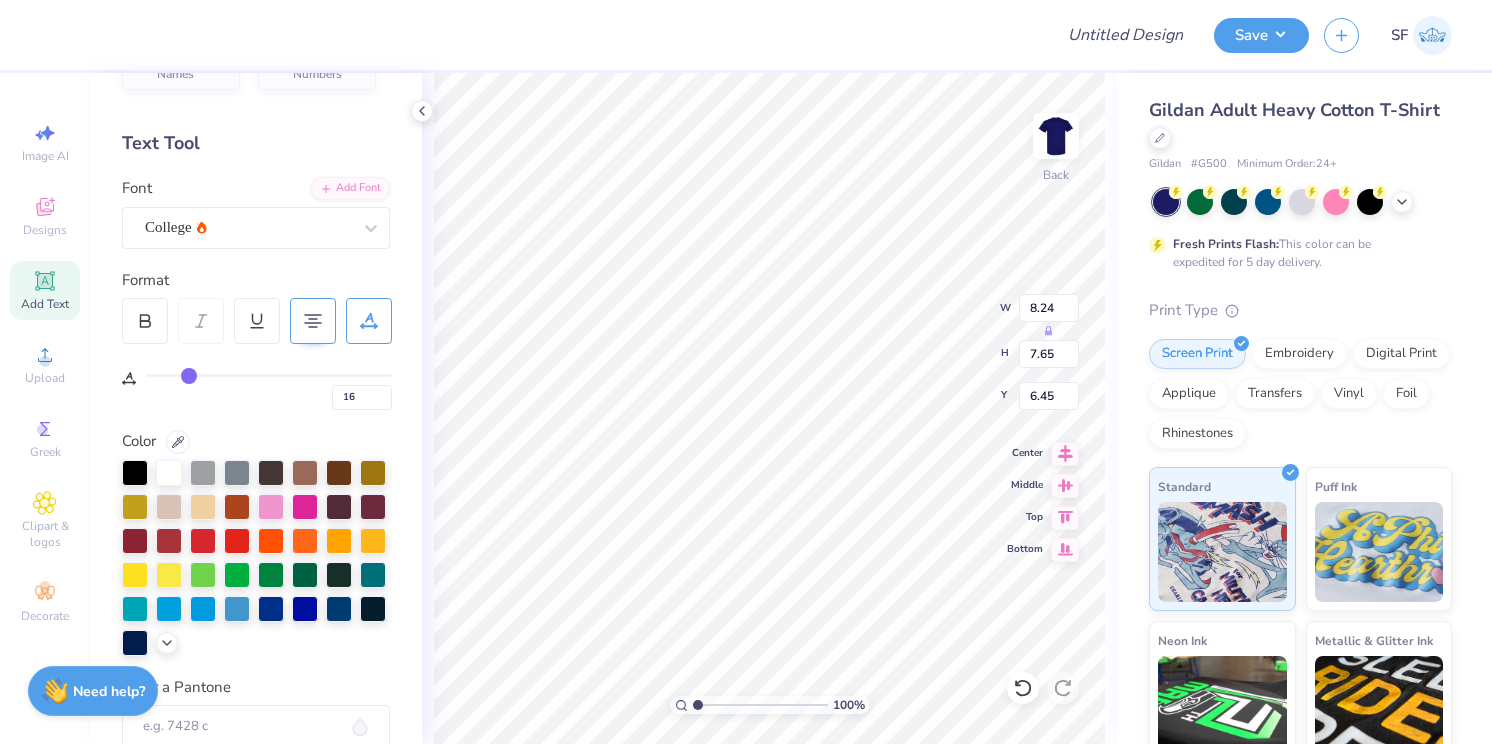 type on "15" 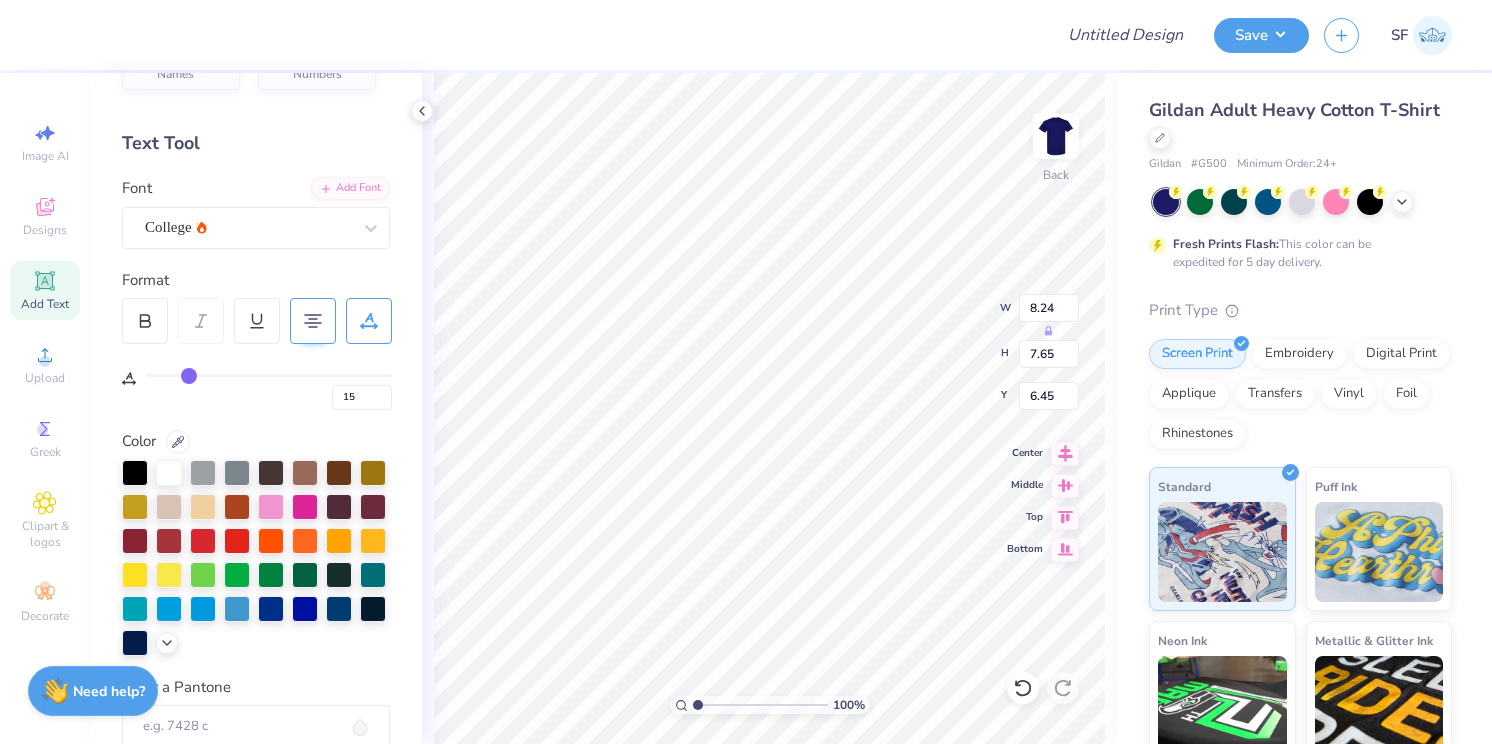 type on "13" 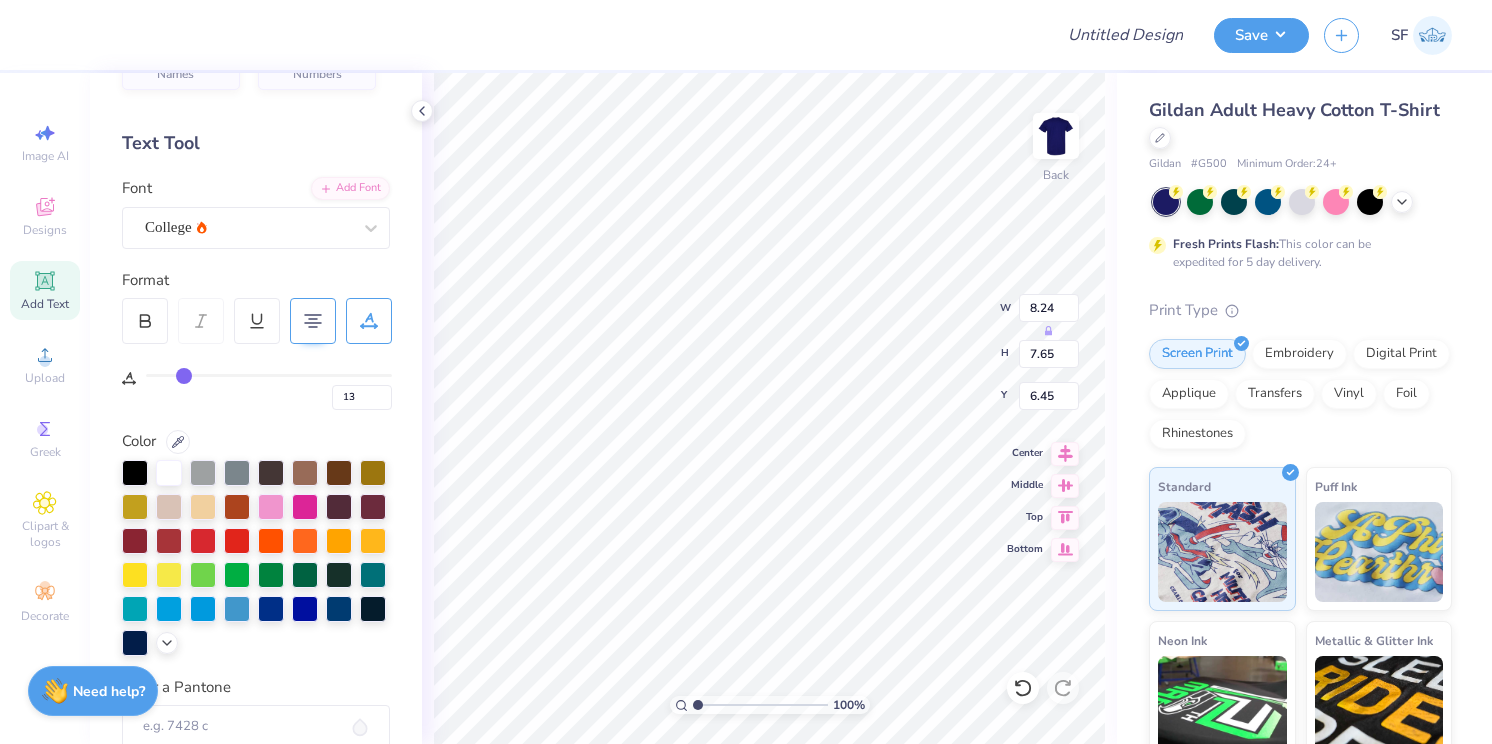 type on "10" 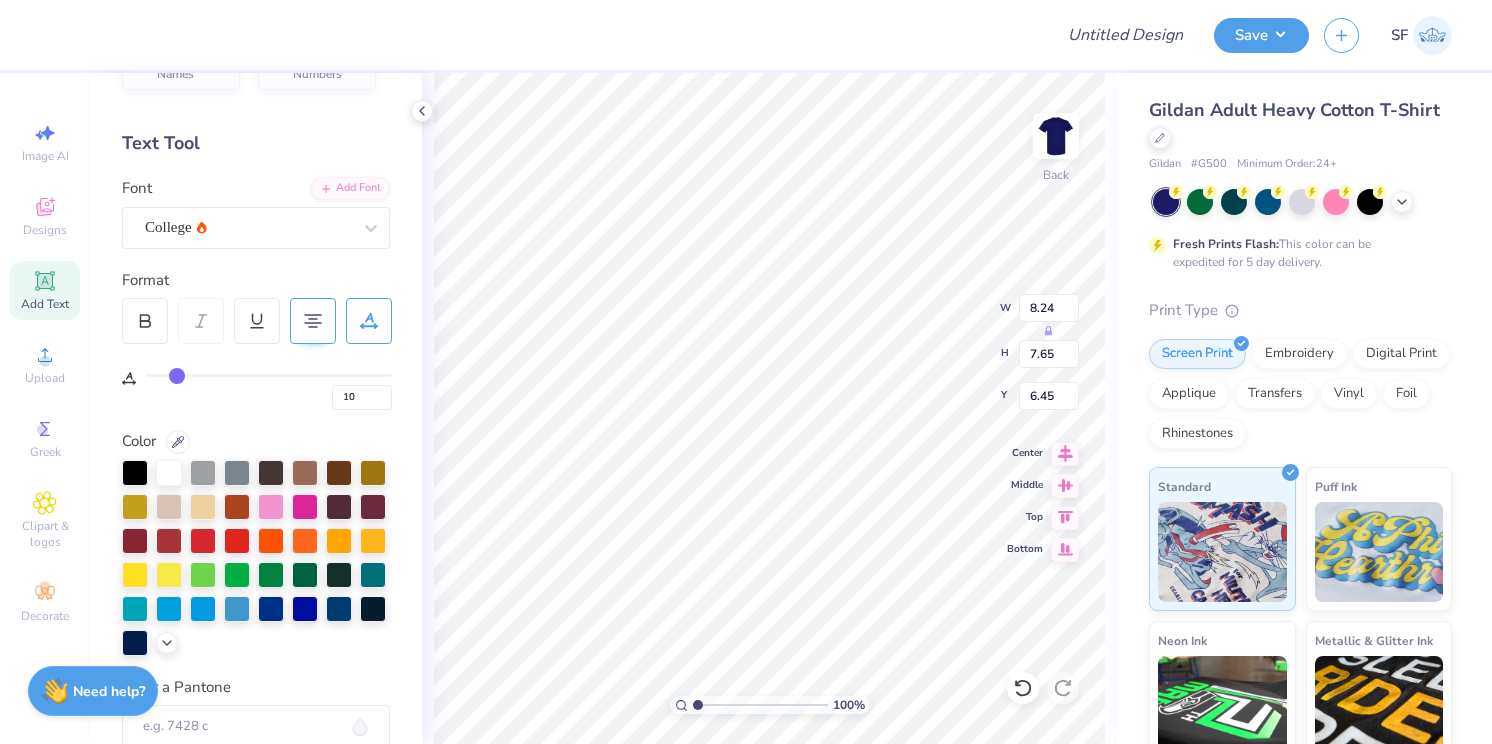 type on "8" 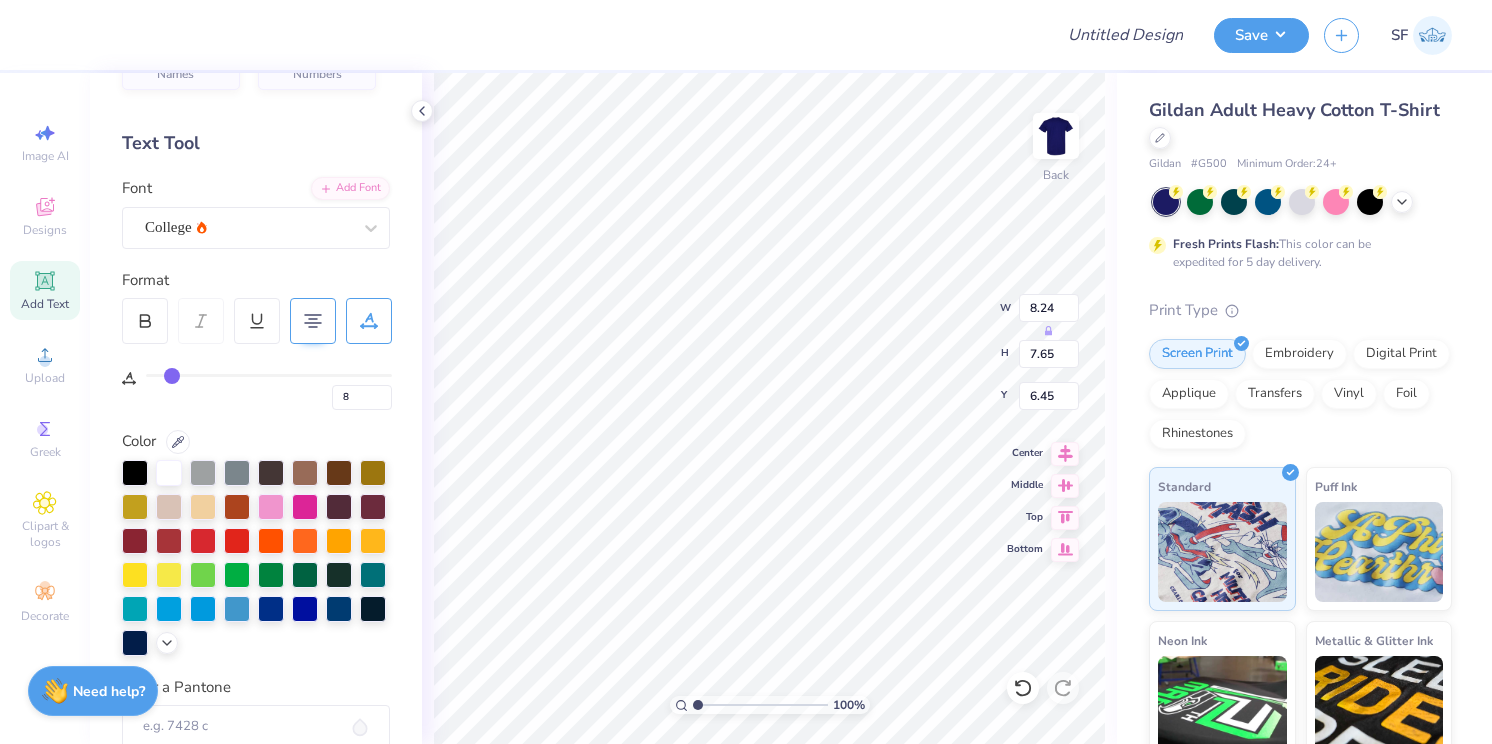 type on "4" 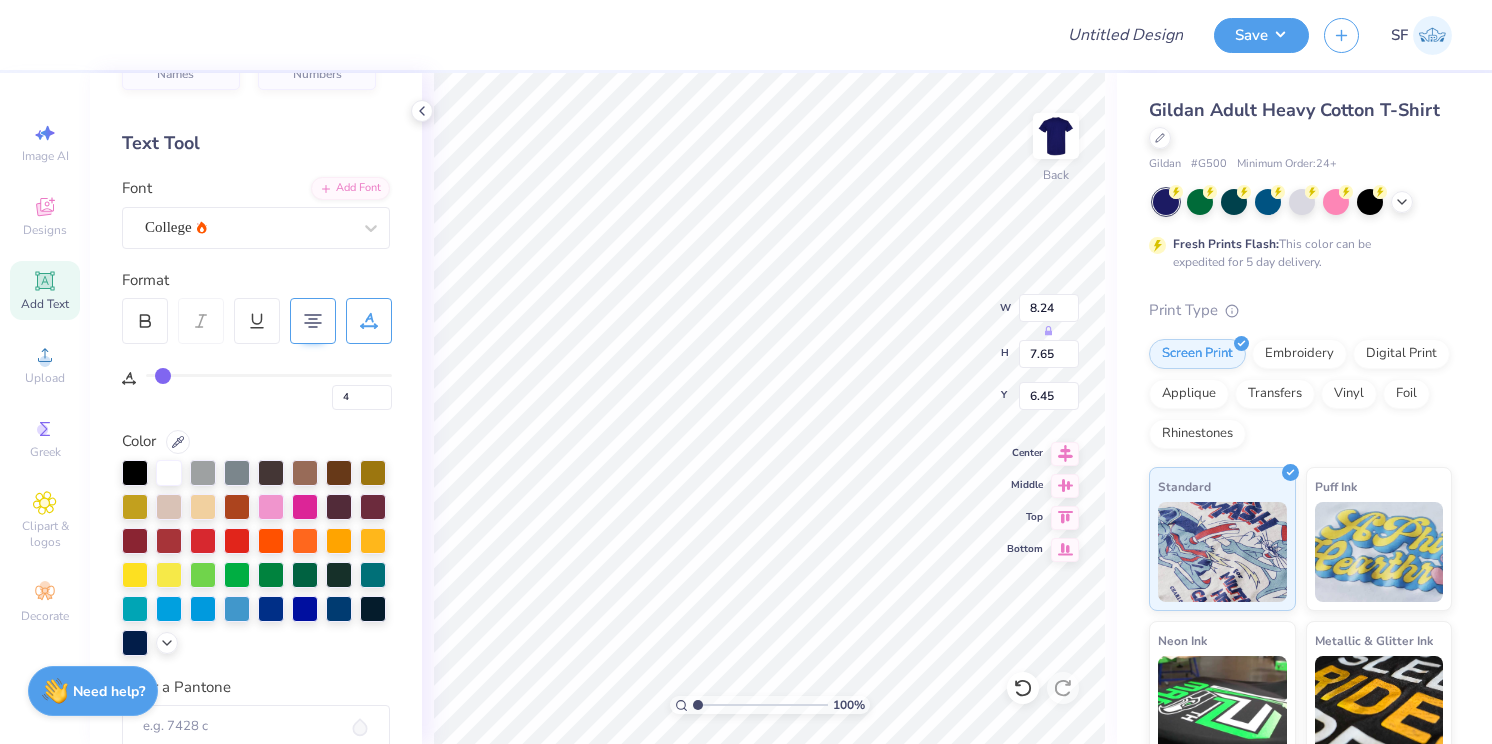 type on "0" 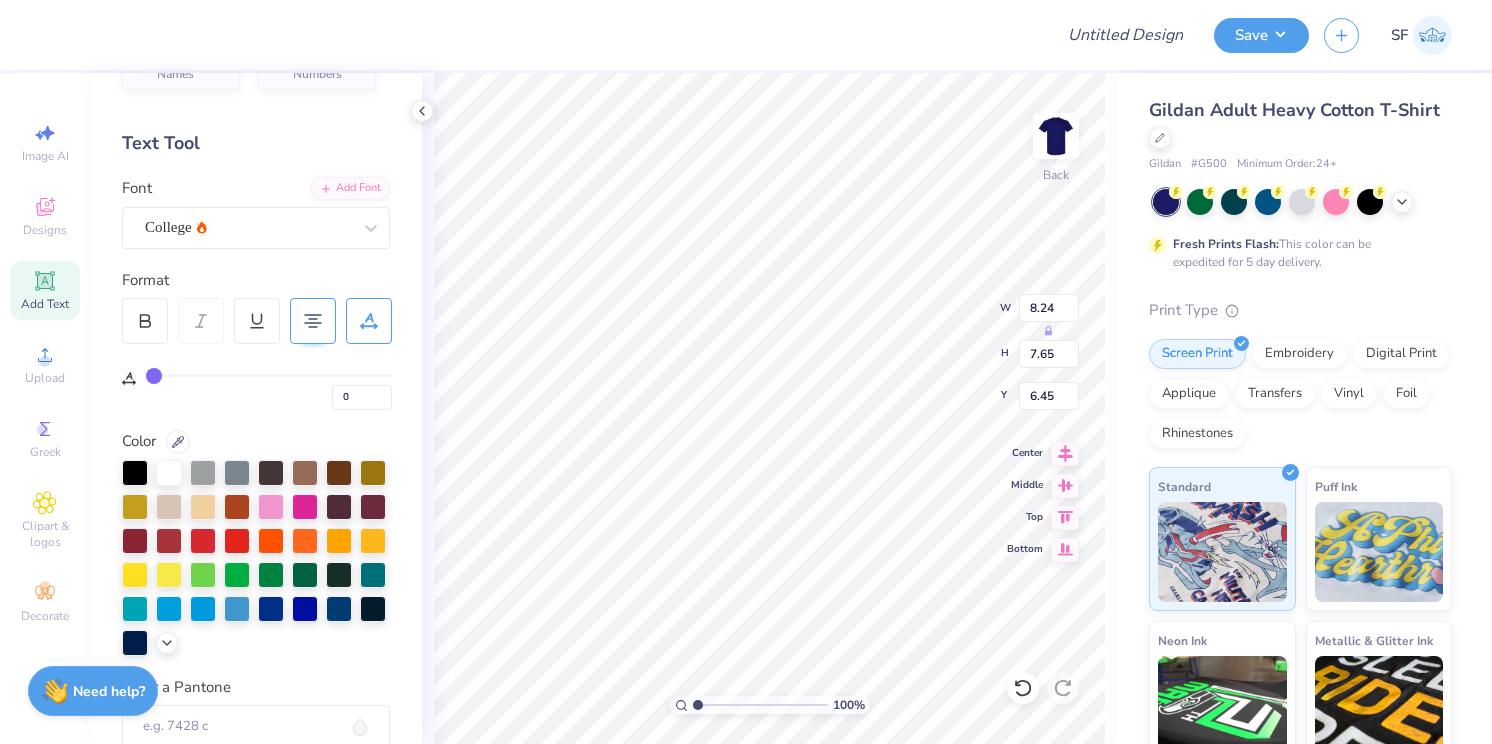 drag, startPoint x: 157, startPoint y: 377, endPoint x: 111, endPoint y: 366, distance: 47.296936 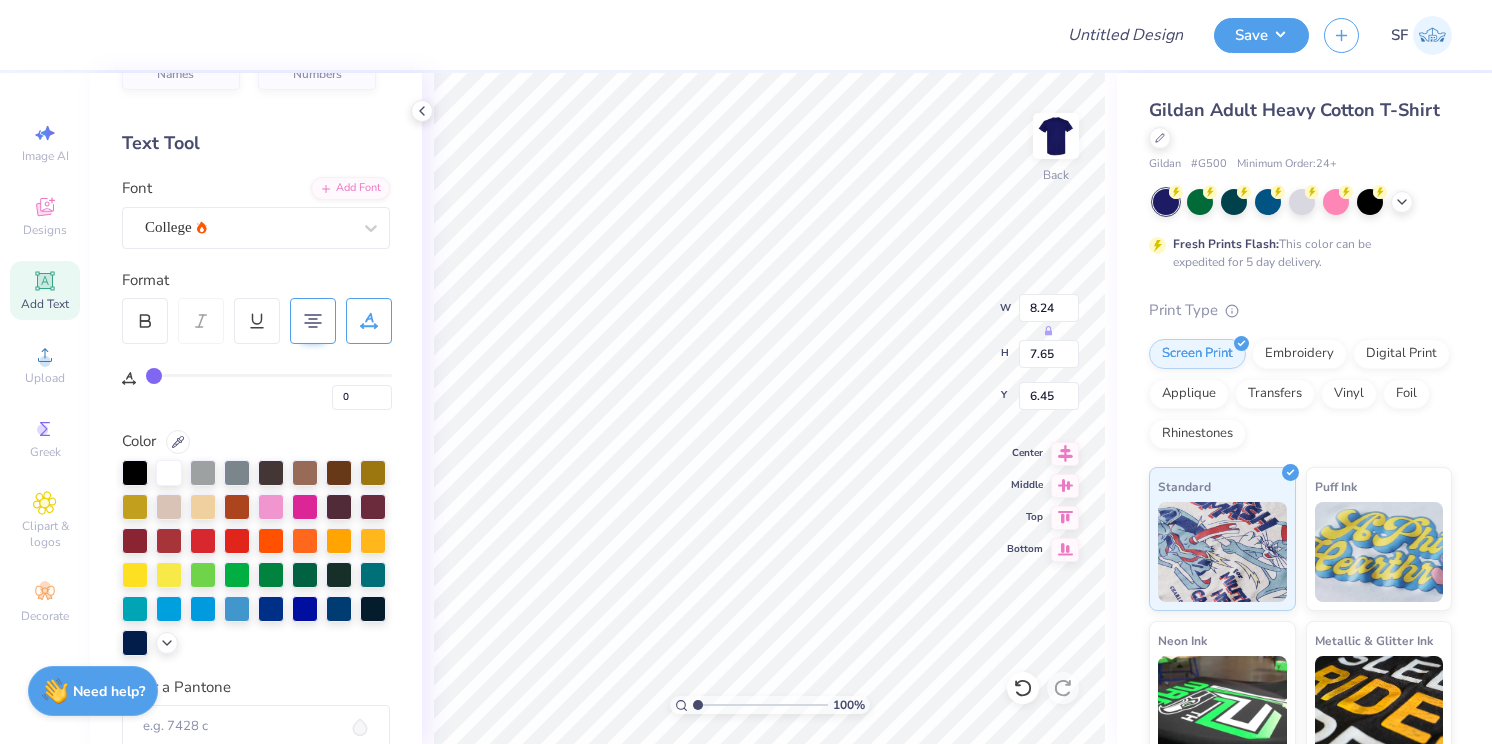 type on "3.00" 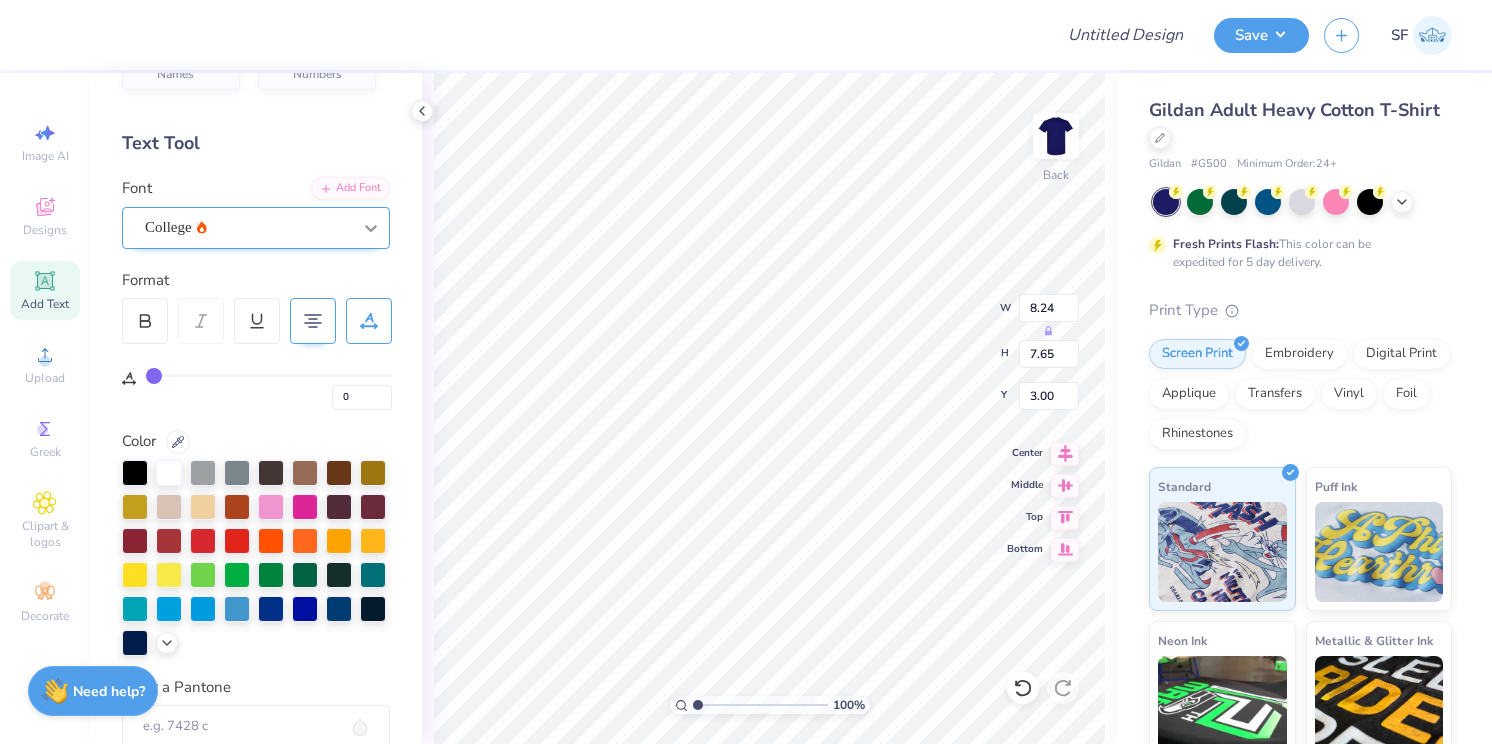 click at bounding box center [371, 228] 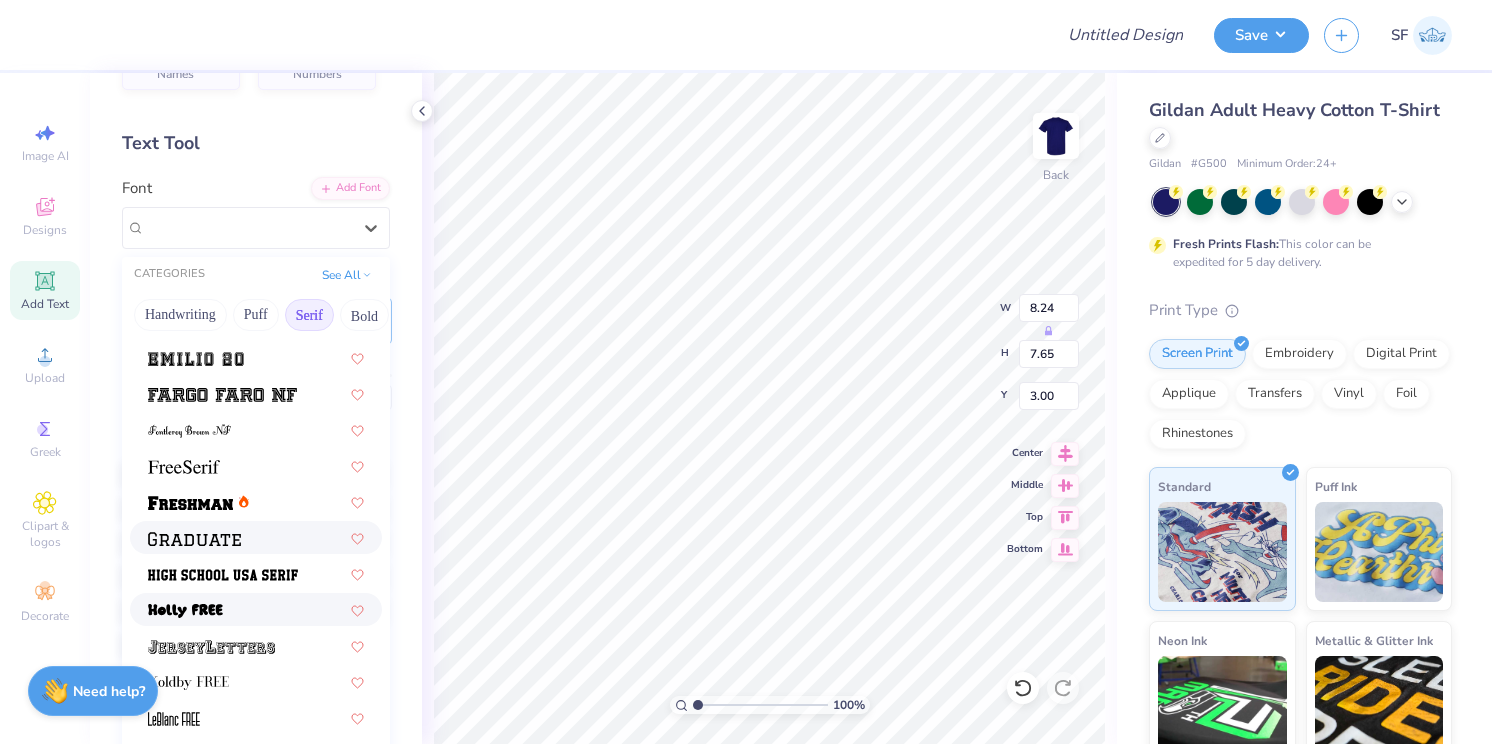 scroll, scrollTop: 1616, scrollLeft: 0, axis: vertical 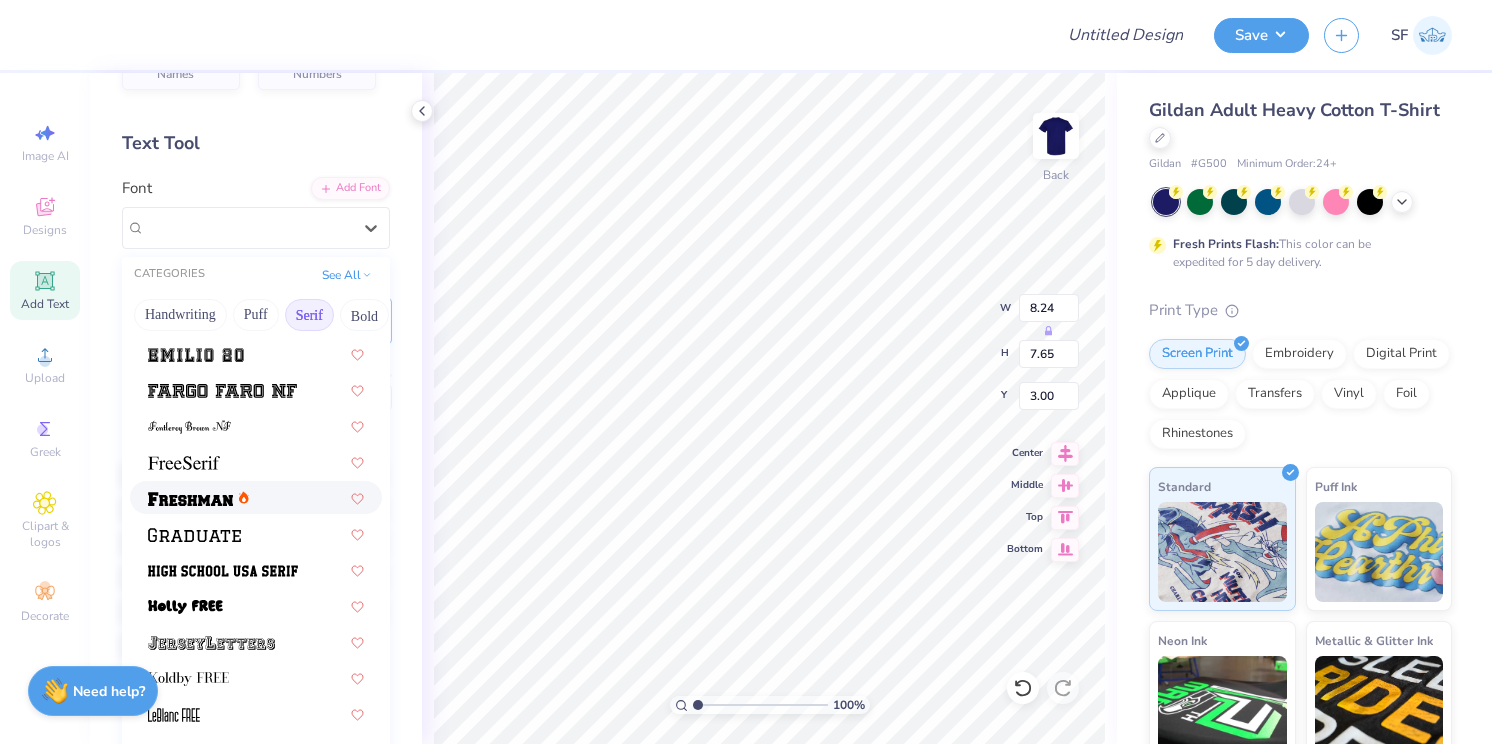 click at bounding box center (190, 499) 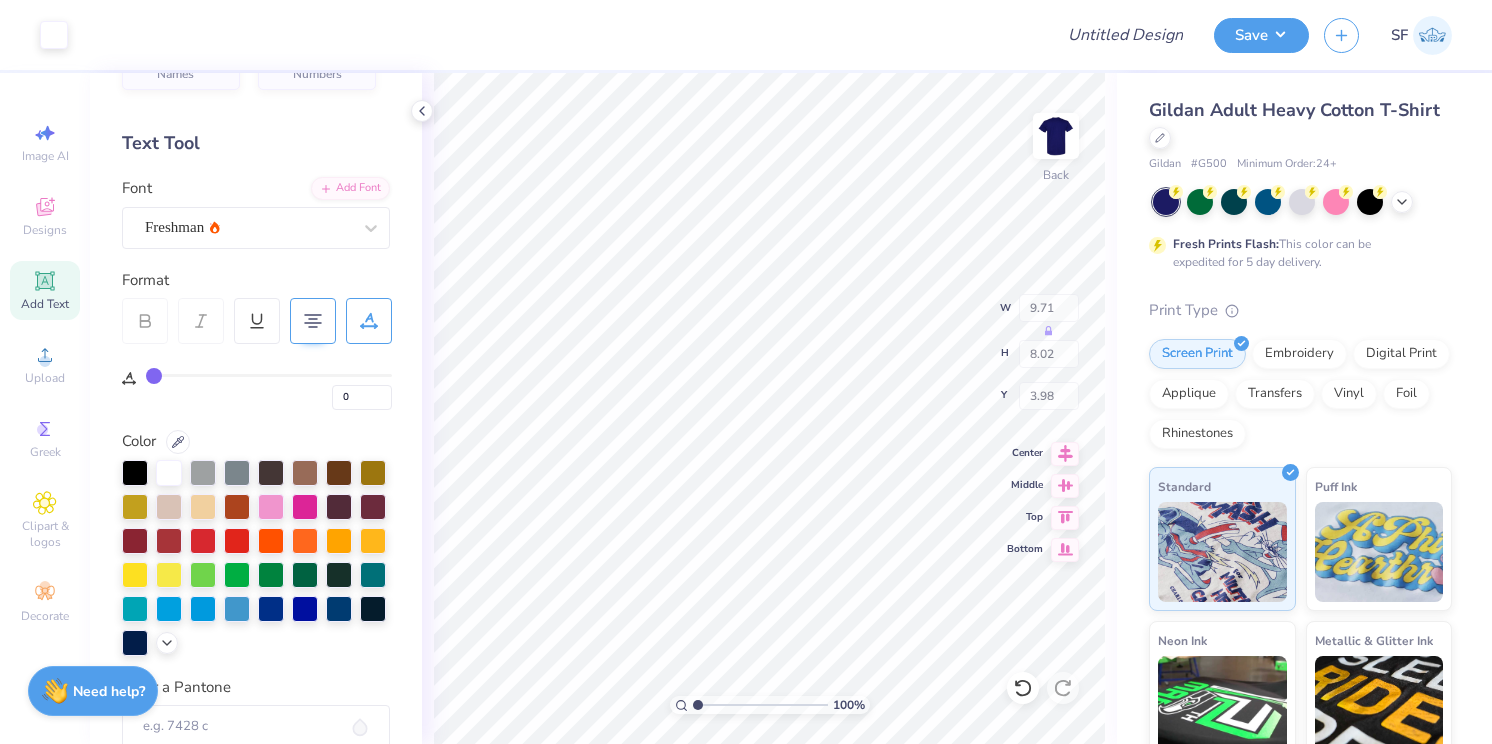 type on "9.71" 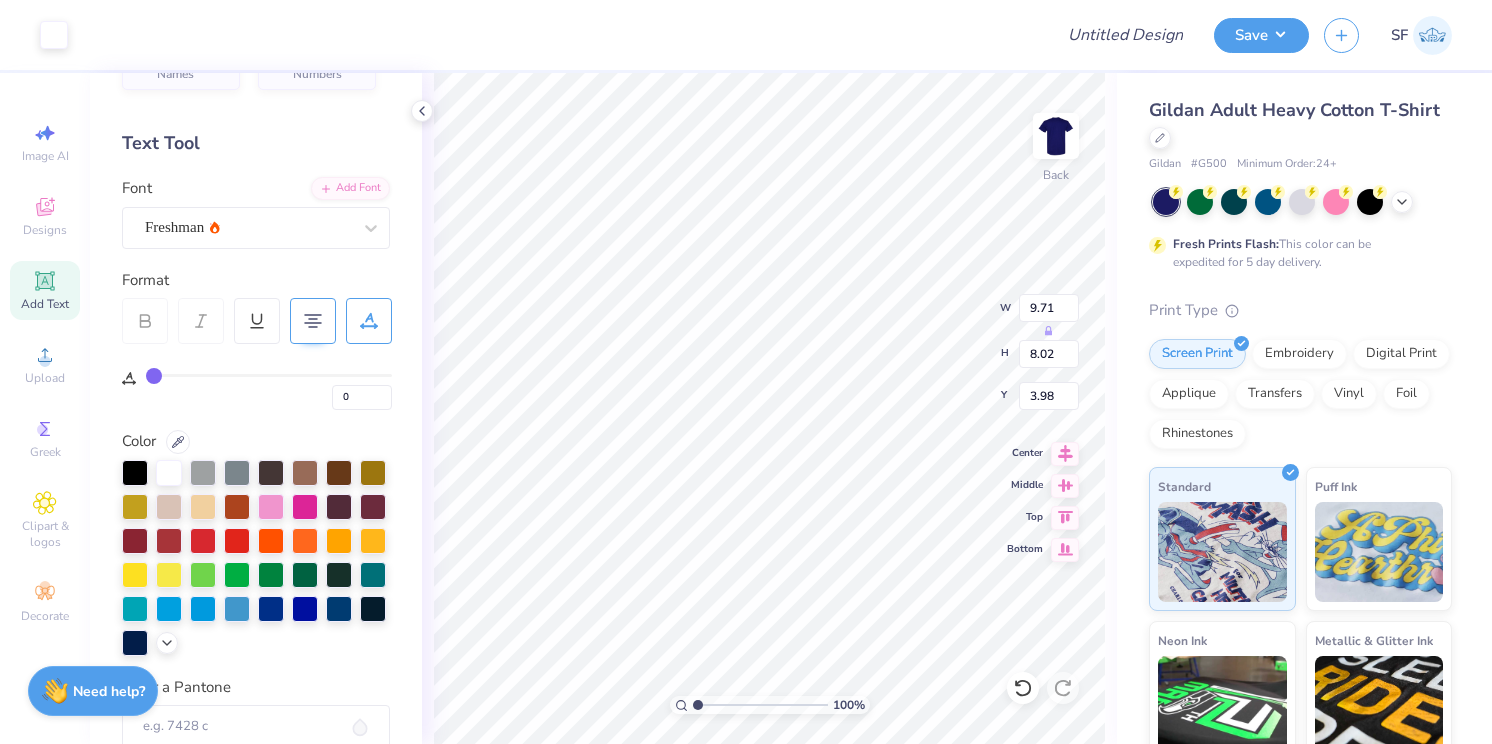 type on "4.00" 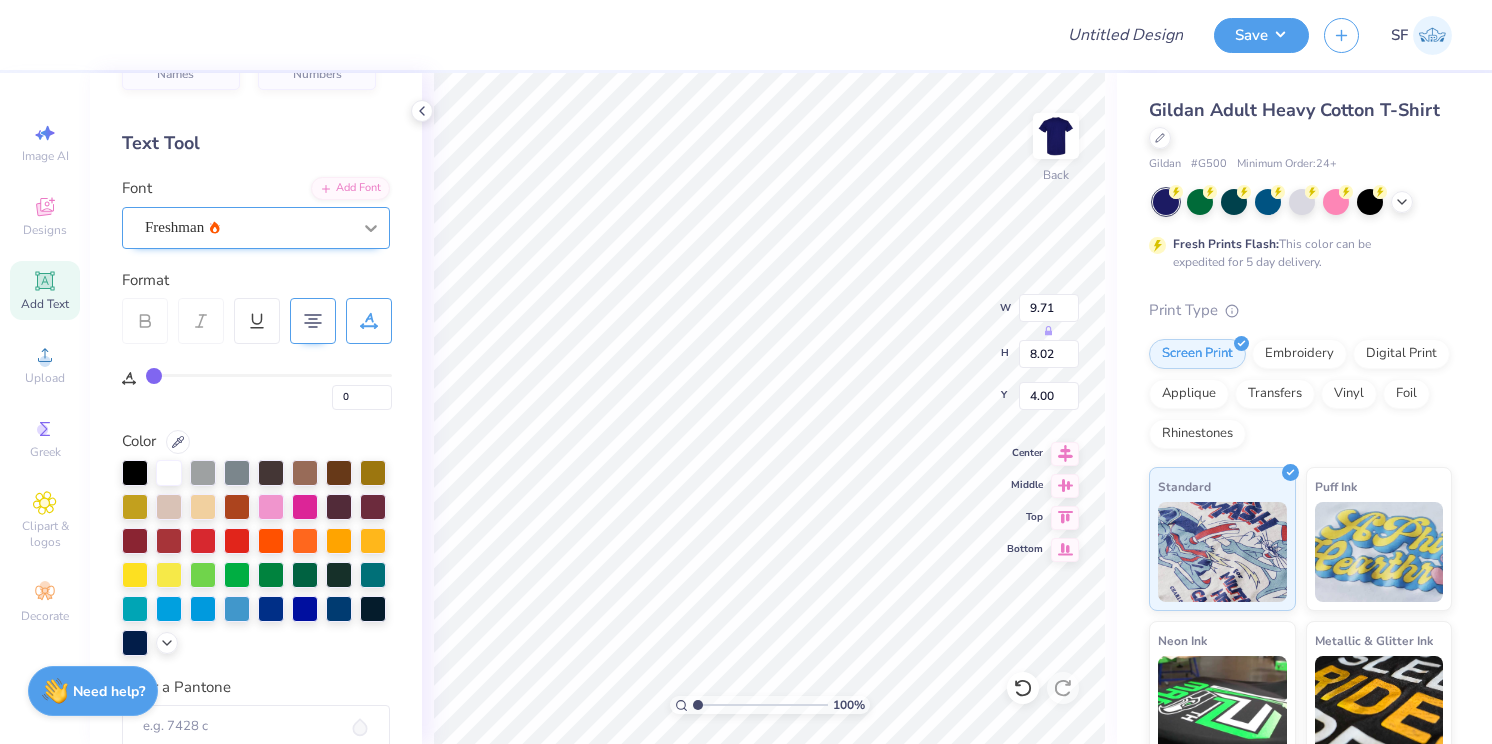 click 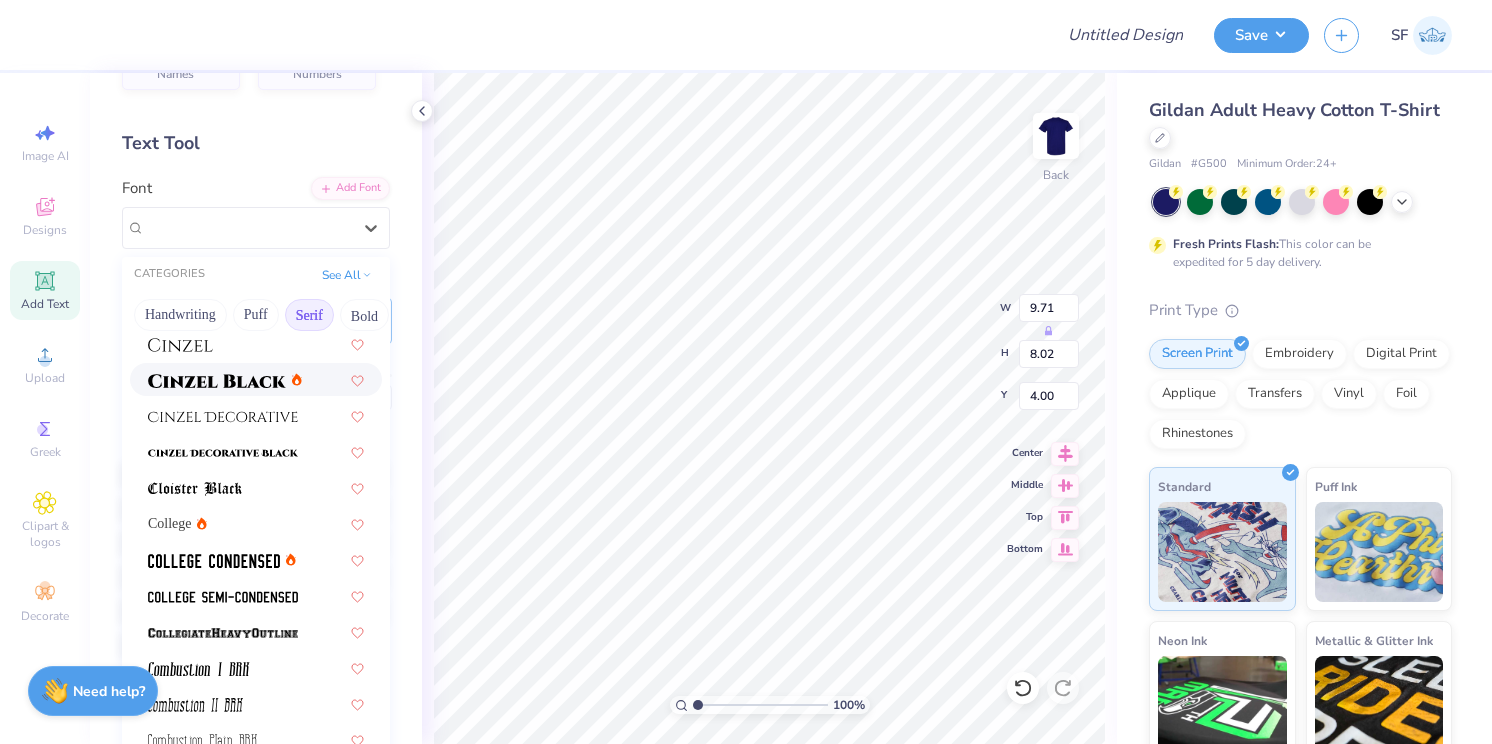 scroll, scrollTop: 421, scrollLeft: 0, axis: vertical 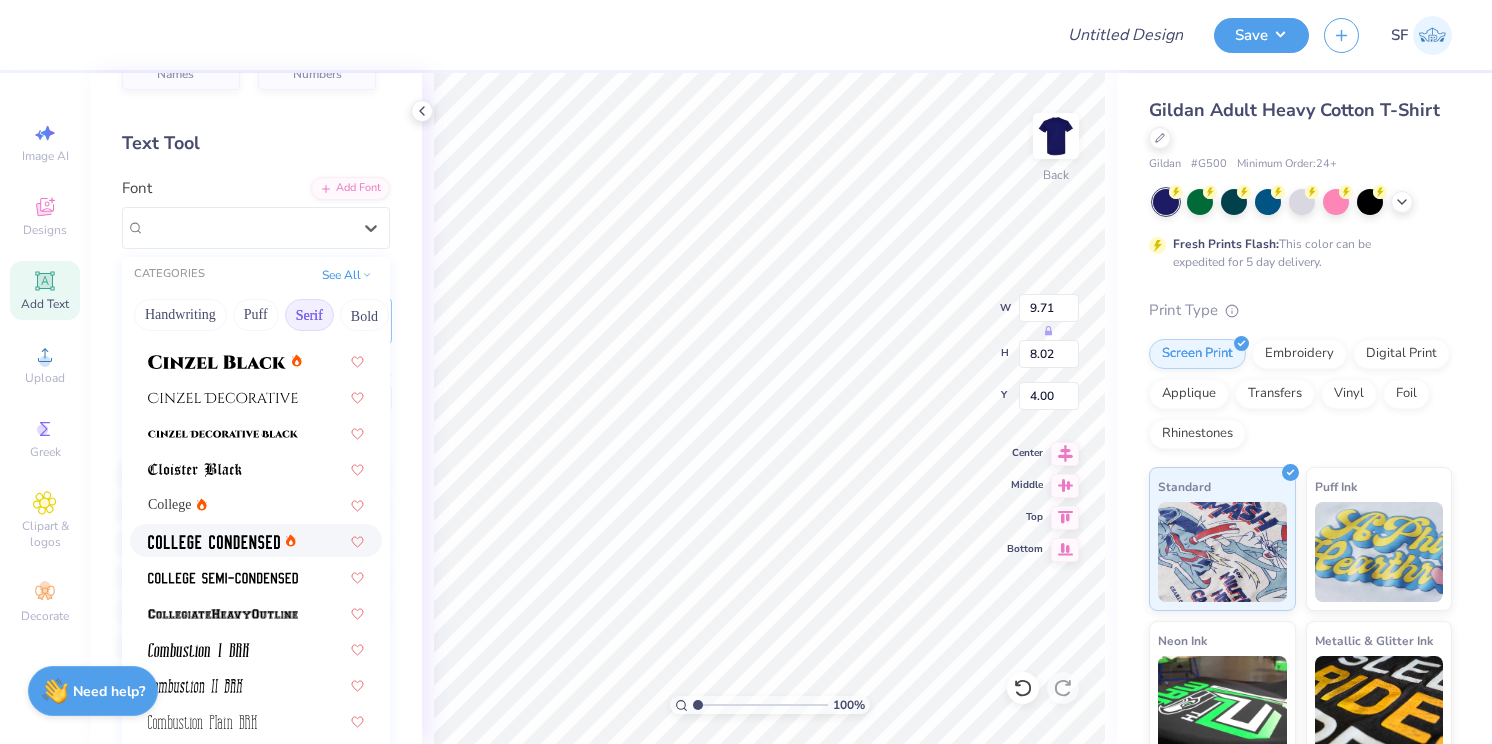 click at bounding box center (214, 542) 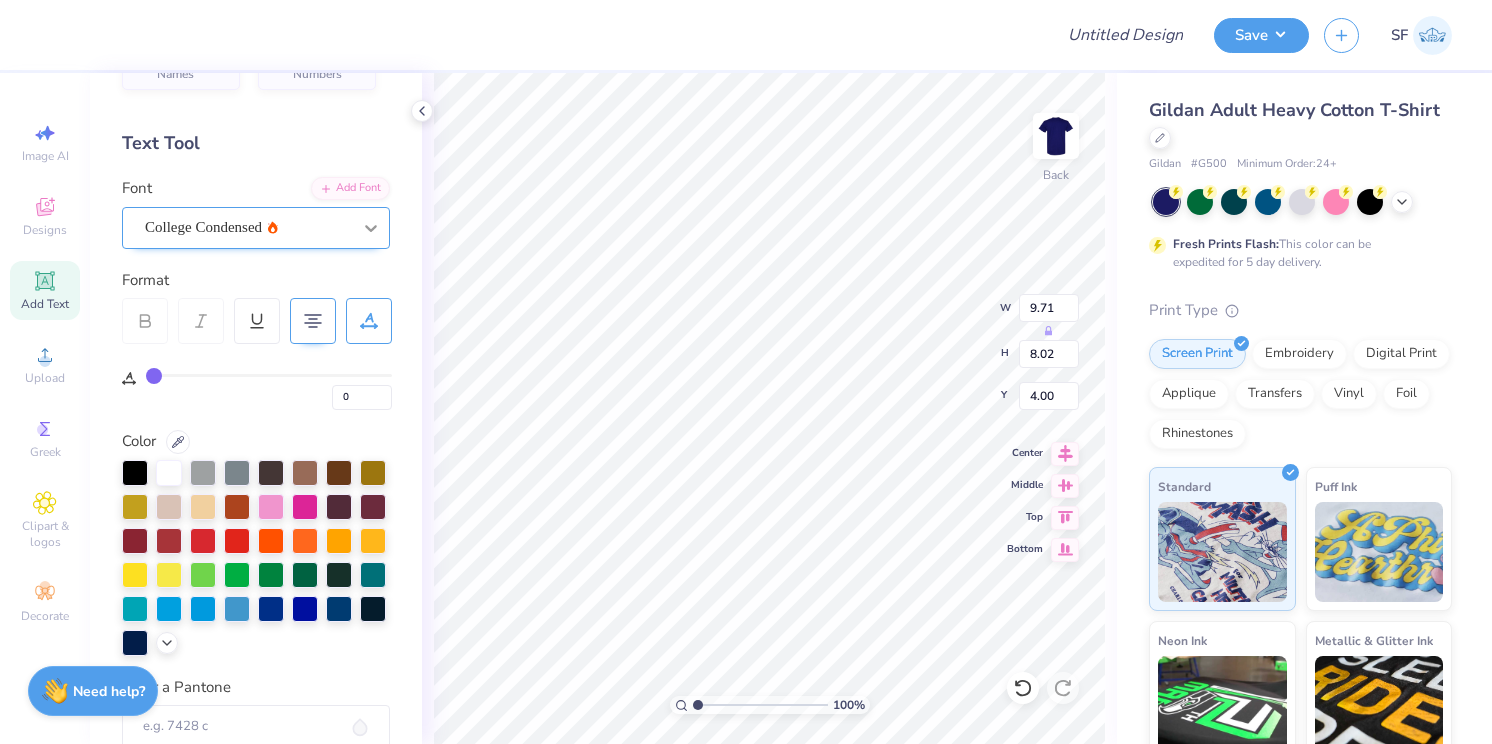 click at bounding box center (371, 228) 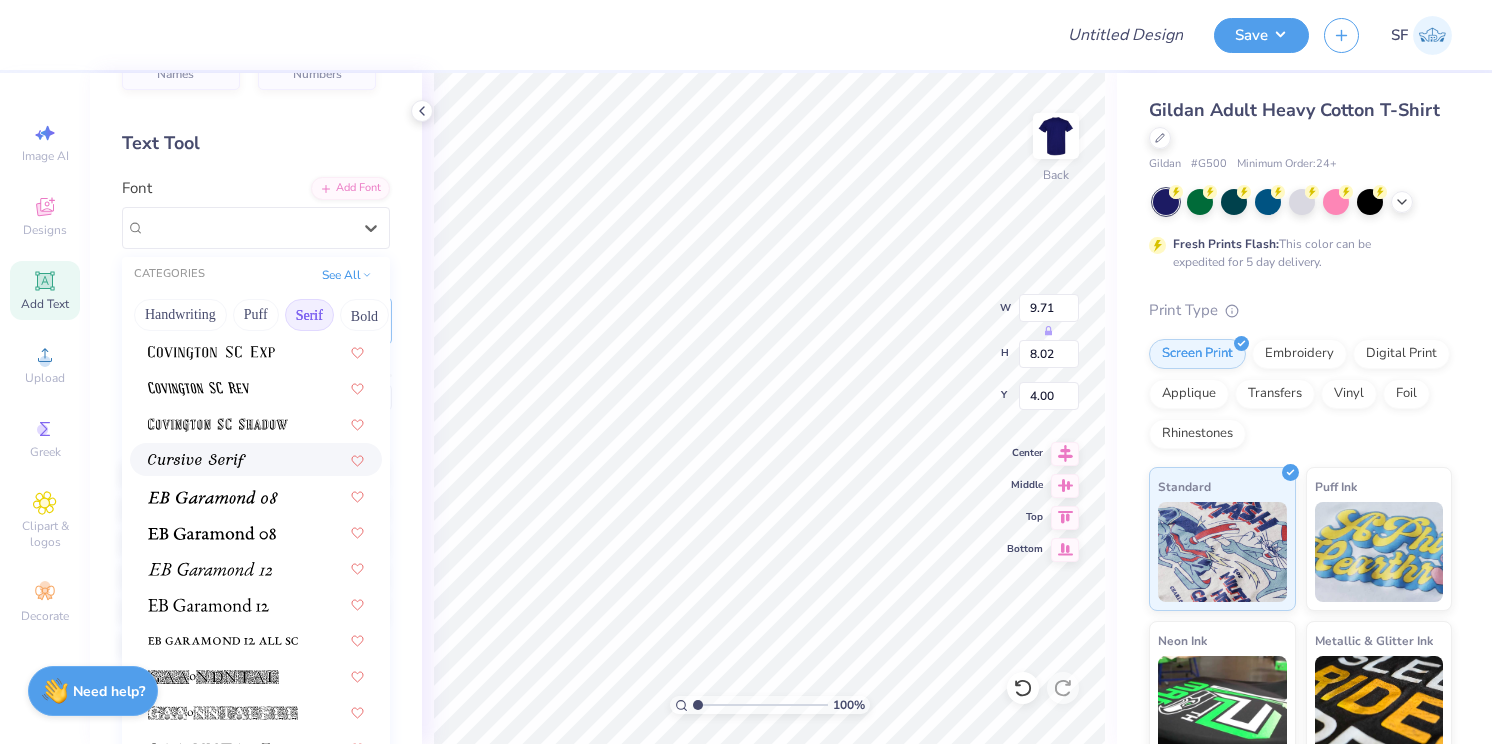 scroll, scrollTop: 1081, scrollLeft: 0, axis: vertical 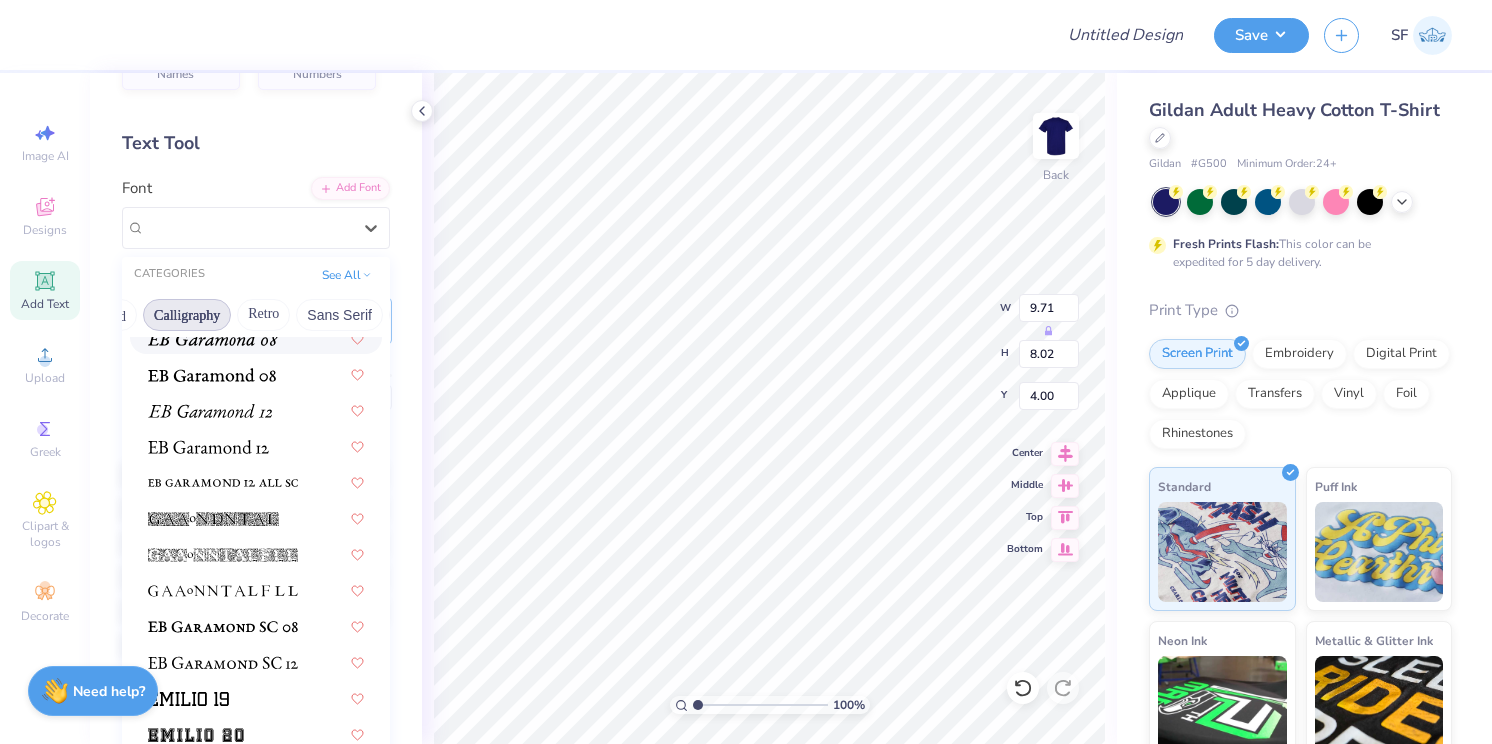click on "Sans Serif" at bounding box center [339, 315] 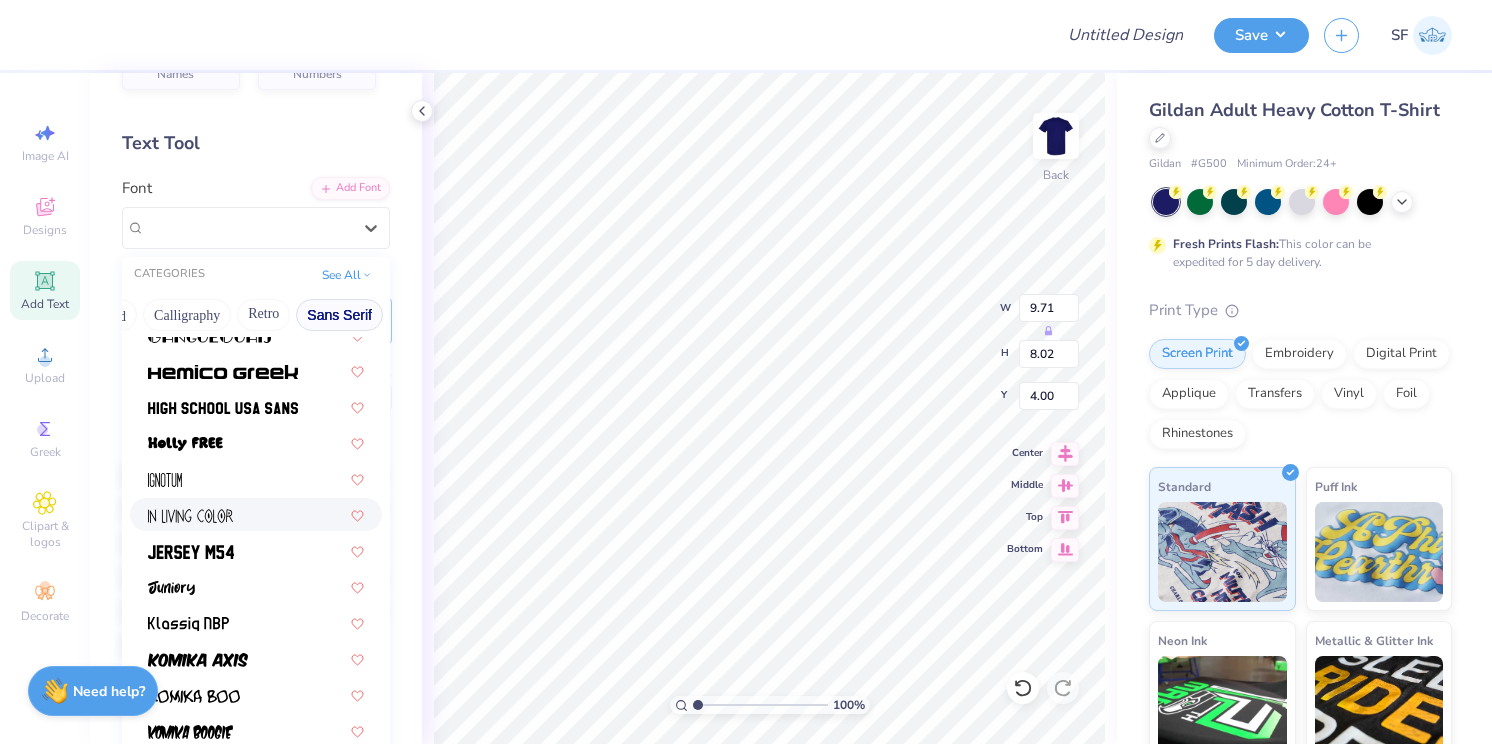 scroll, scrollTop: 523, scrollLeft: 0, axis: vertical 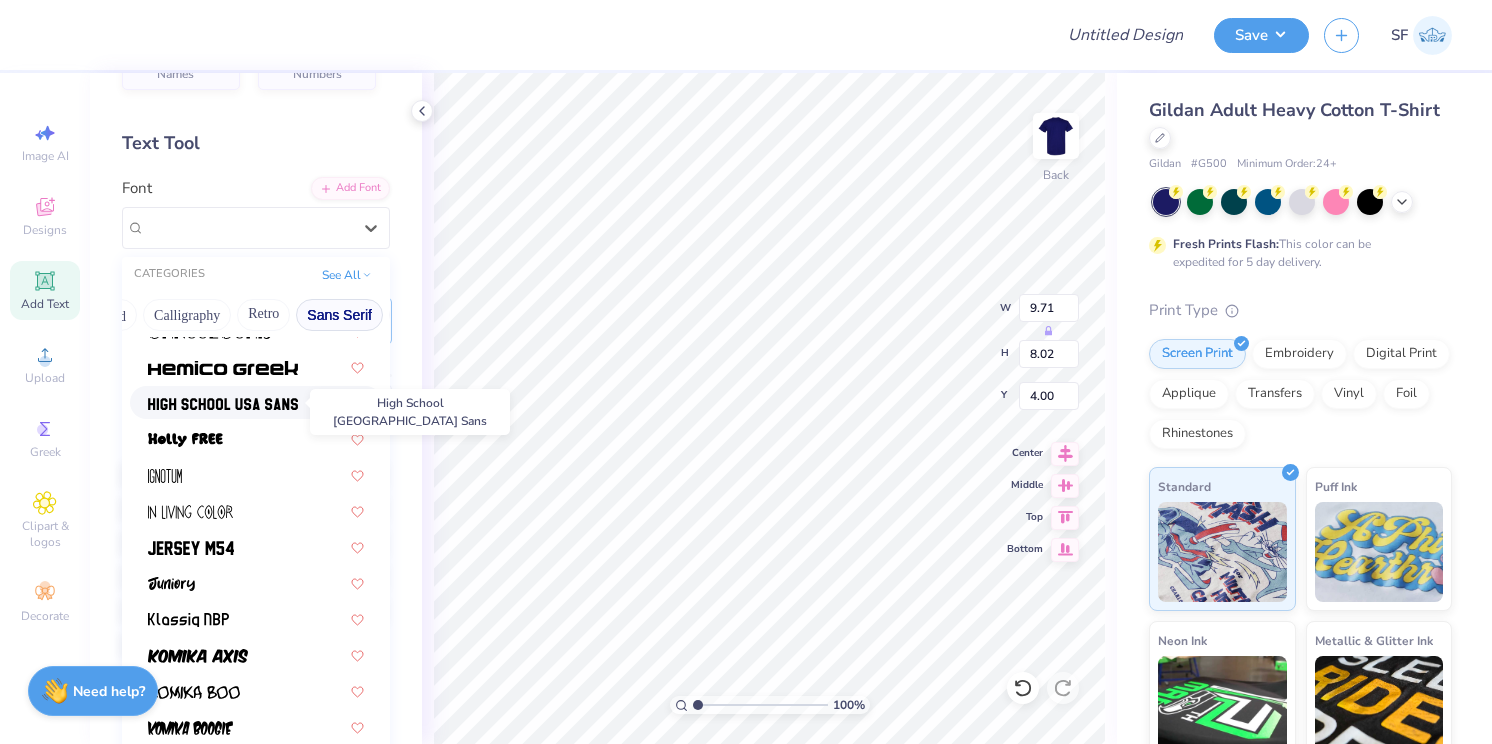 click at bounding box center [223, 402] 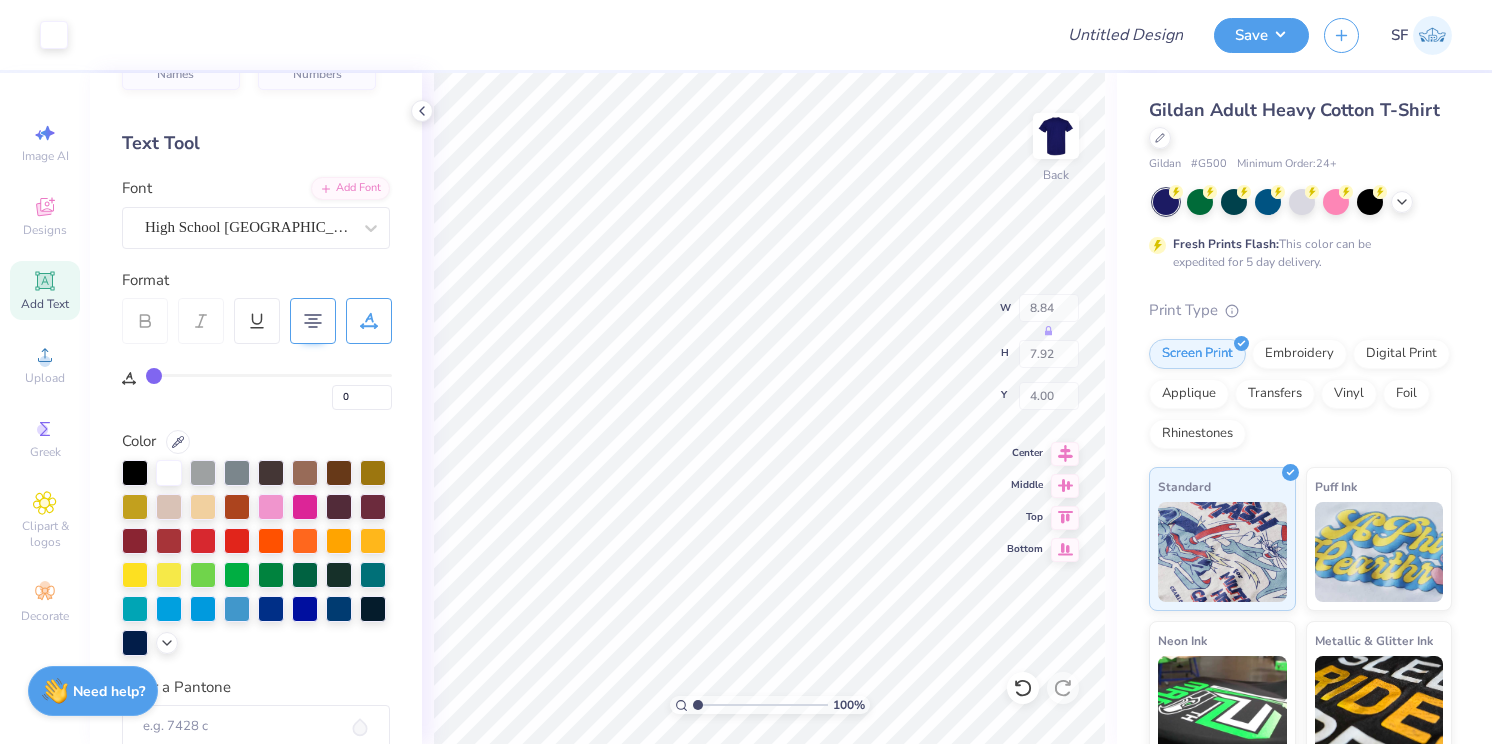 type on "8.84" 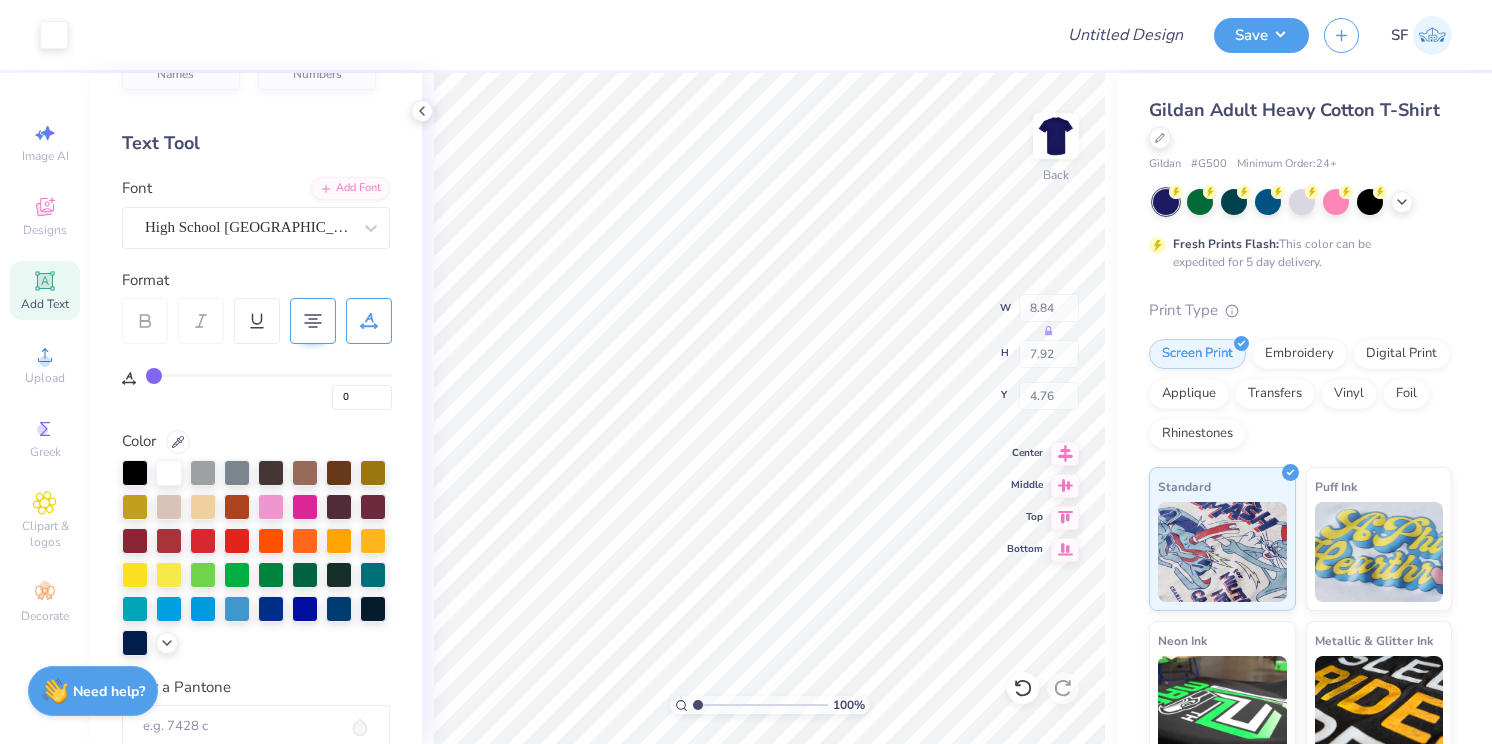 type on "4.76" 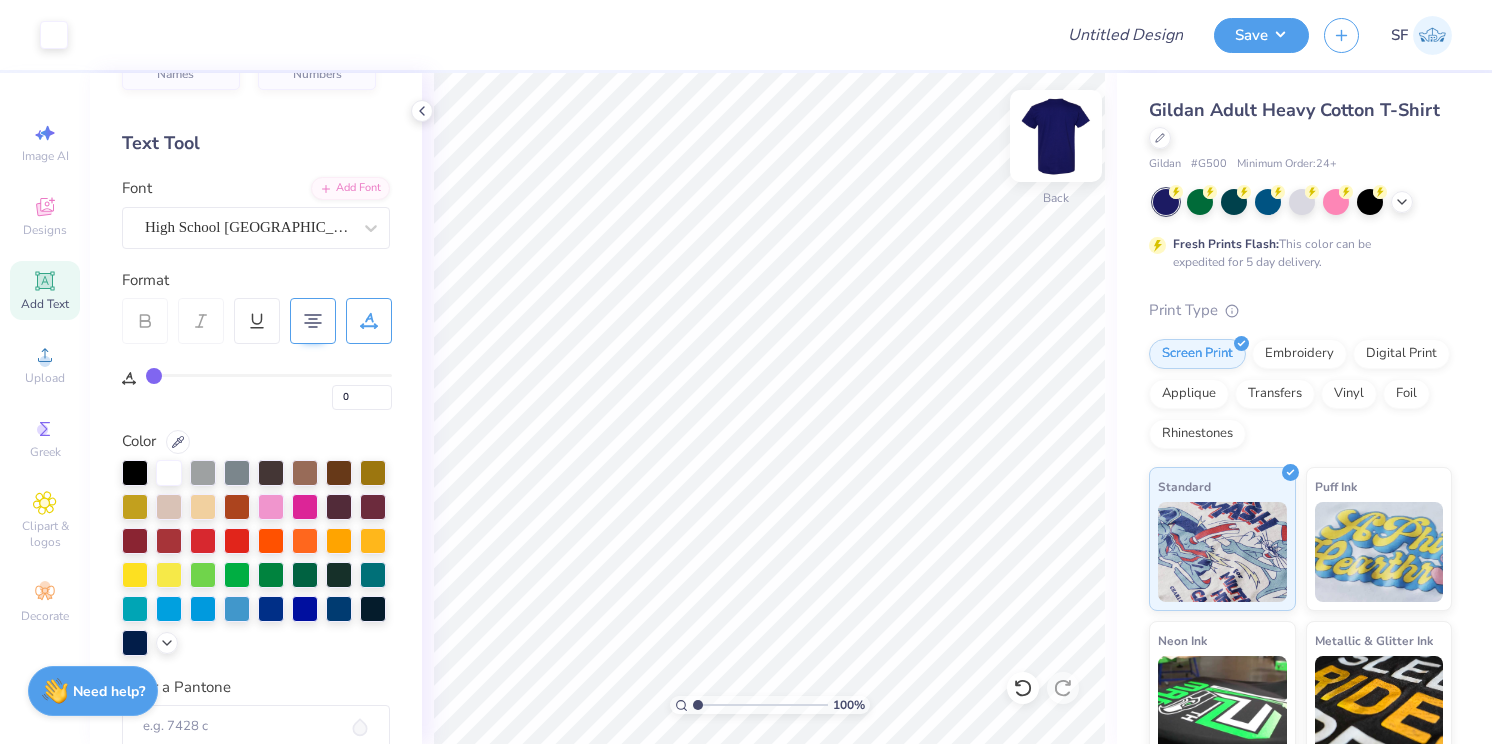 click at bounding box center [1056, 136] 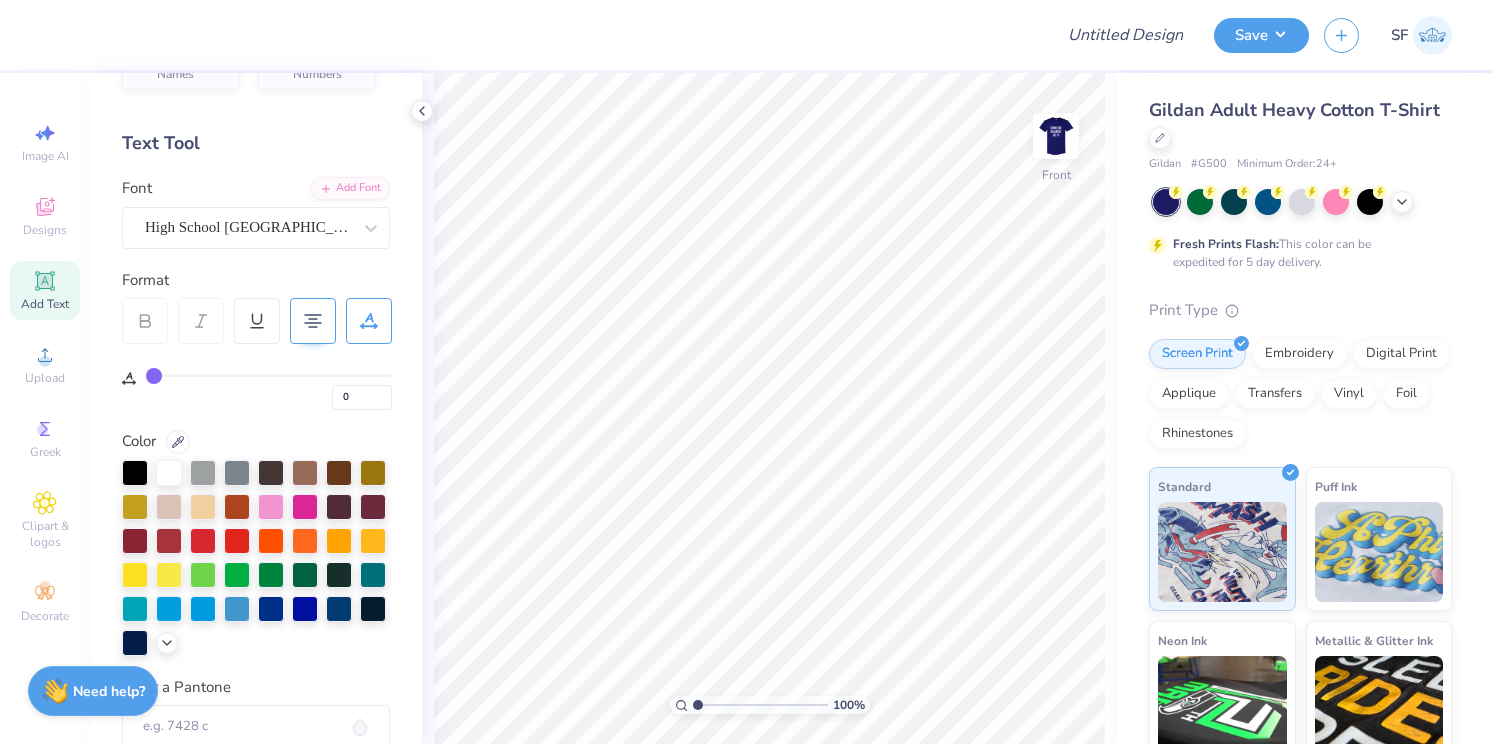 click 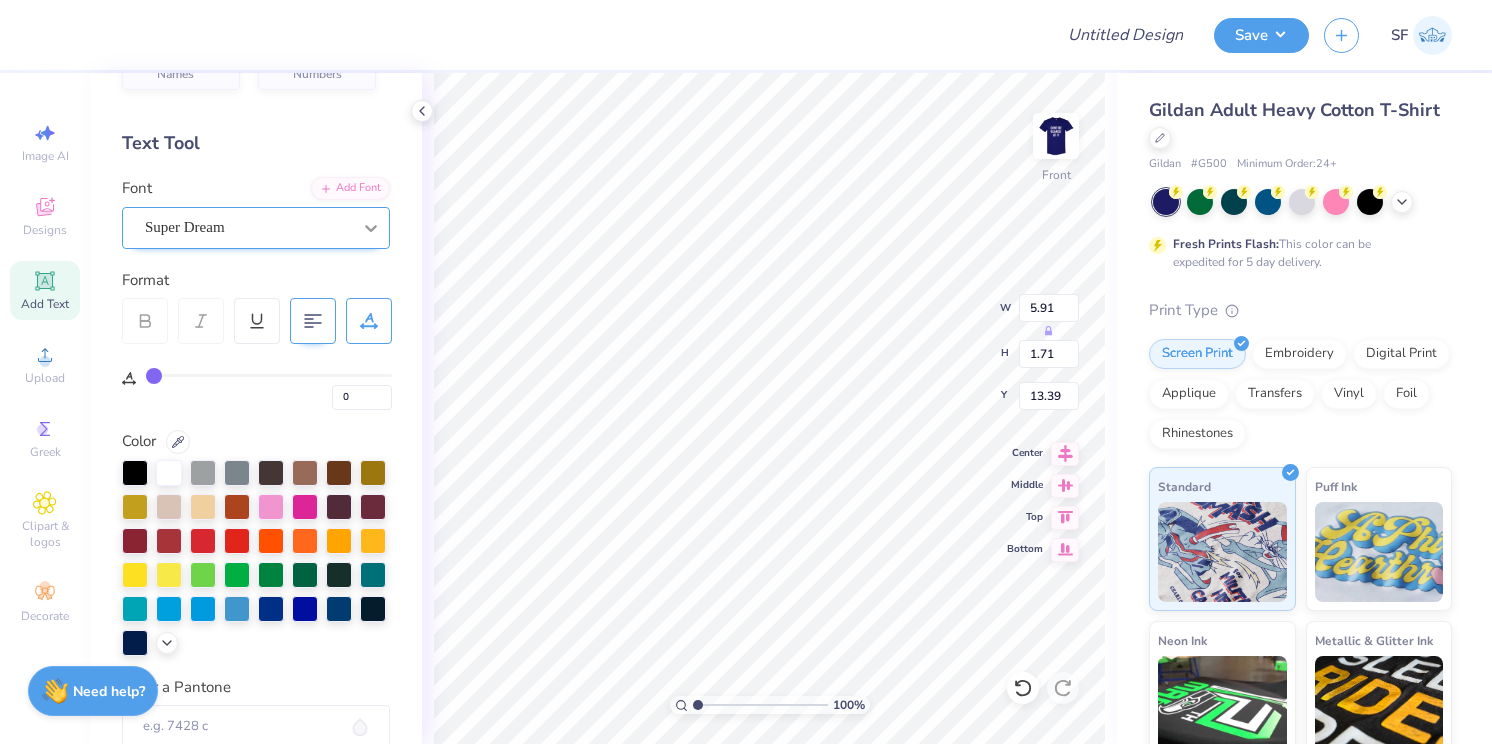 click 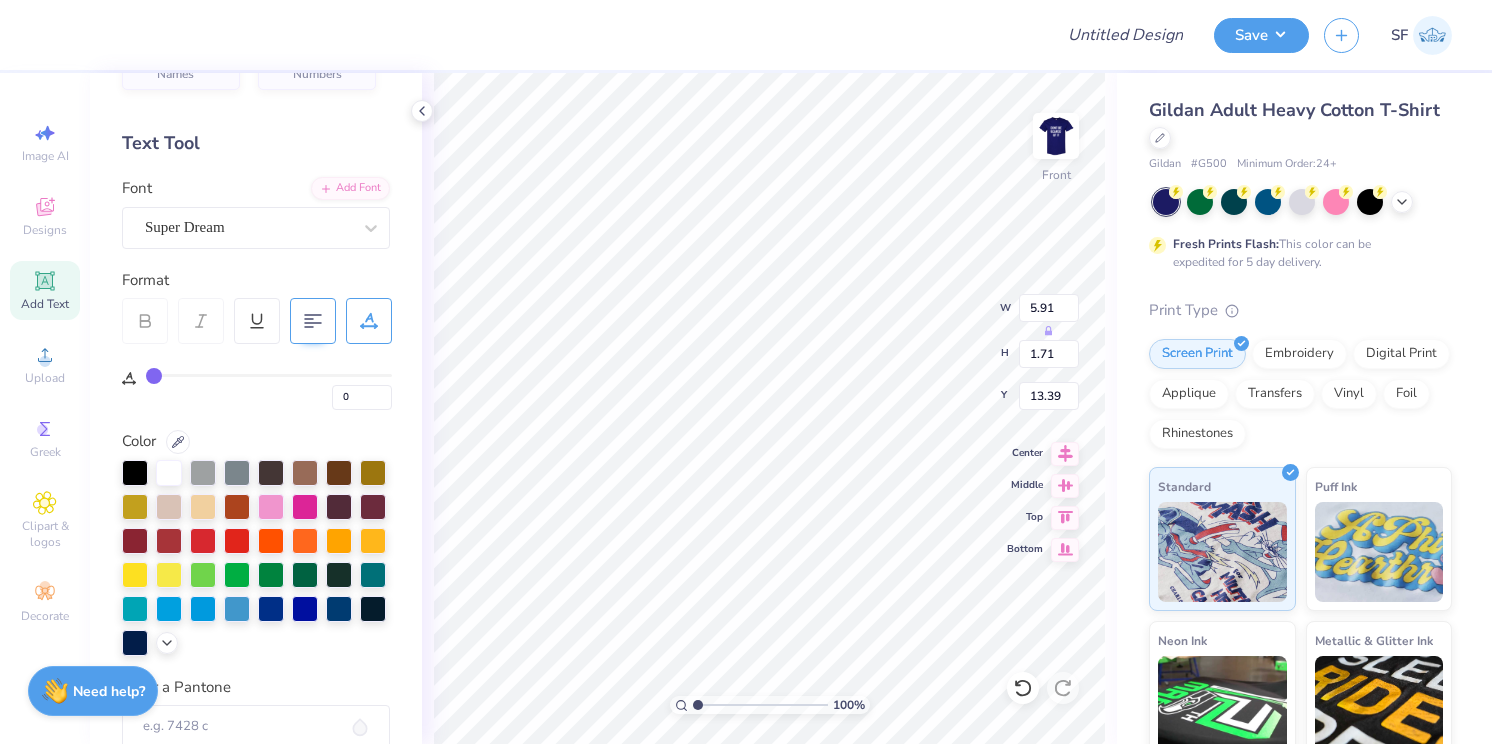 type on "b" 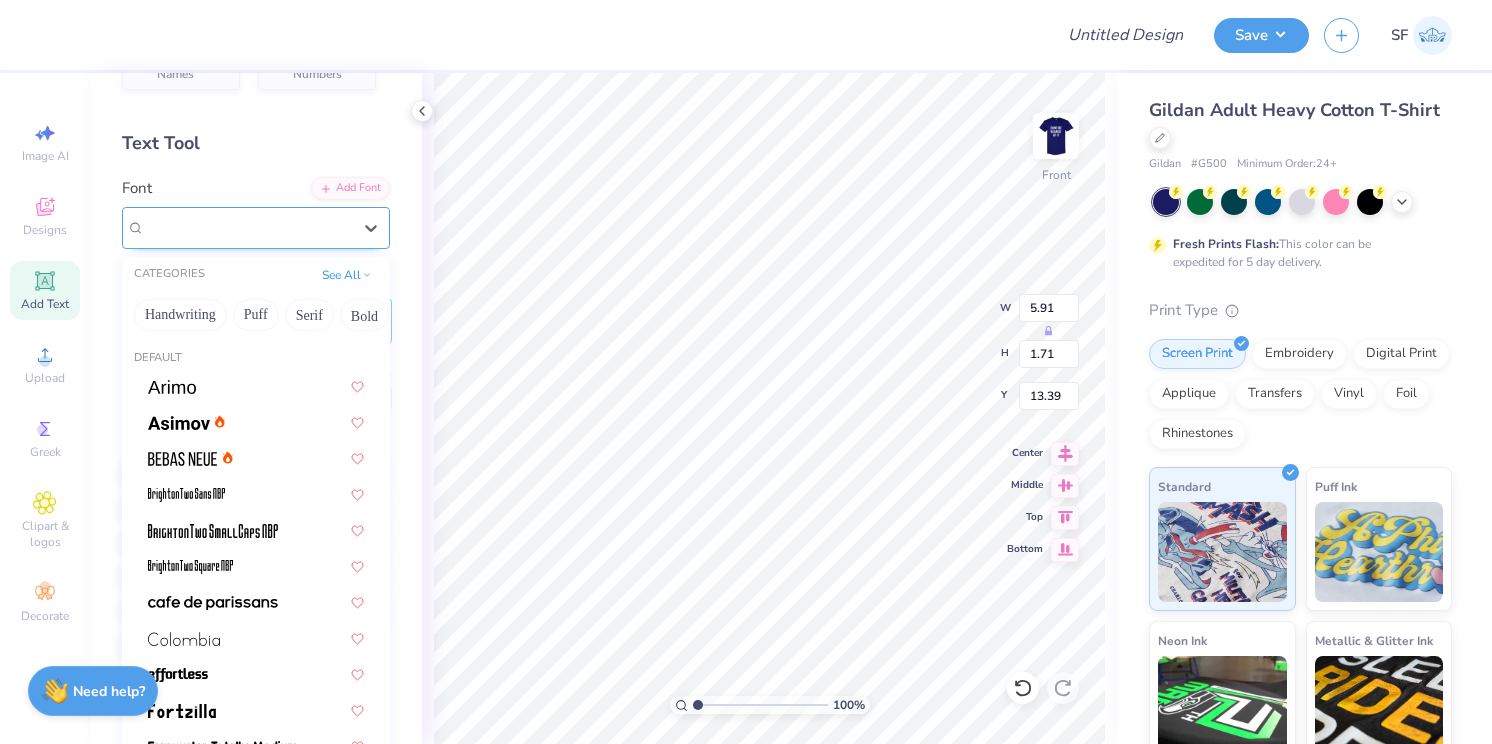 click on "Super Dream" at bounding box center [248, 227] 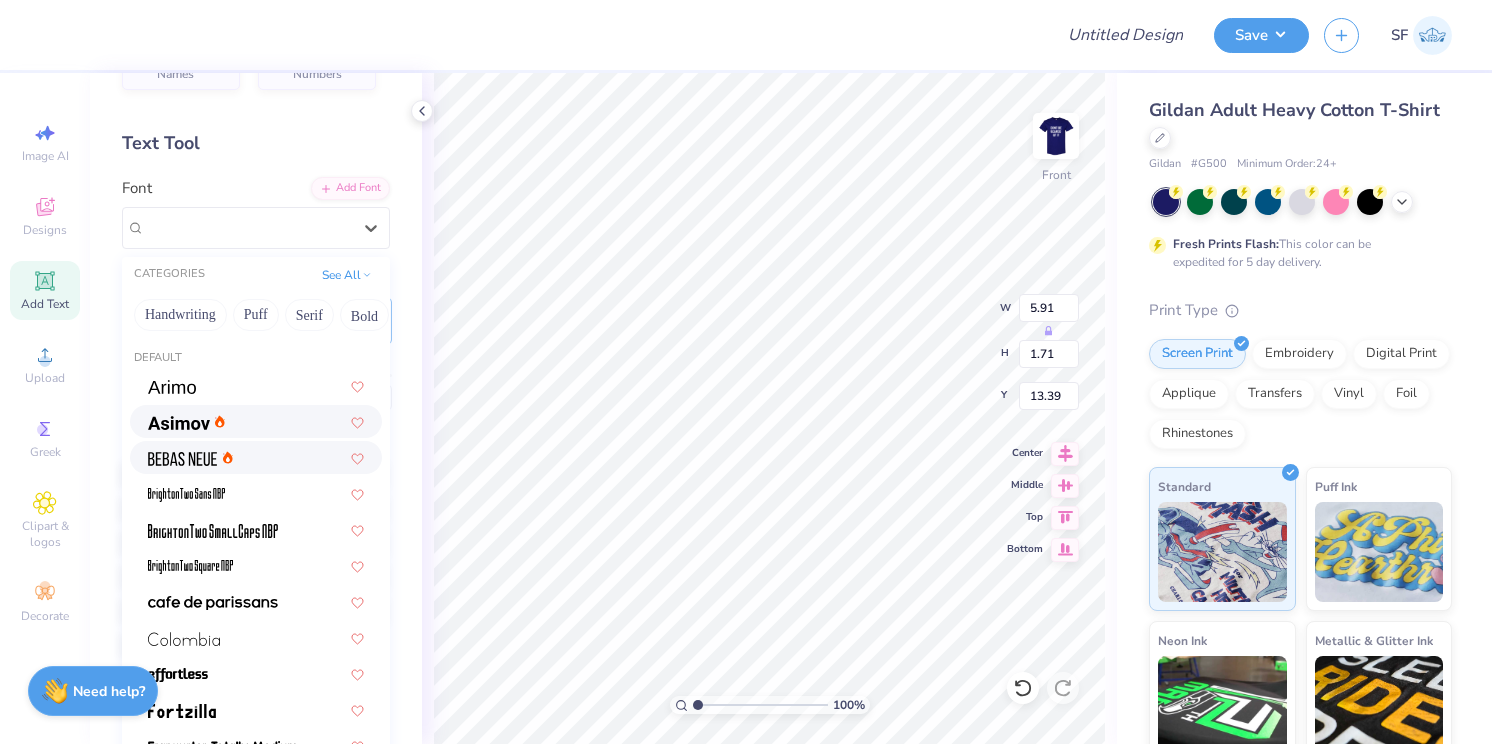 scroll, scrollTop: 0, scrollLeft: 0, axis: both 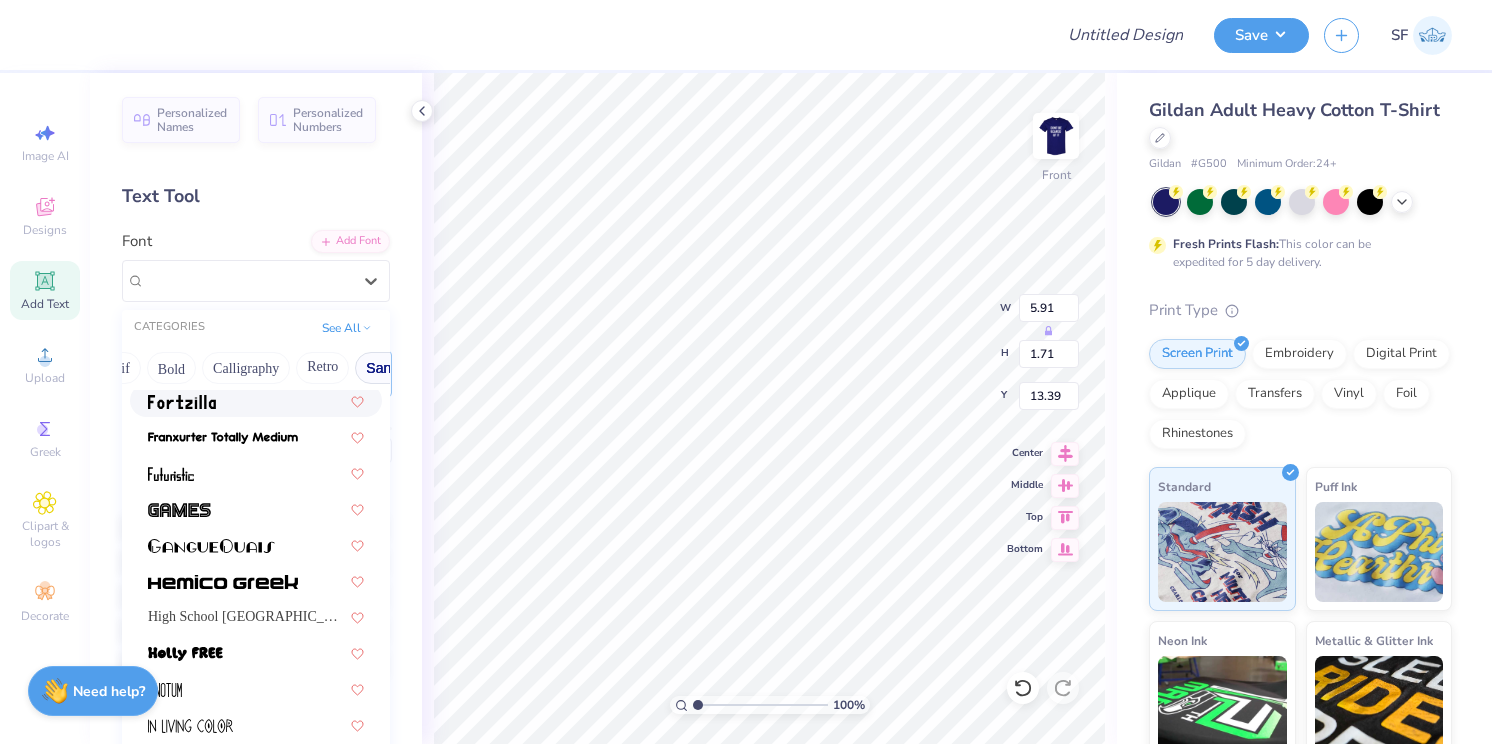 click on "Sans Serif" at bounding box center [398, 368] 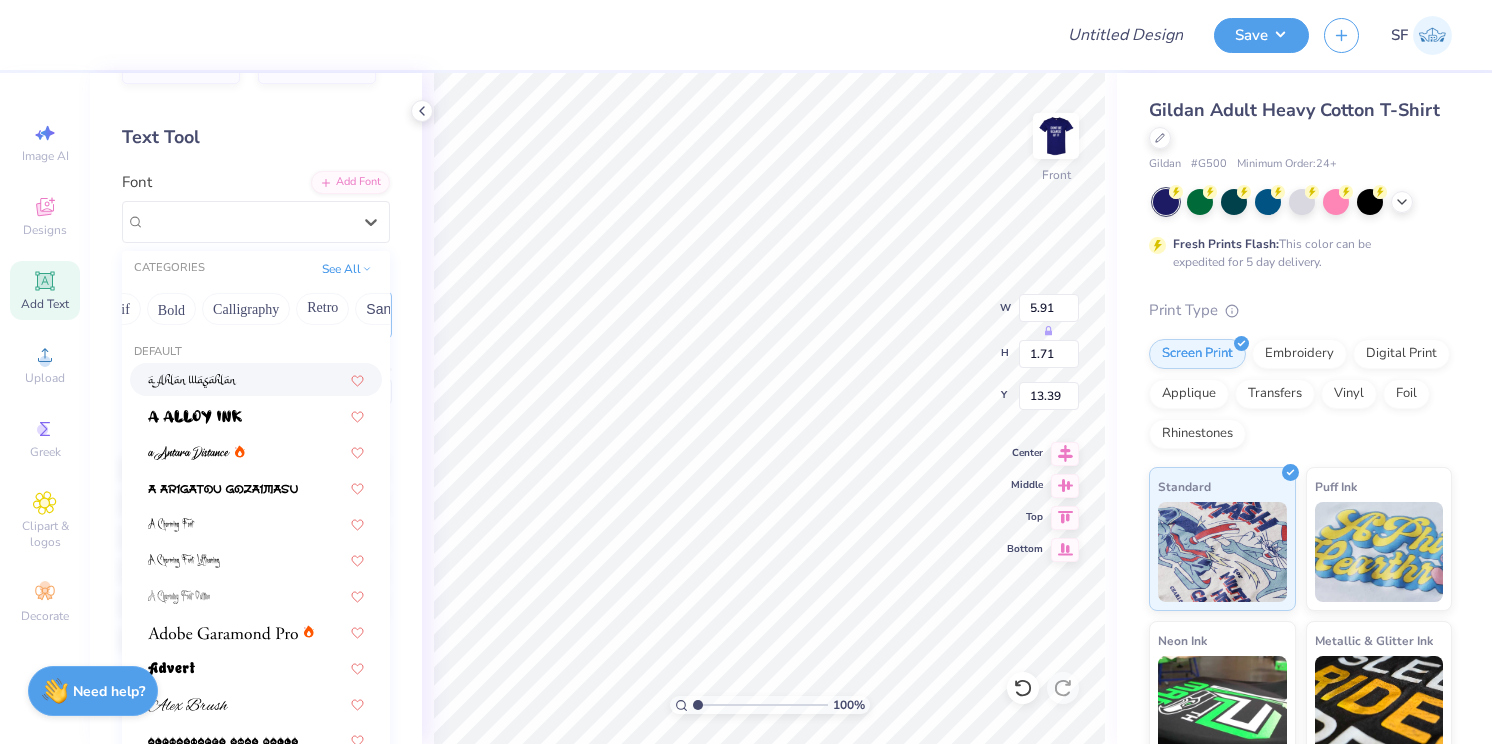 scroll, scrollTop: 87, scrollLeft: 0, axis: vertical 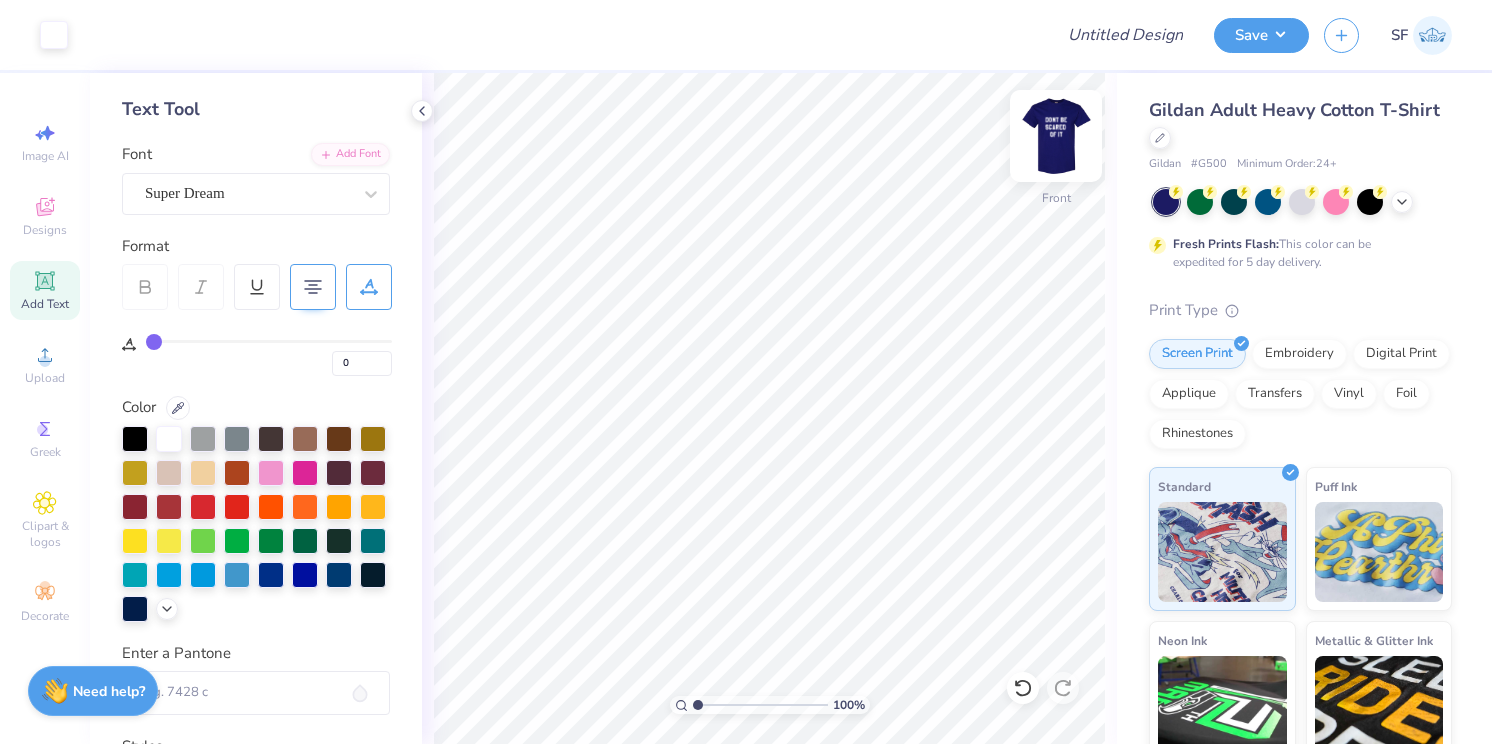 click at bounding box center [1056, 136] 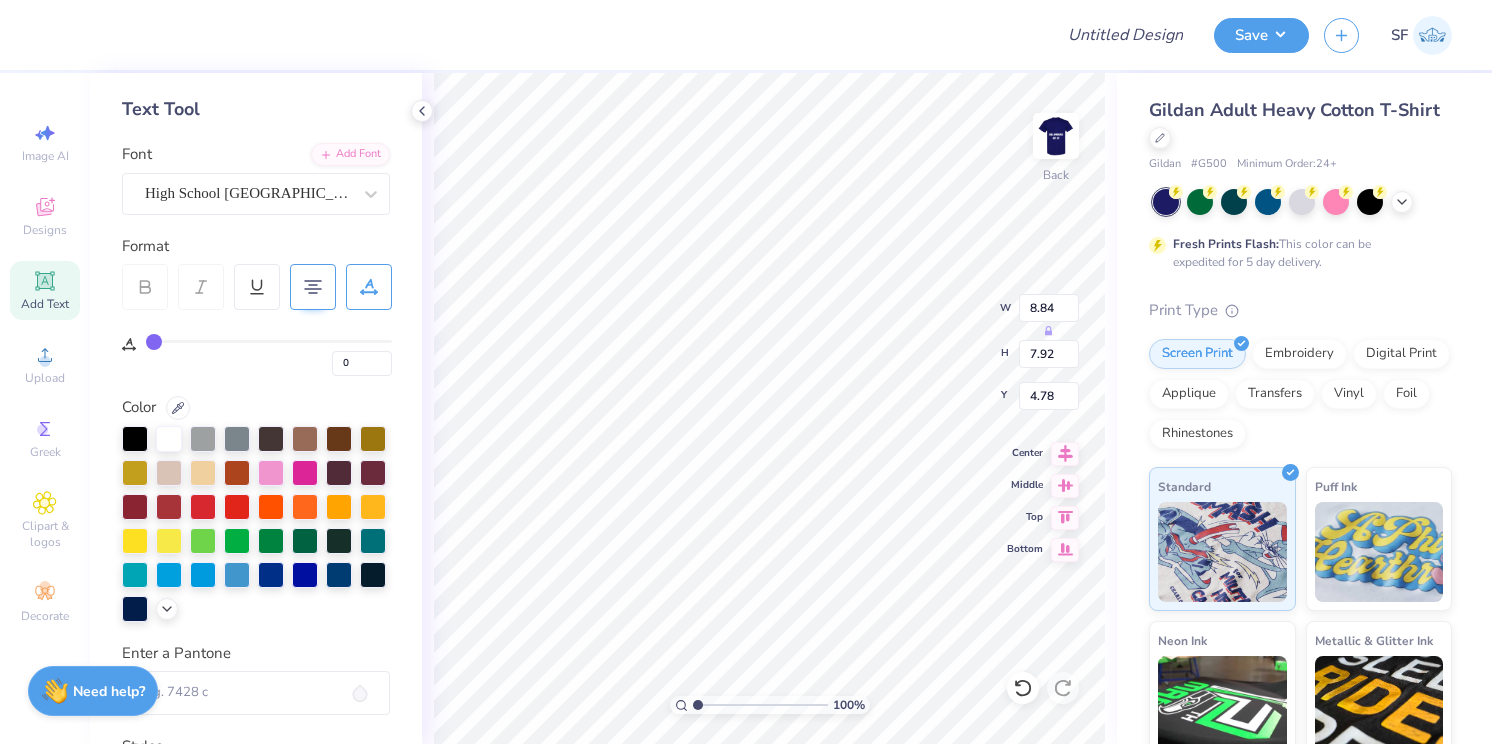 click at bounding box center [1056, 136] 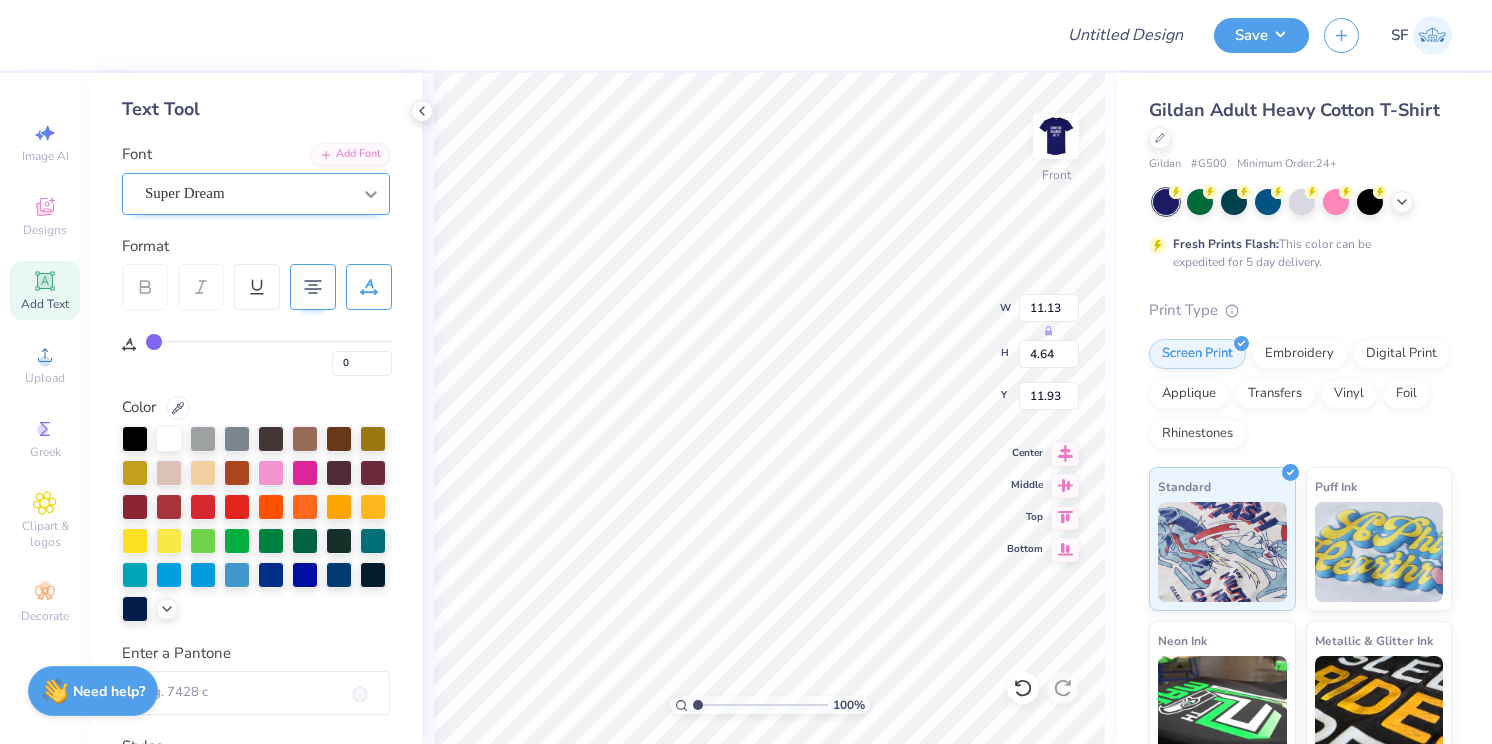 click 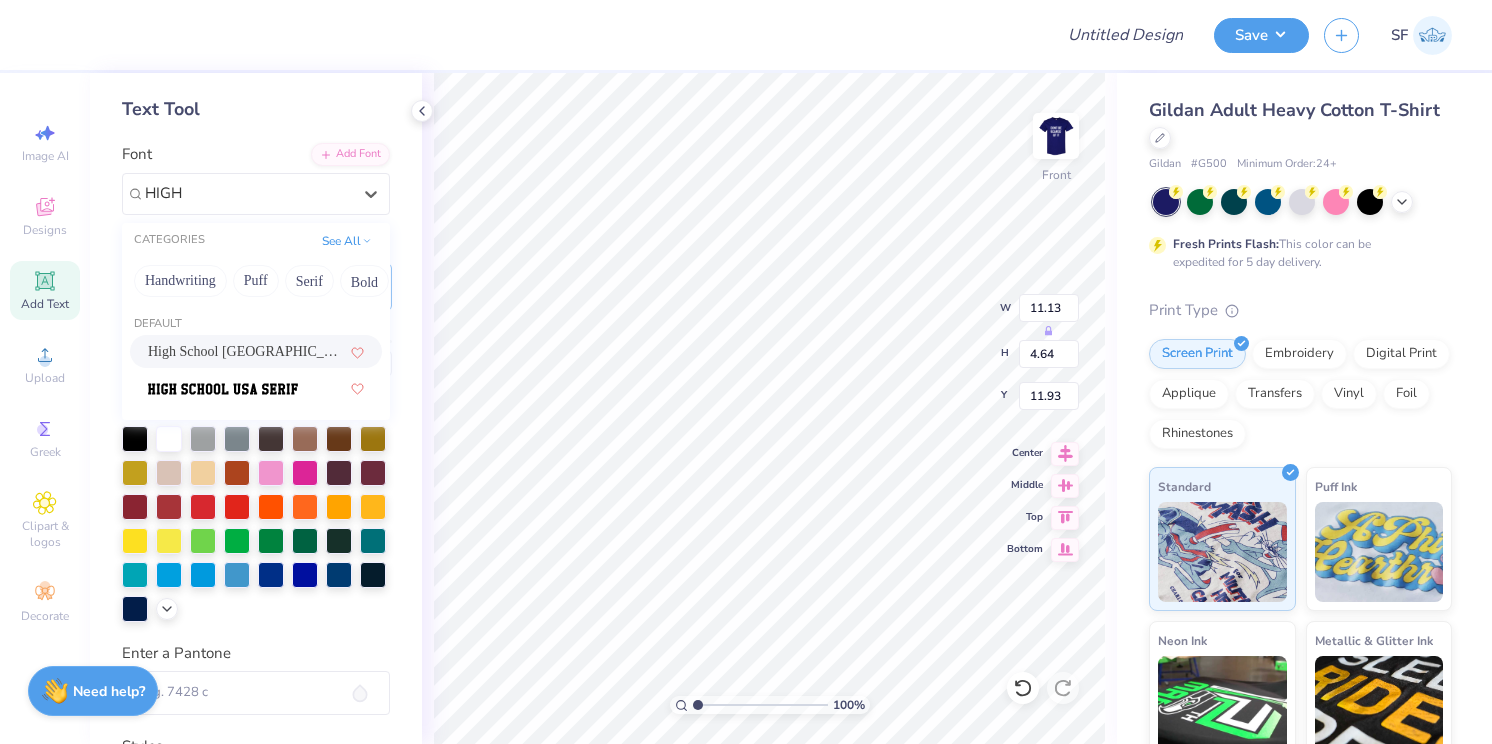 click on "High School [GEOGRAPHIC_DATA] Sans" at bounding box center [246, 351] 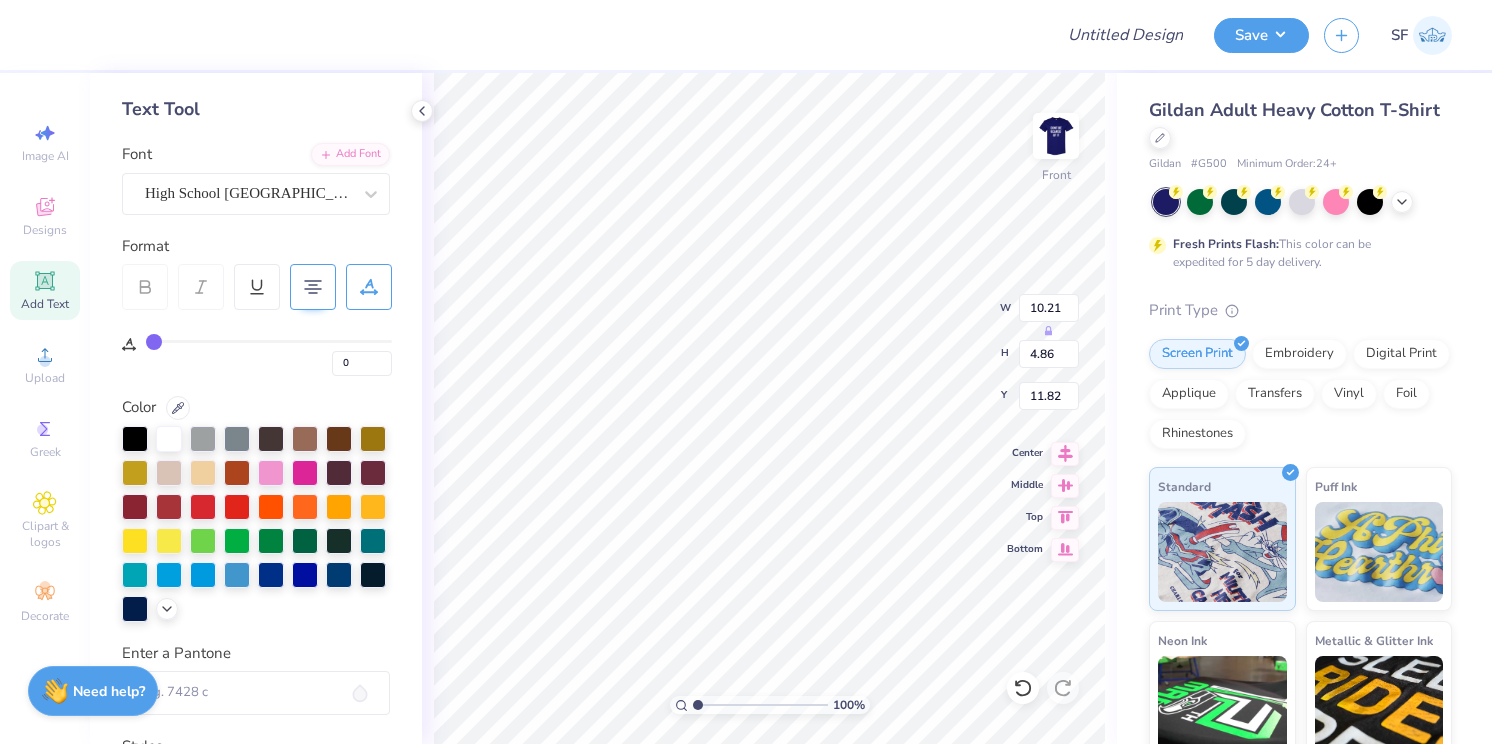 type on "7.11" 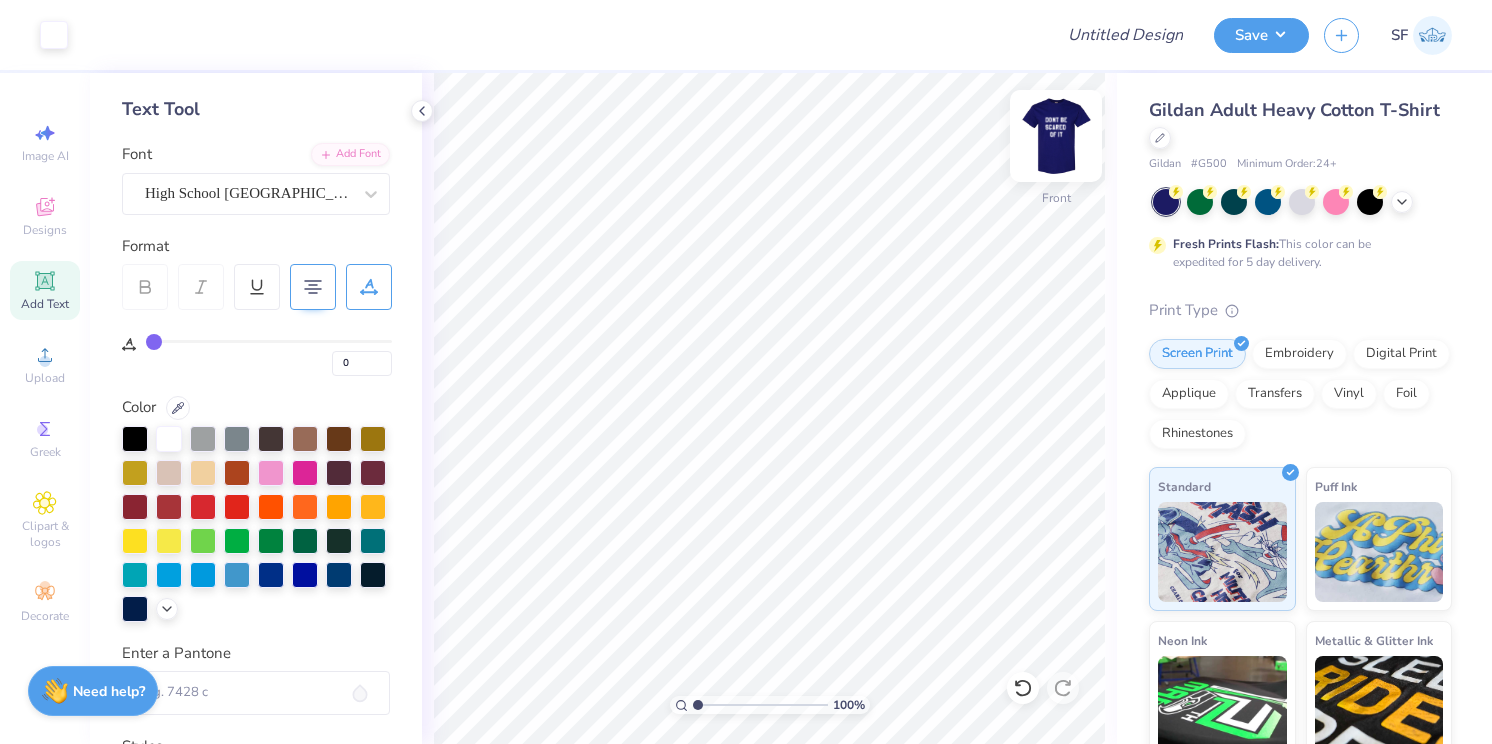 click at bounding box center [1056, 136] 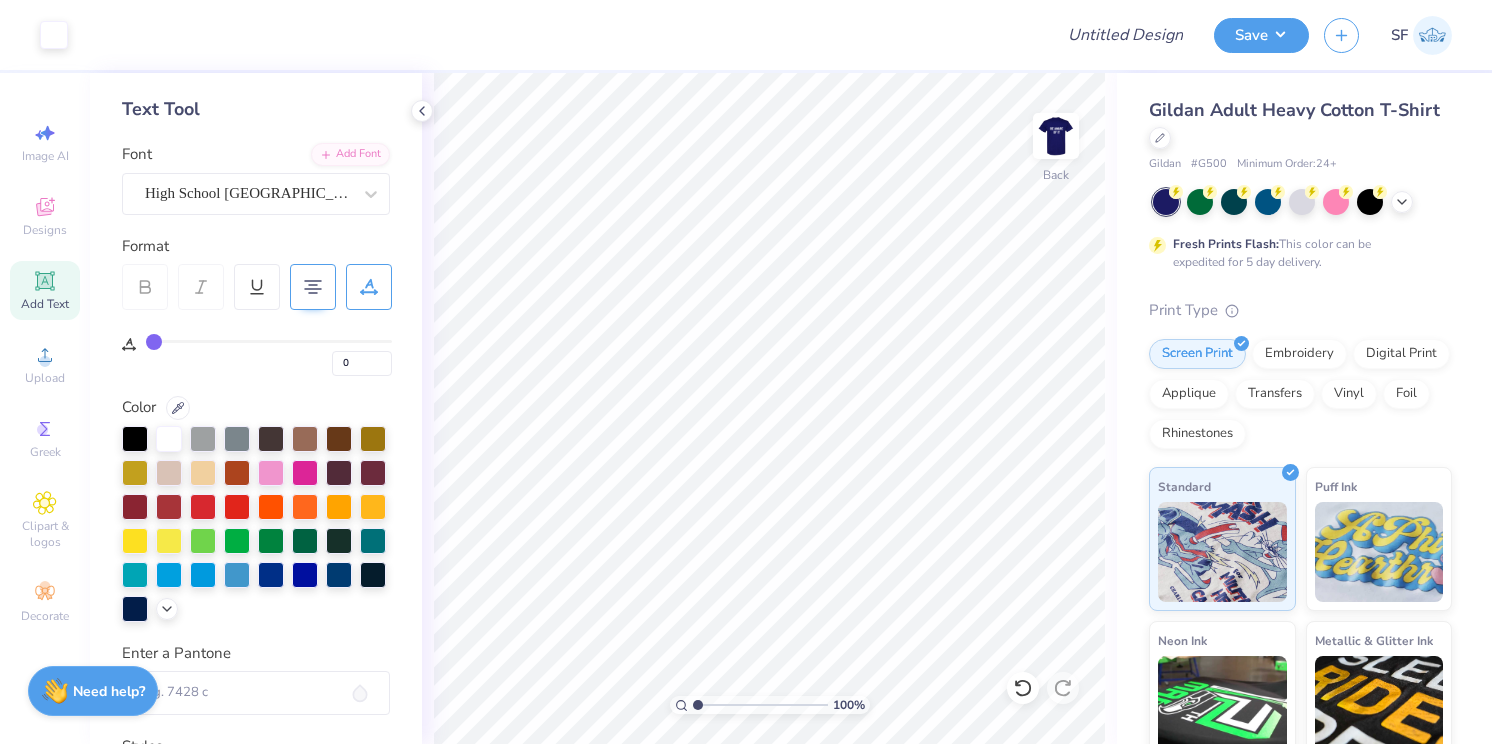 click at bounding box center (1056, 136) 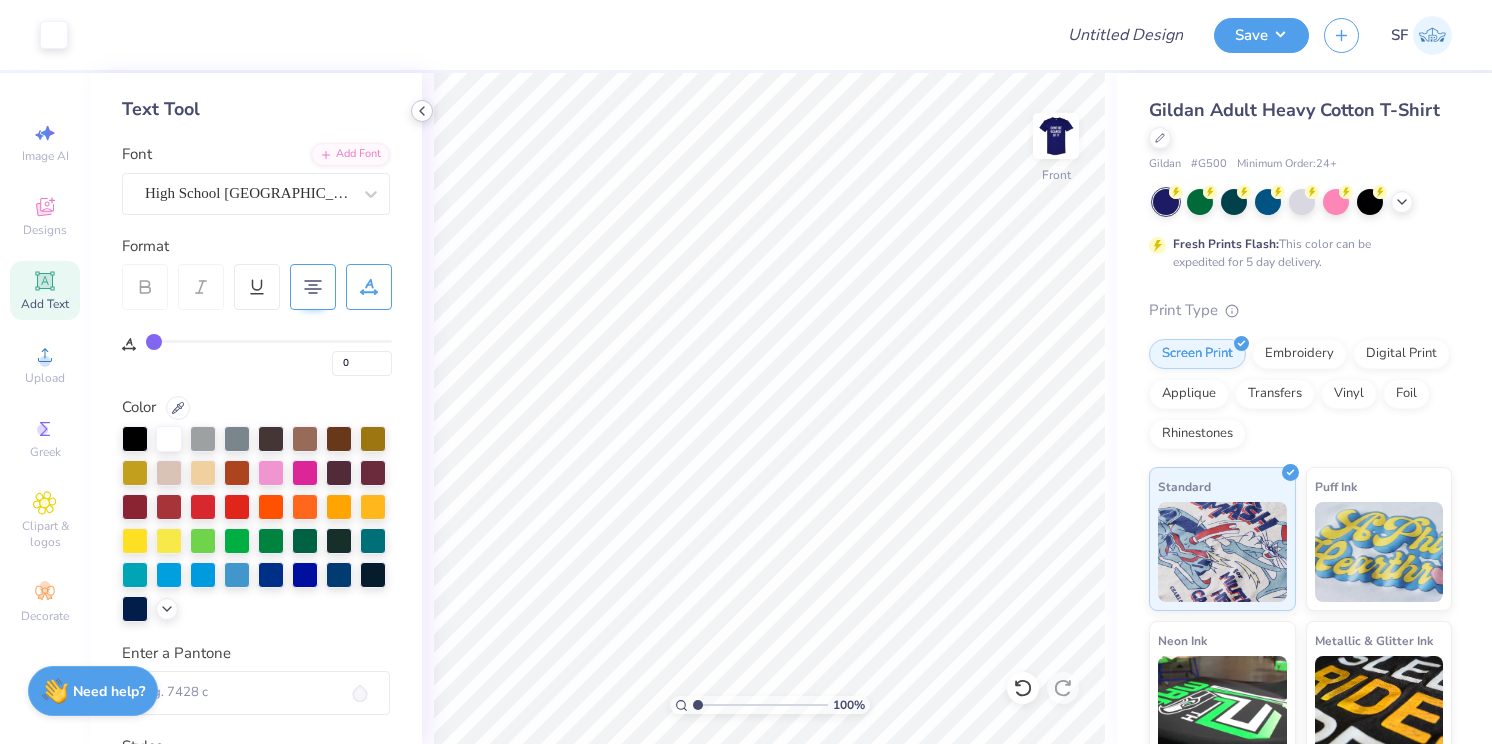 click 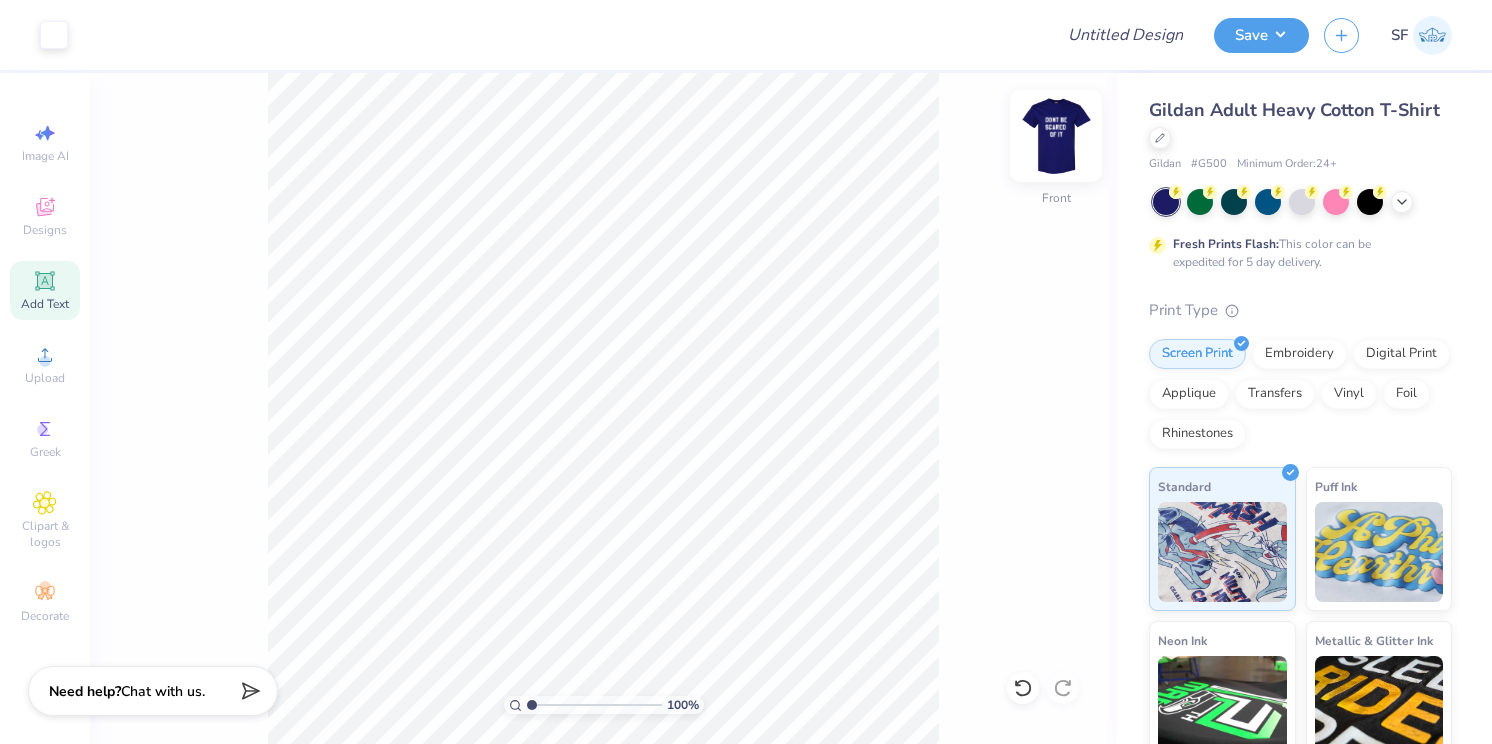 click at bounding box center (1056, 136) 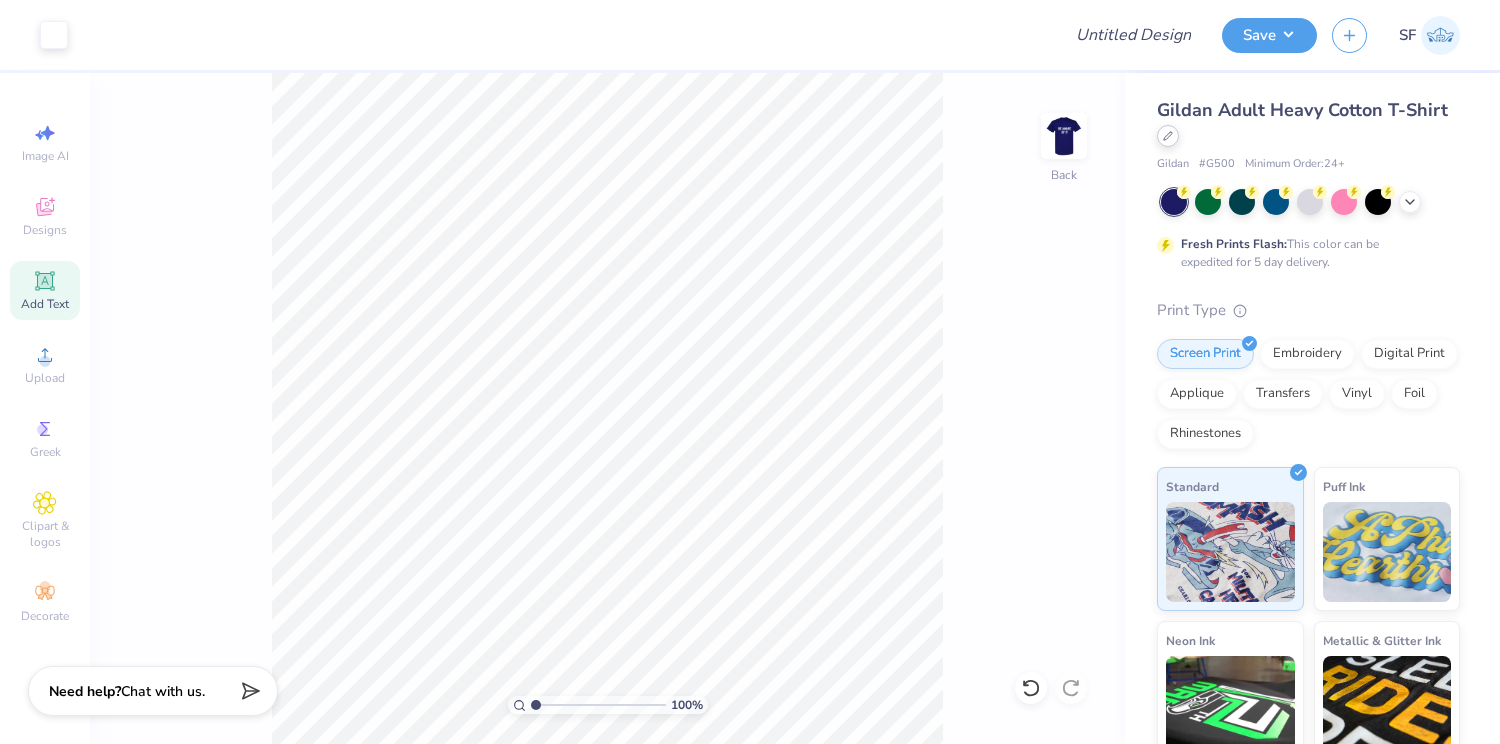 click 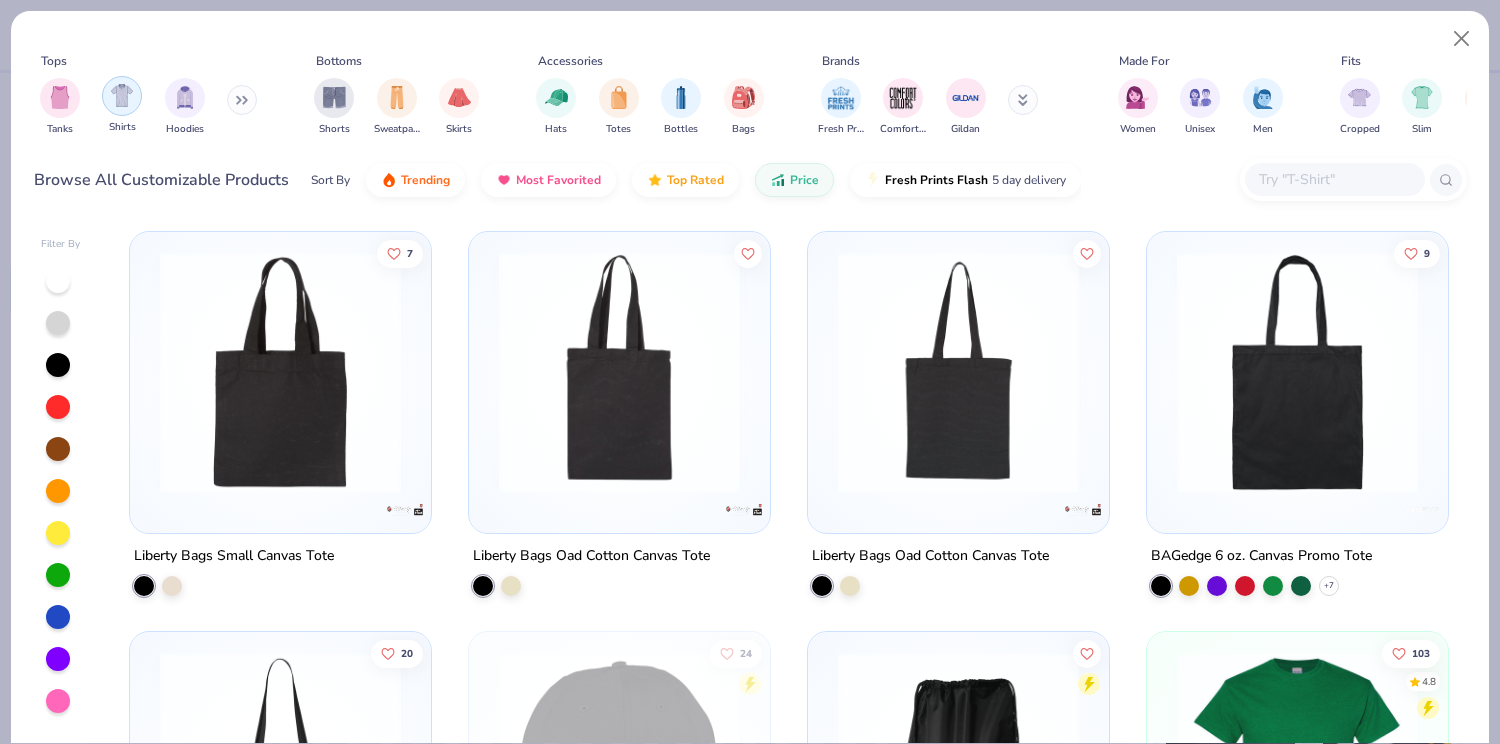 click at bounding box center (122, 95) 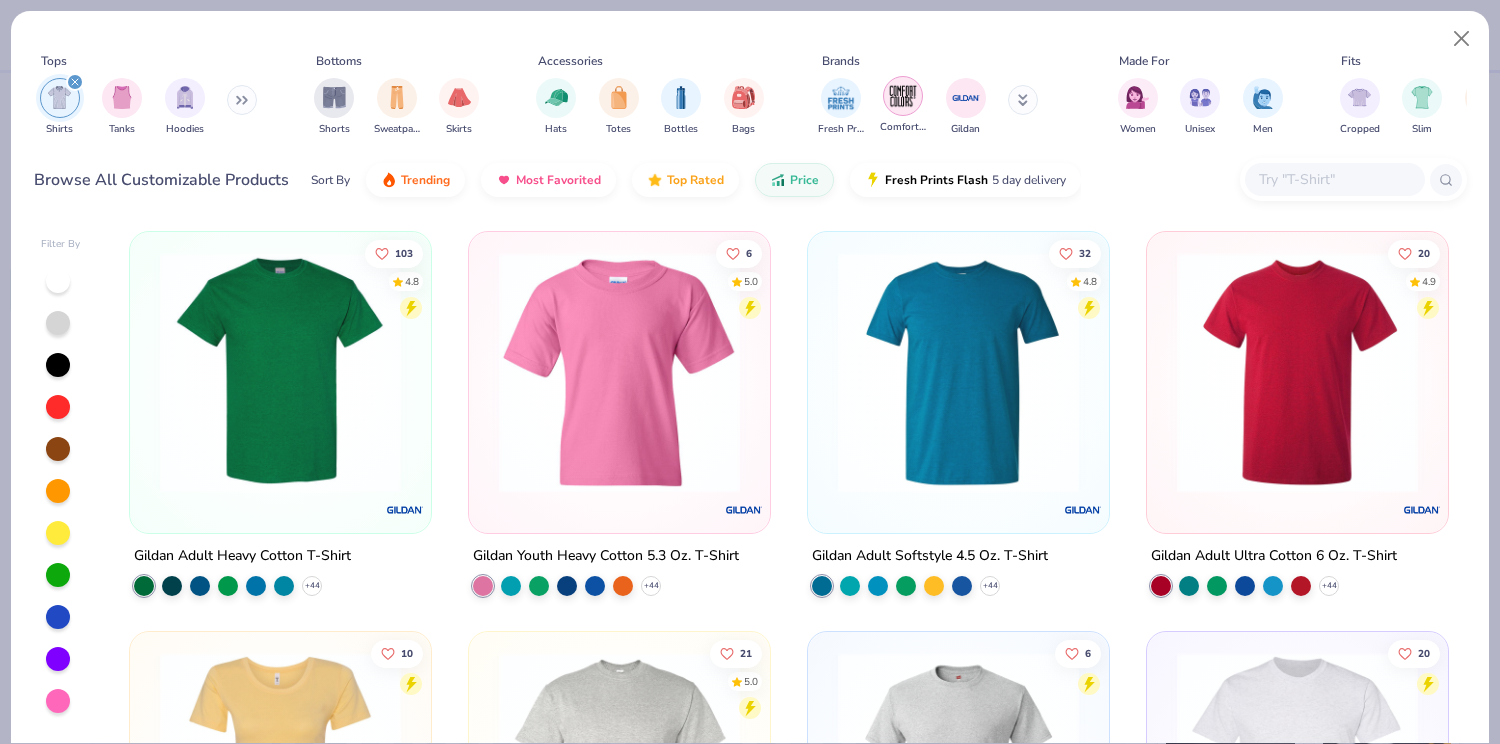 click at bounding box center [903, 96] 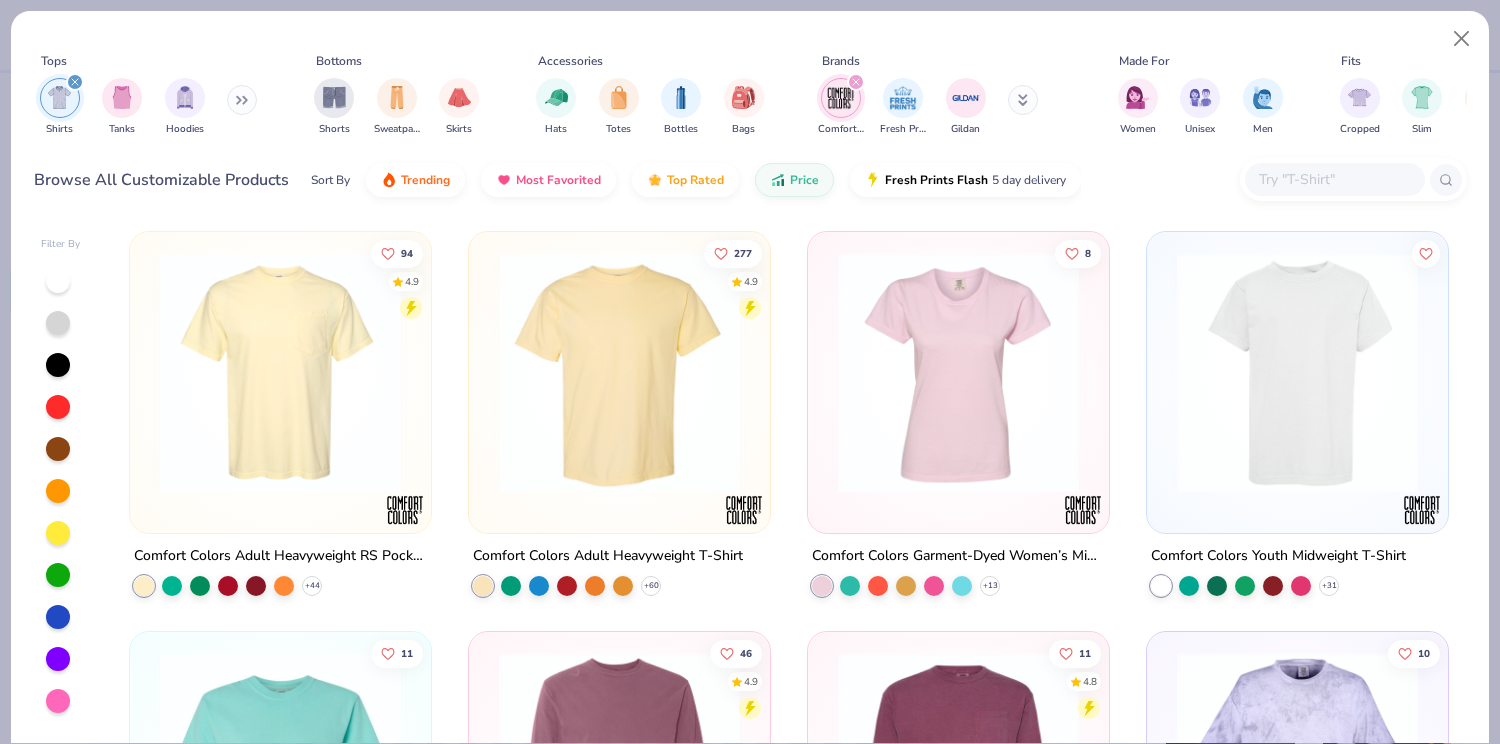 click at bounding box center (280, 372) 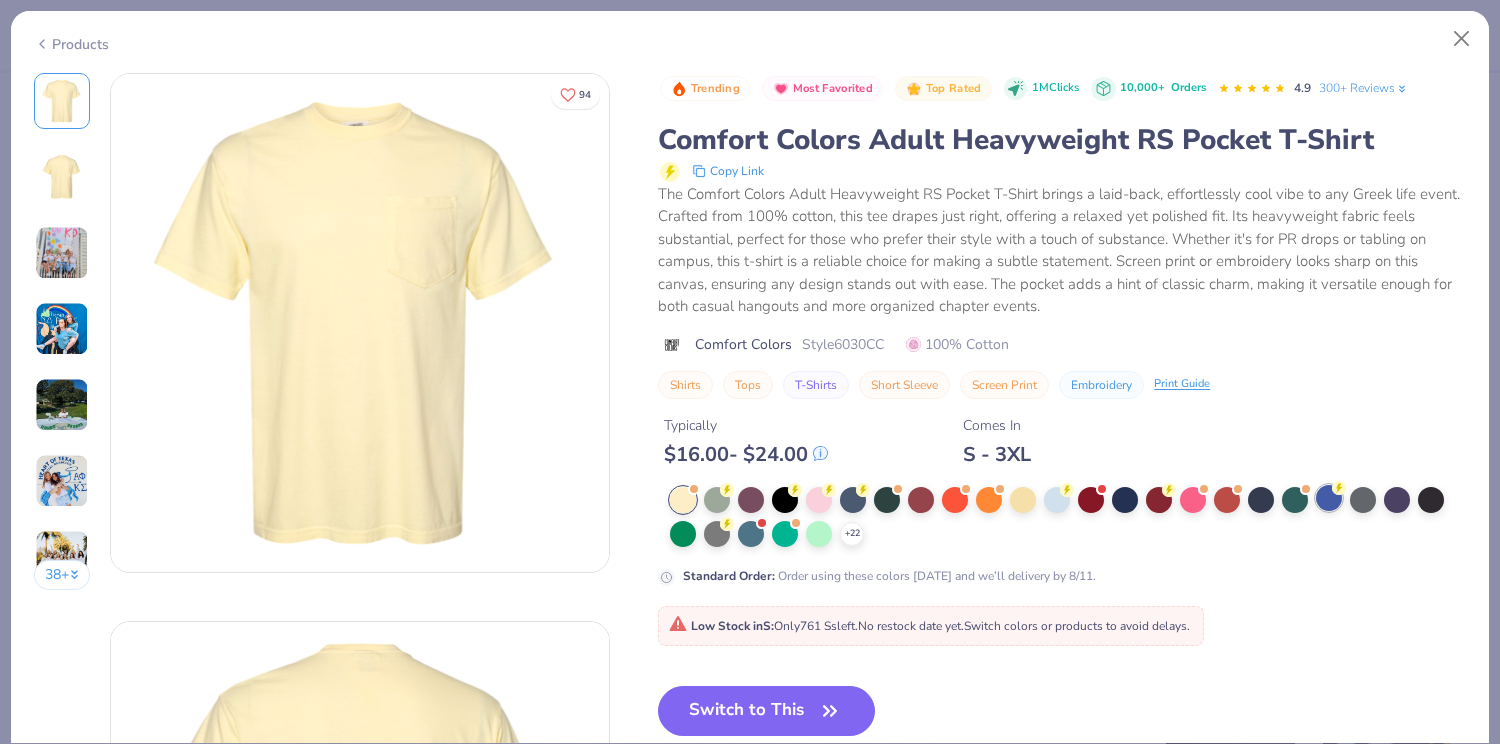 click at bounding box center (1329, 498) 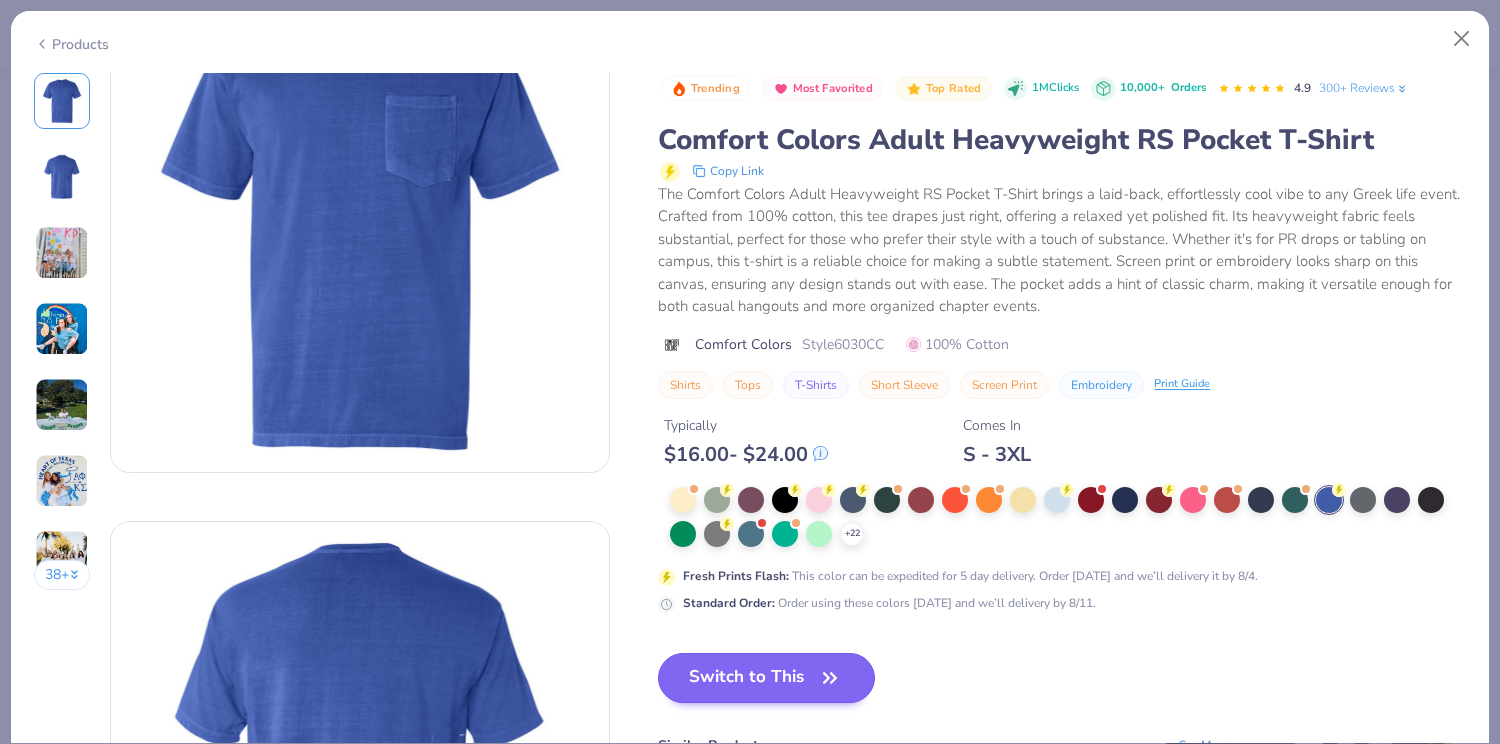 scroll, scrollTop: 108, scrollLeft: 0, axis: vertical 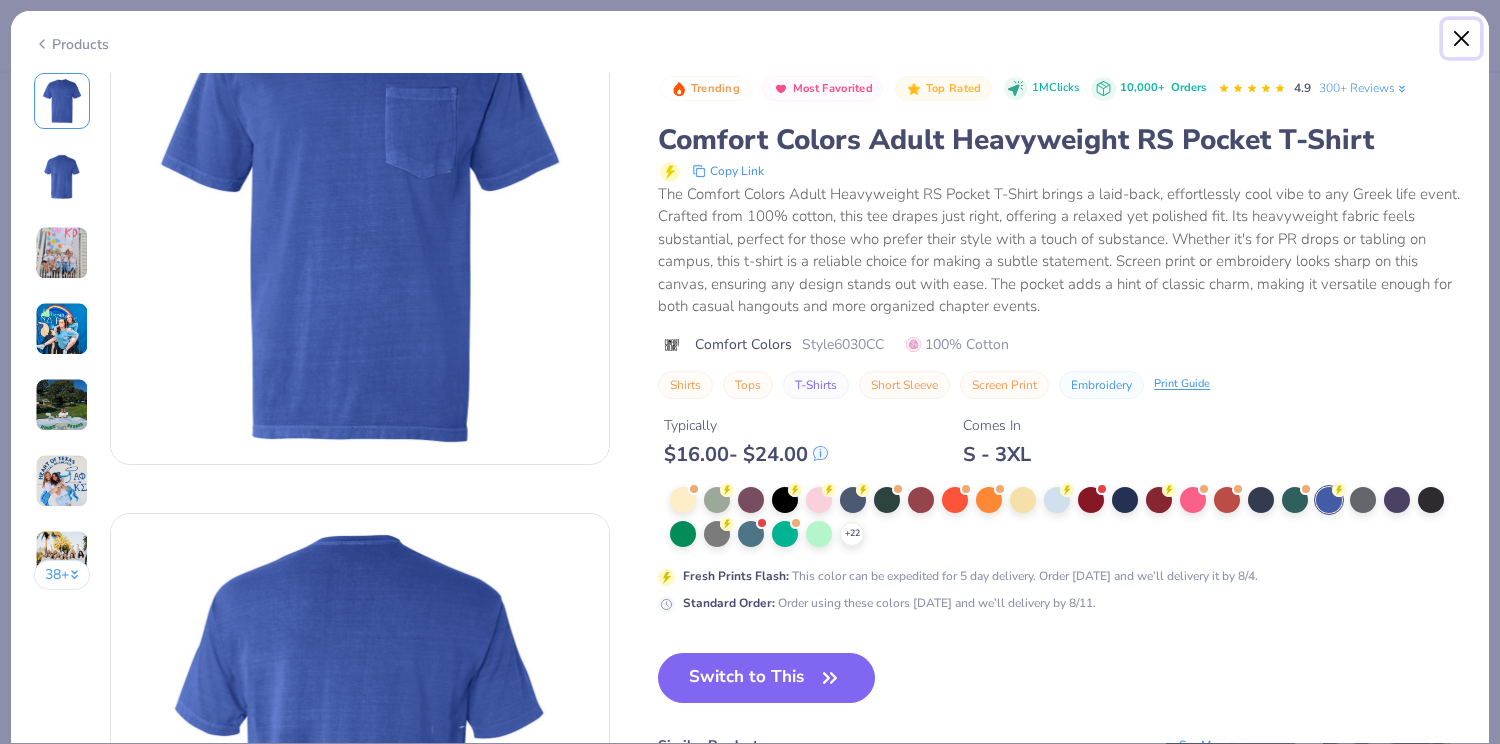click at bounding box center [1462, 39] 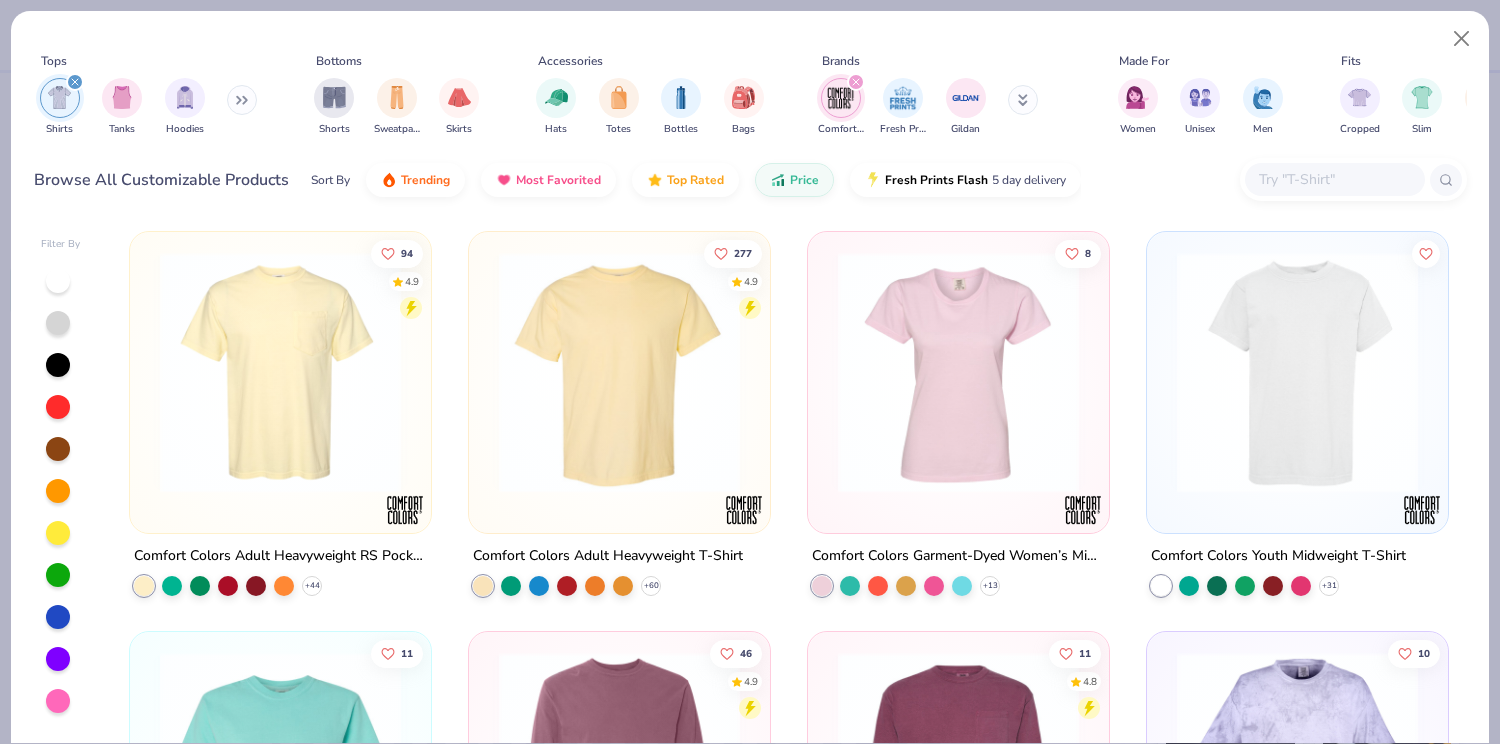 click at bounding box center (619, 372) 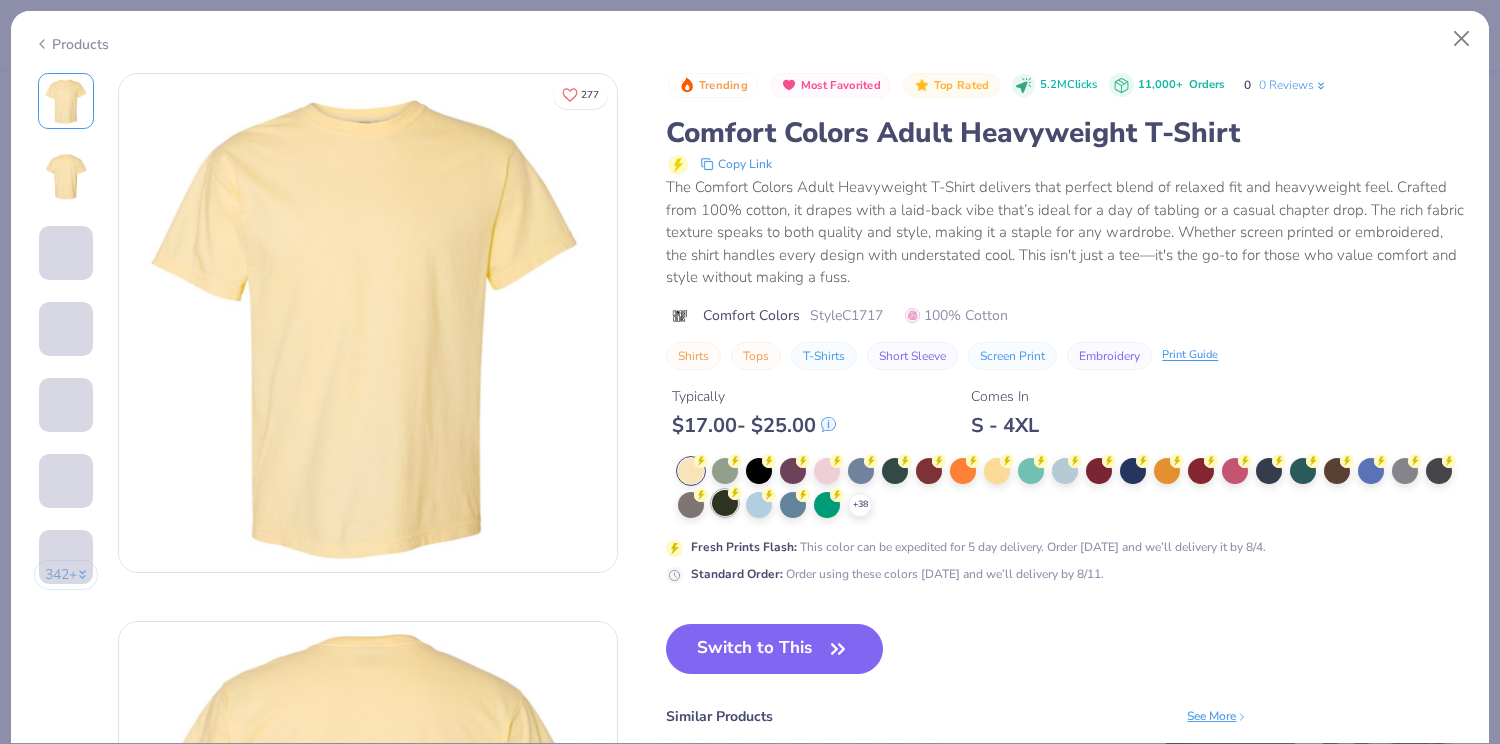 click at bounding box center (725, 503) 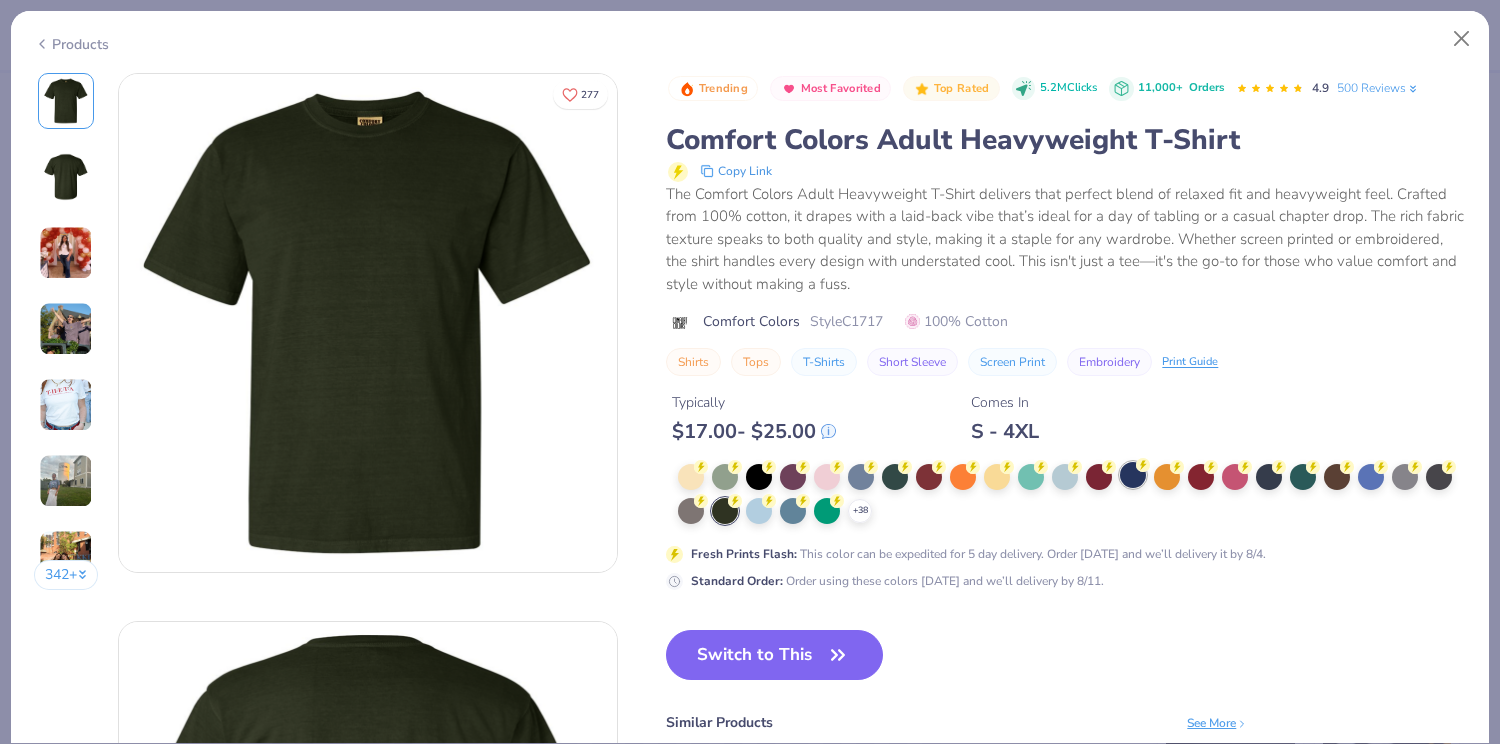 click at bounding box center [1133, 475] 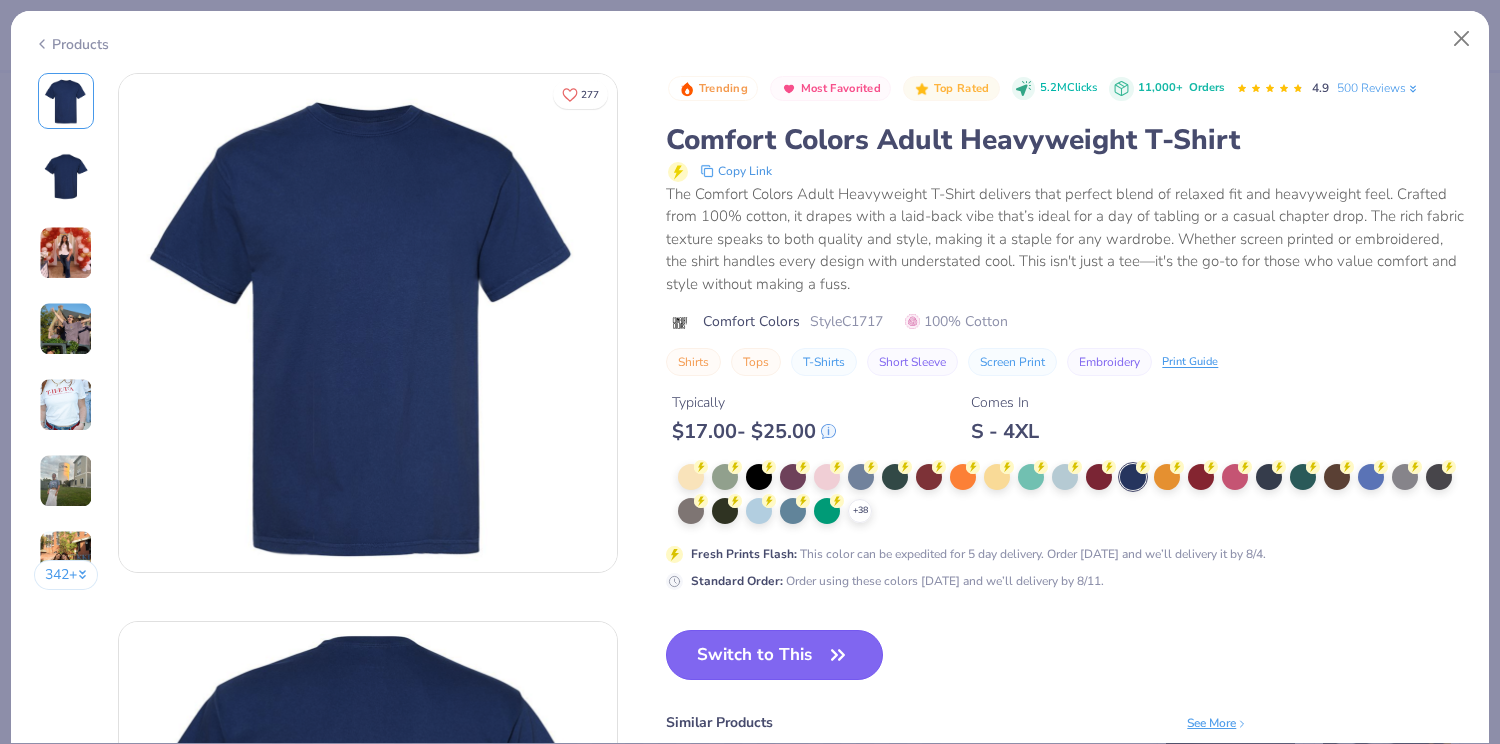 click on "Switch to This" at bounding box center (774, 655) 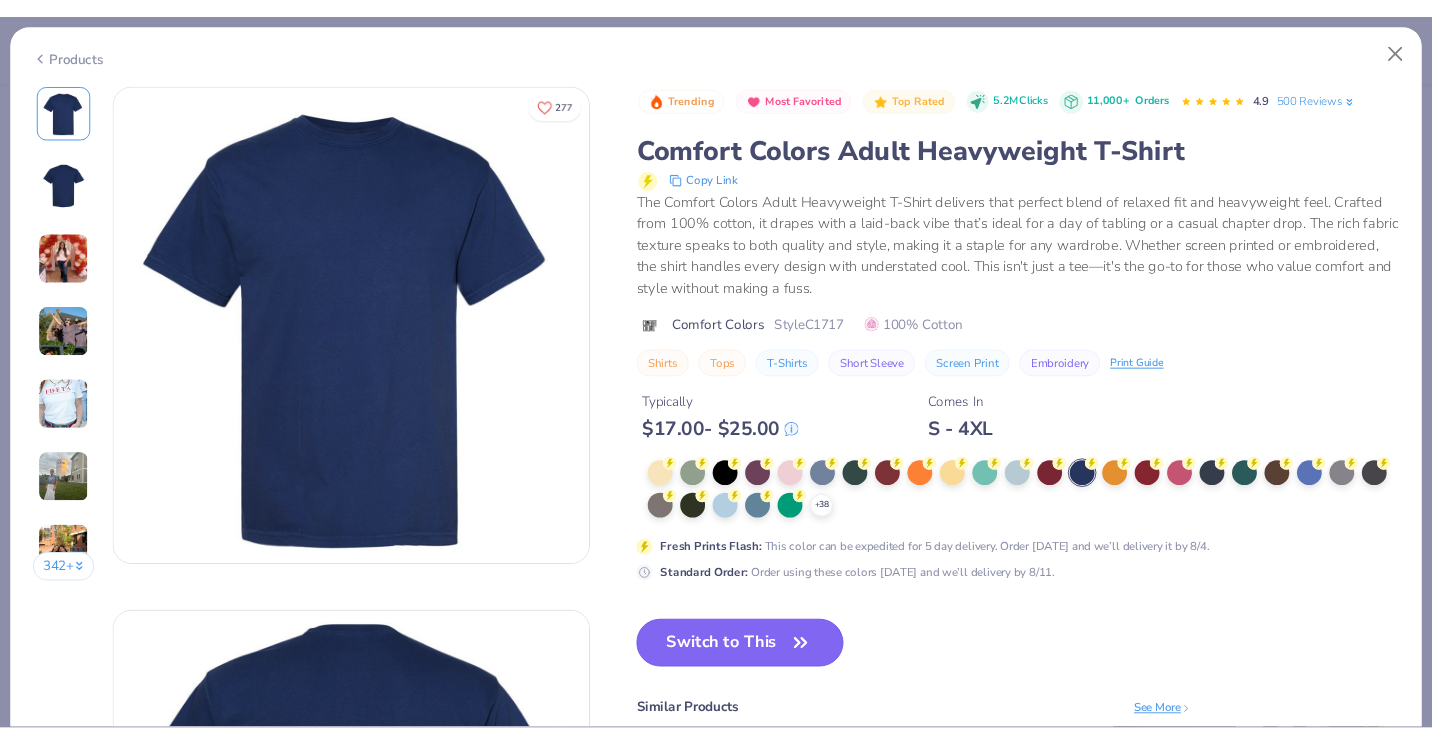 scroll, scrollTop: 82, scrollLeft: 0, axis: vertical 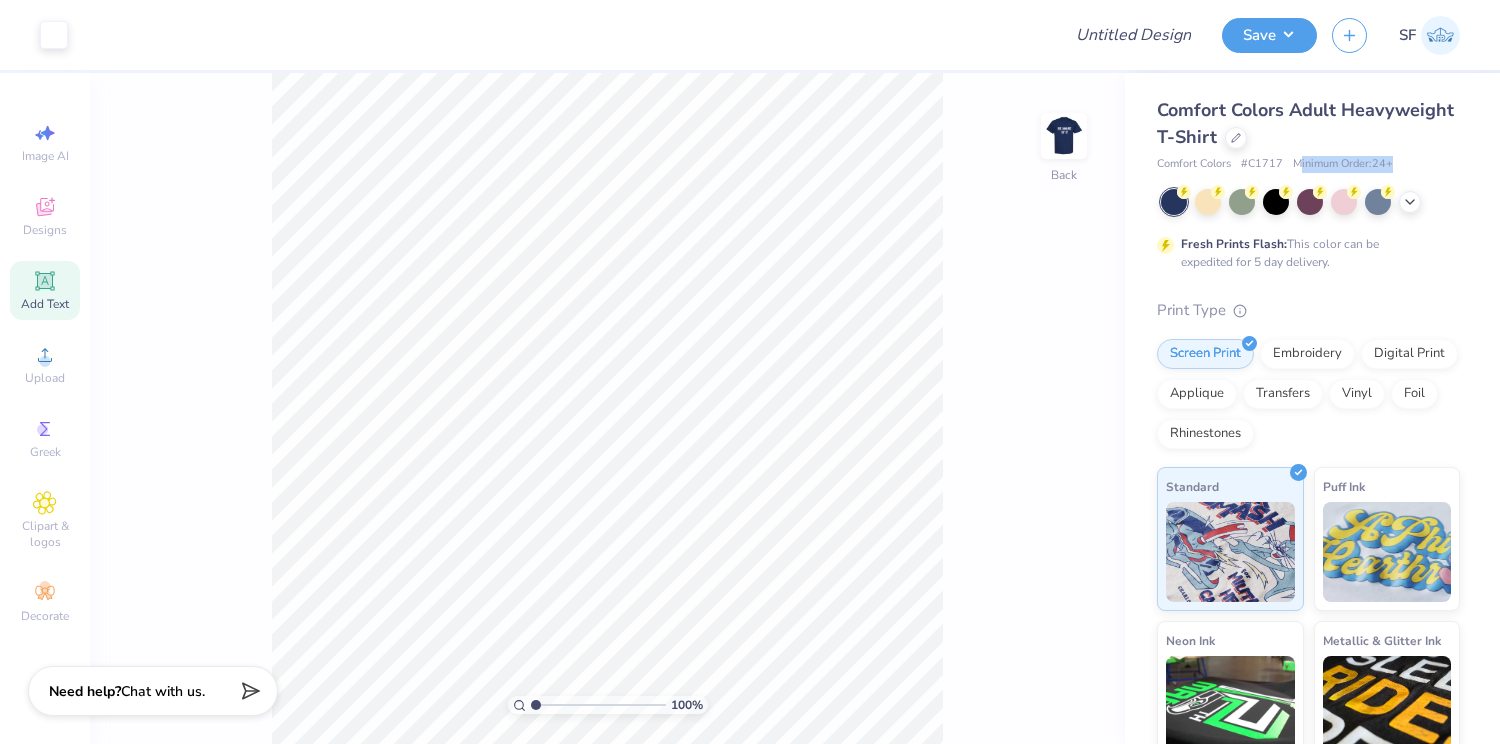 drag, startPoint x: 1298, startPoint y: 159, endPoint x: 1415, endPoint y: 158, distance: 117.00427 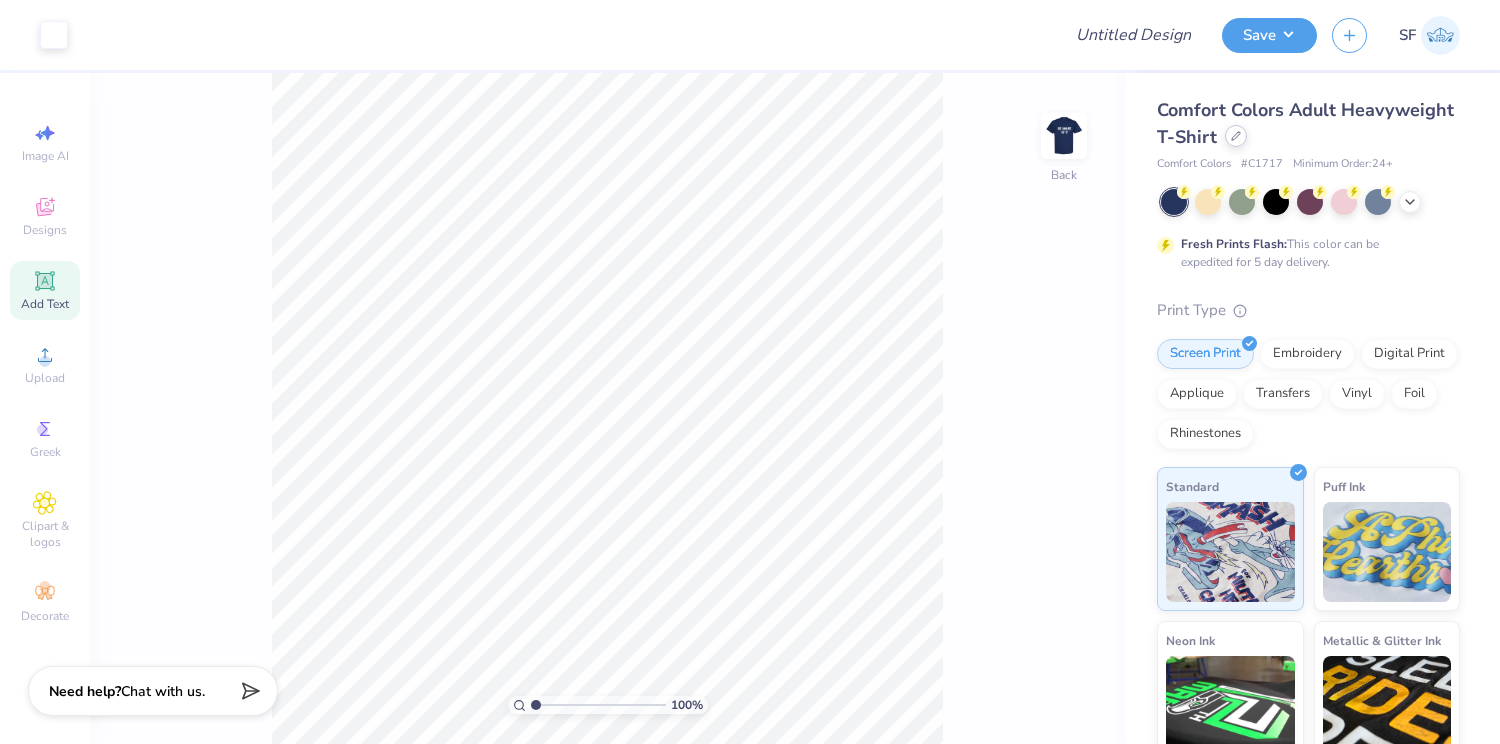 click 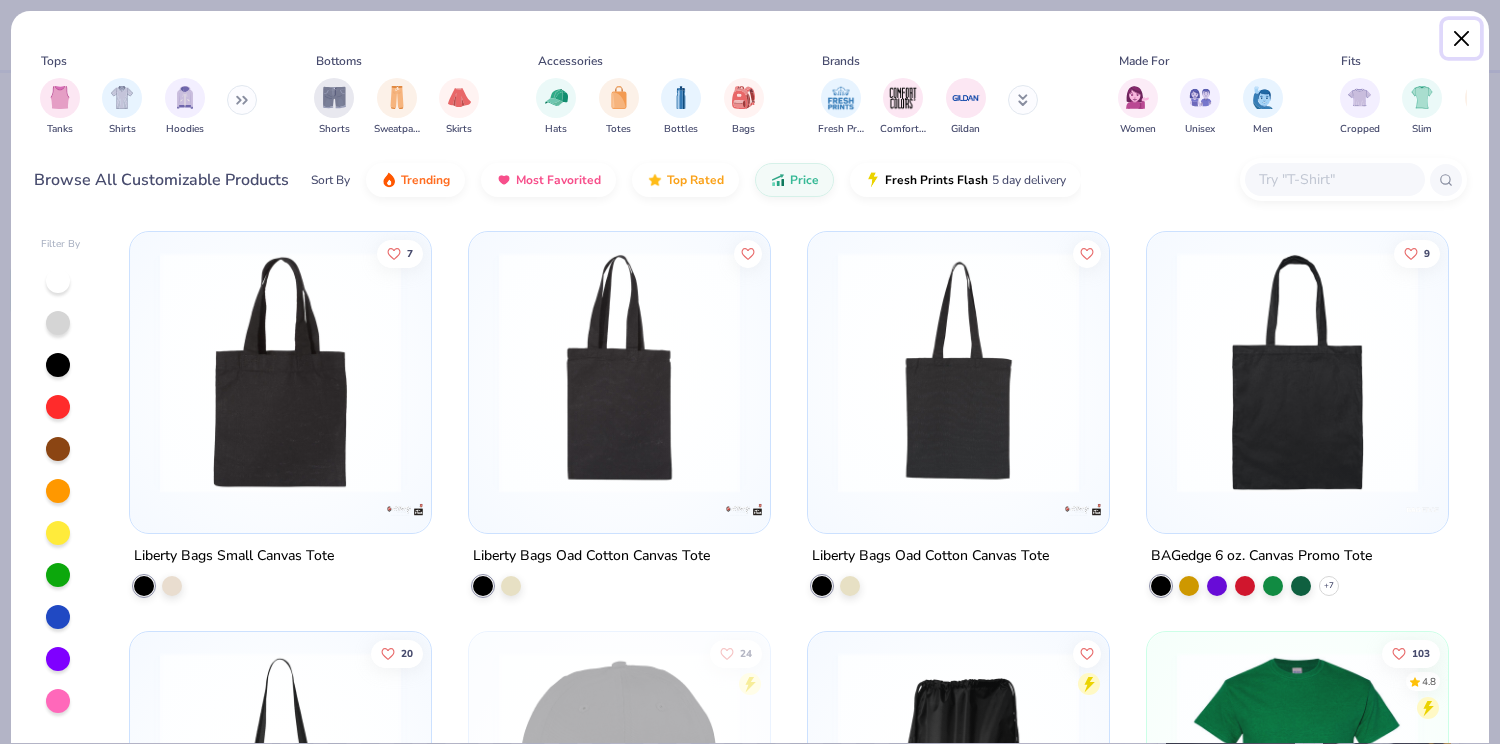 click at bounding box center (1462, 39) 